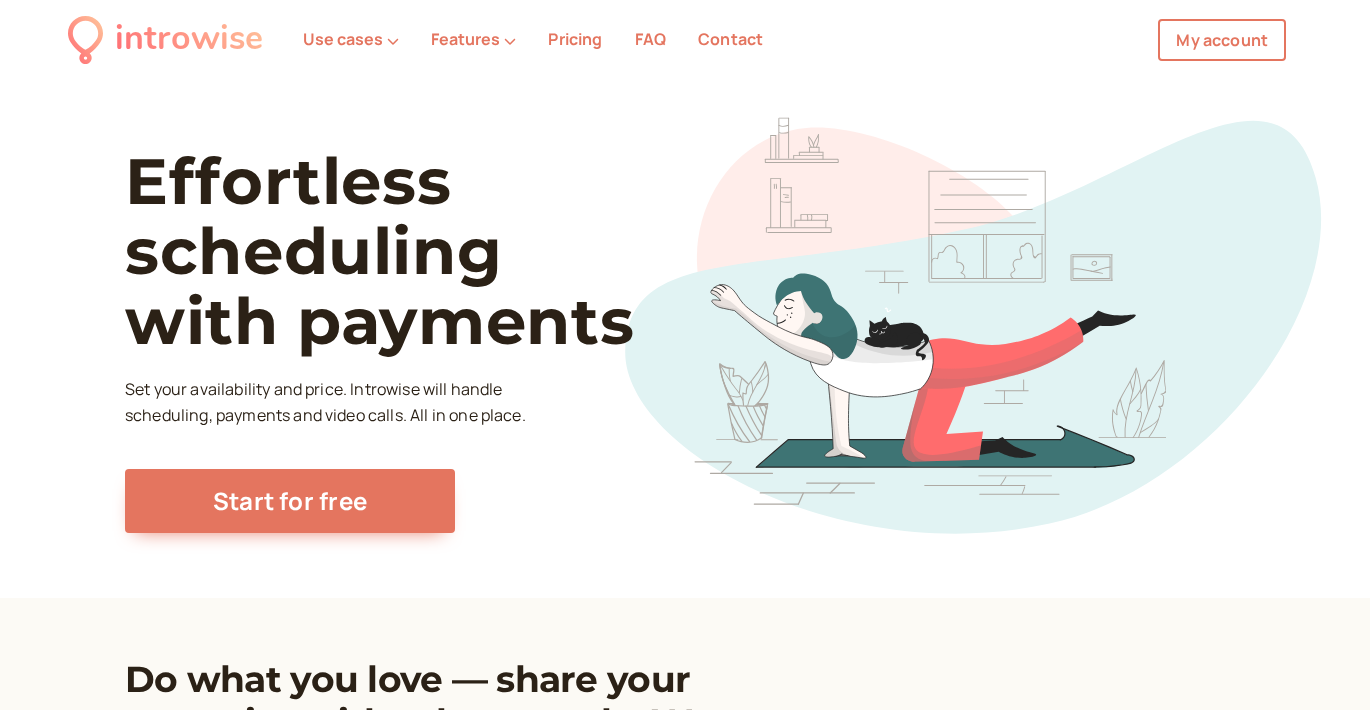 scroll, scrollTop: 0, scrollLeft: 0, axis: both 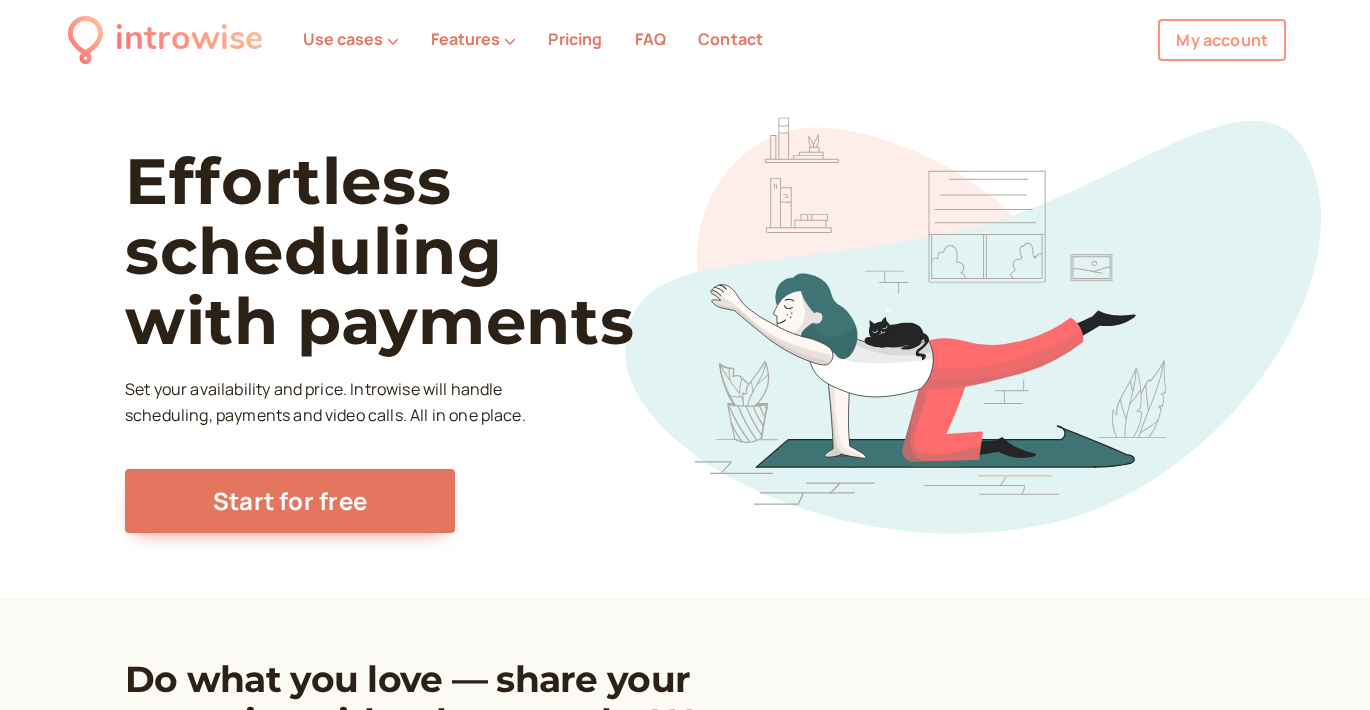 click on "My account" at bounding box center [1222, 40] 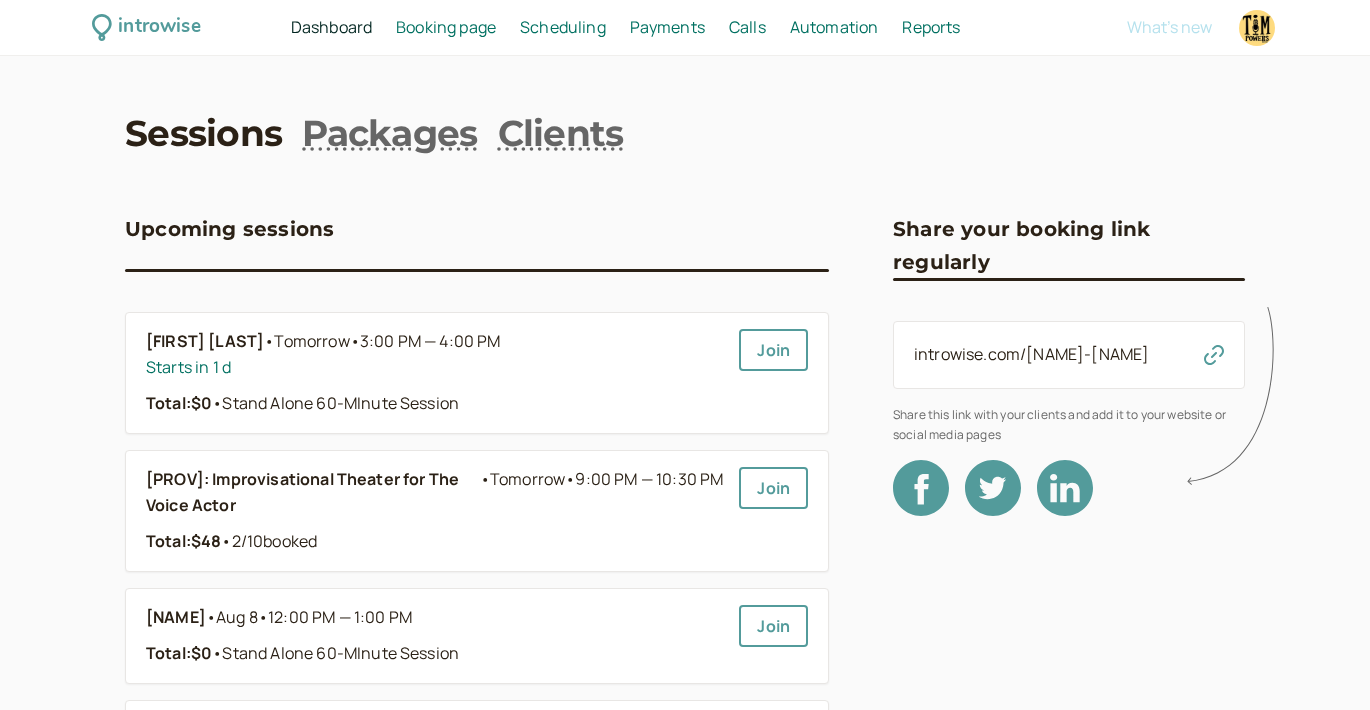 click on "introwise.com/[NAME]-[NAME]" at bounding box center (1031, 354) 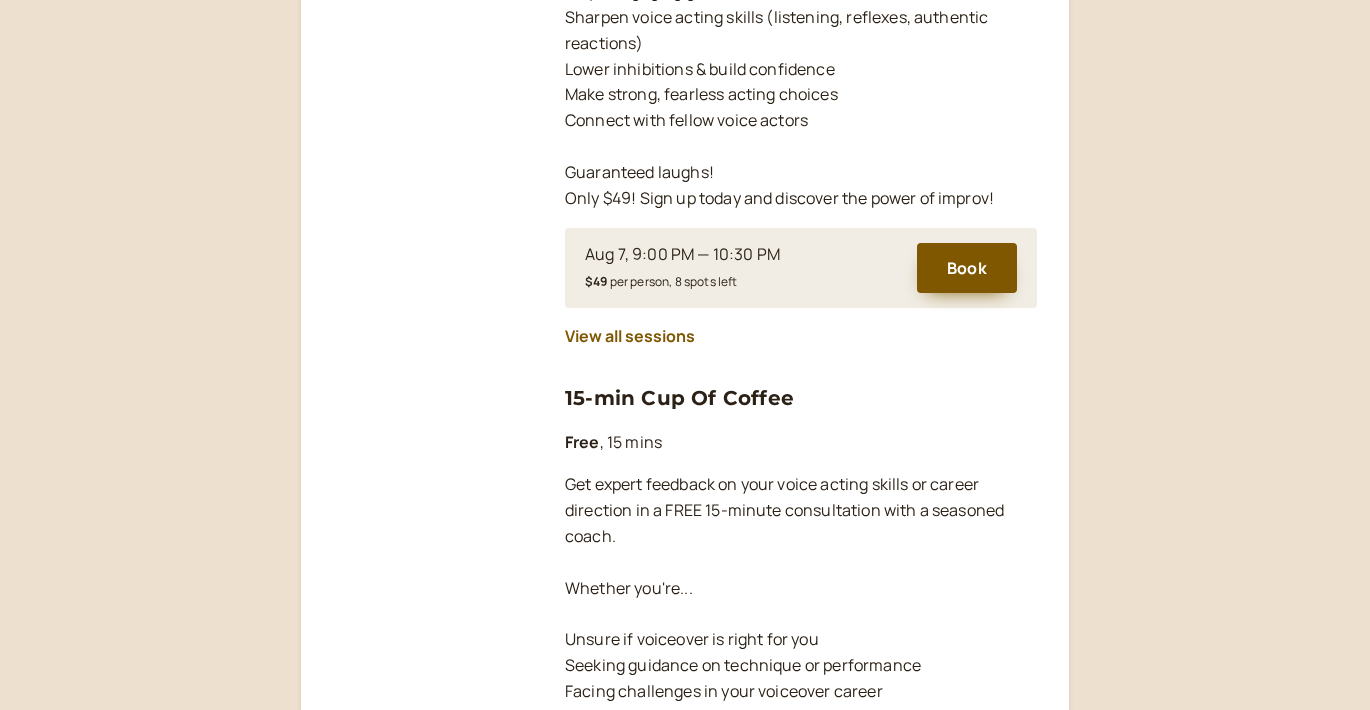 scroll, scrollTop: 2151, scrollLeft: 0, axis: vertical 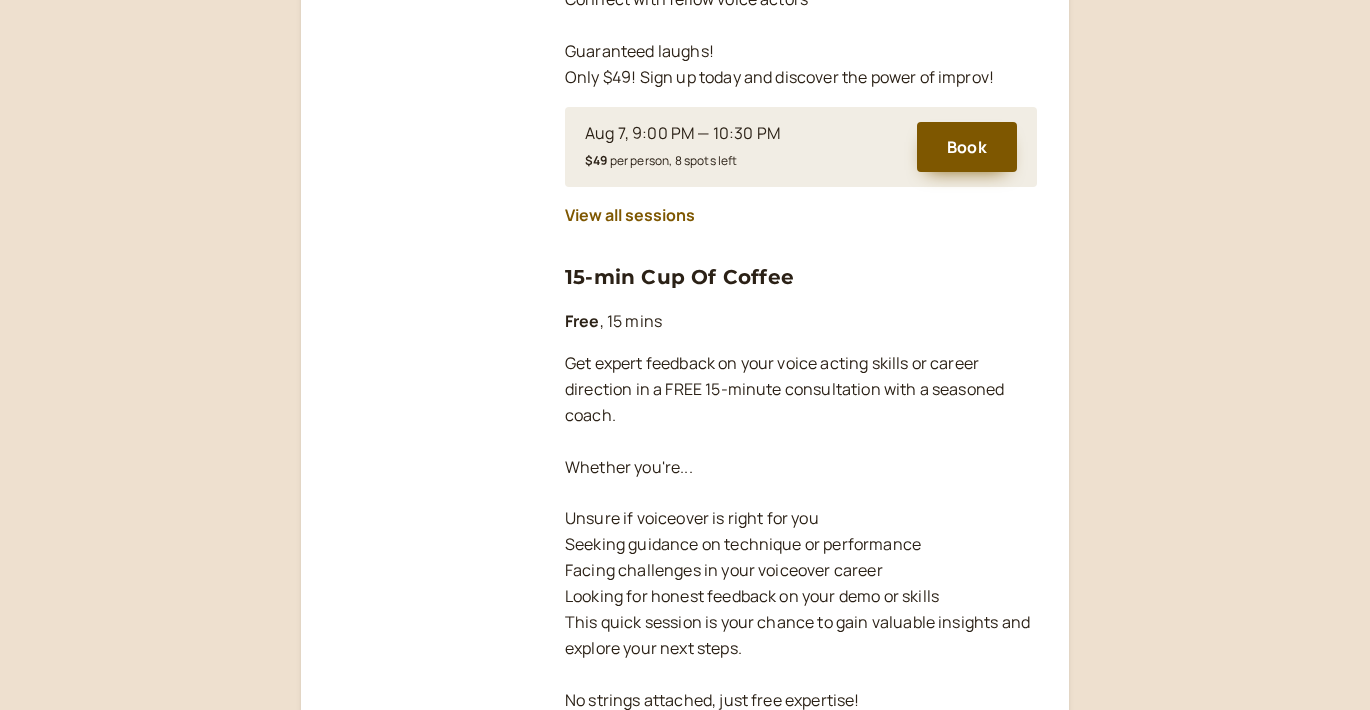 click on "15-min Cup Of Coffee" at bounding box center [679, 277] 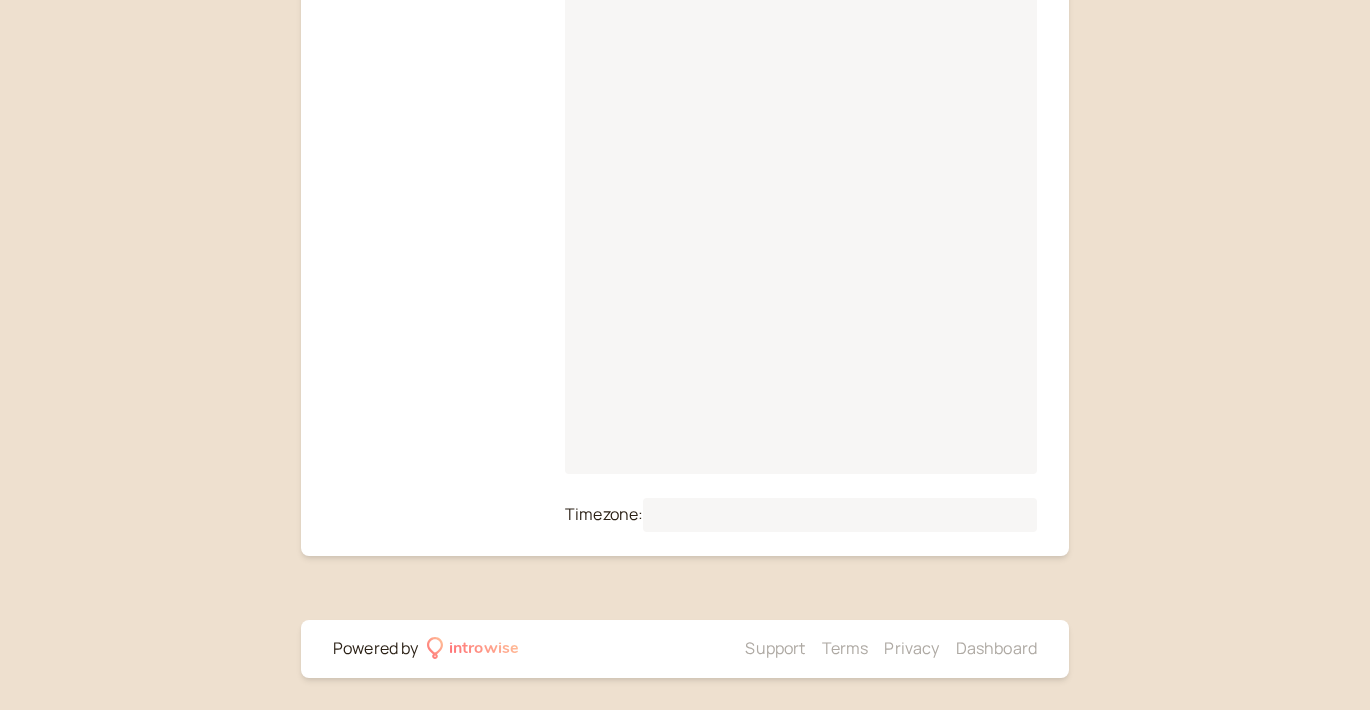scroll, scrollTop: 32, scrollLeft: 0, axis: vertical 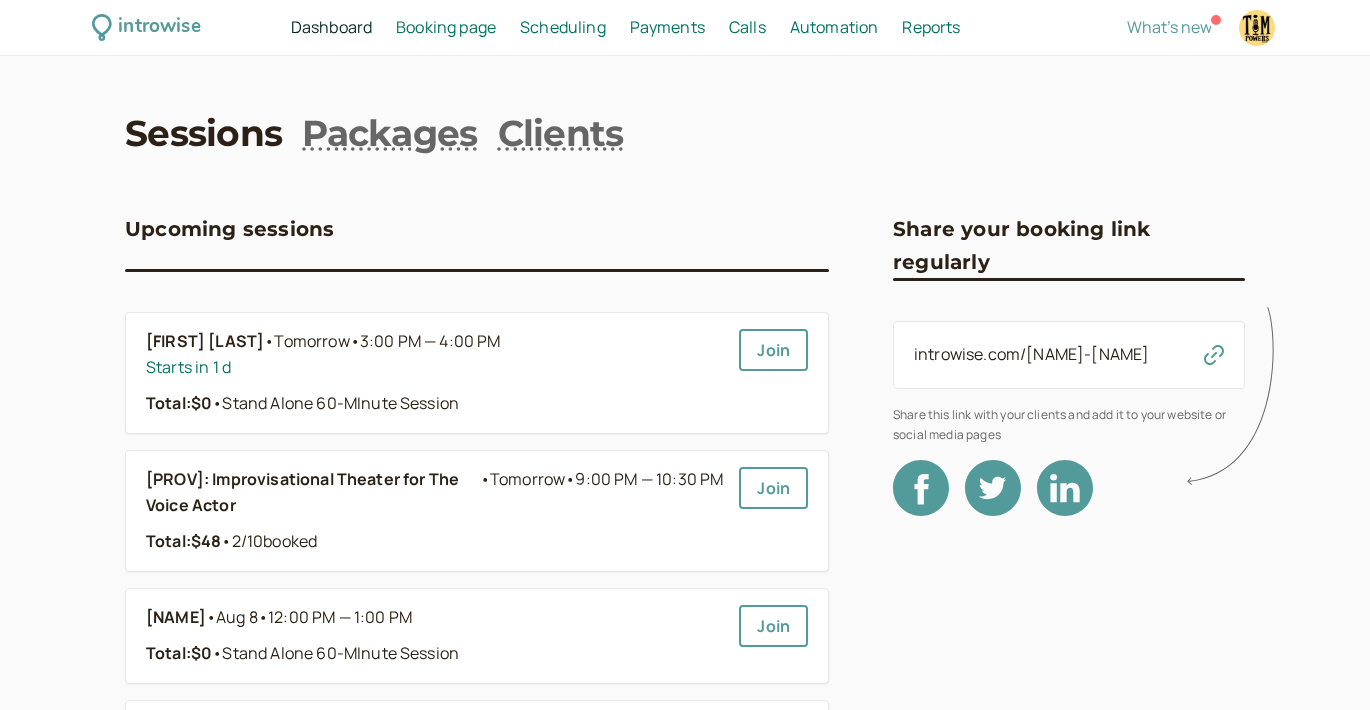 click on "Booking page" at bounding box center (446, 27) 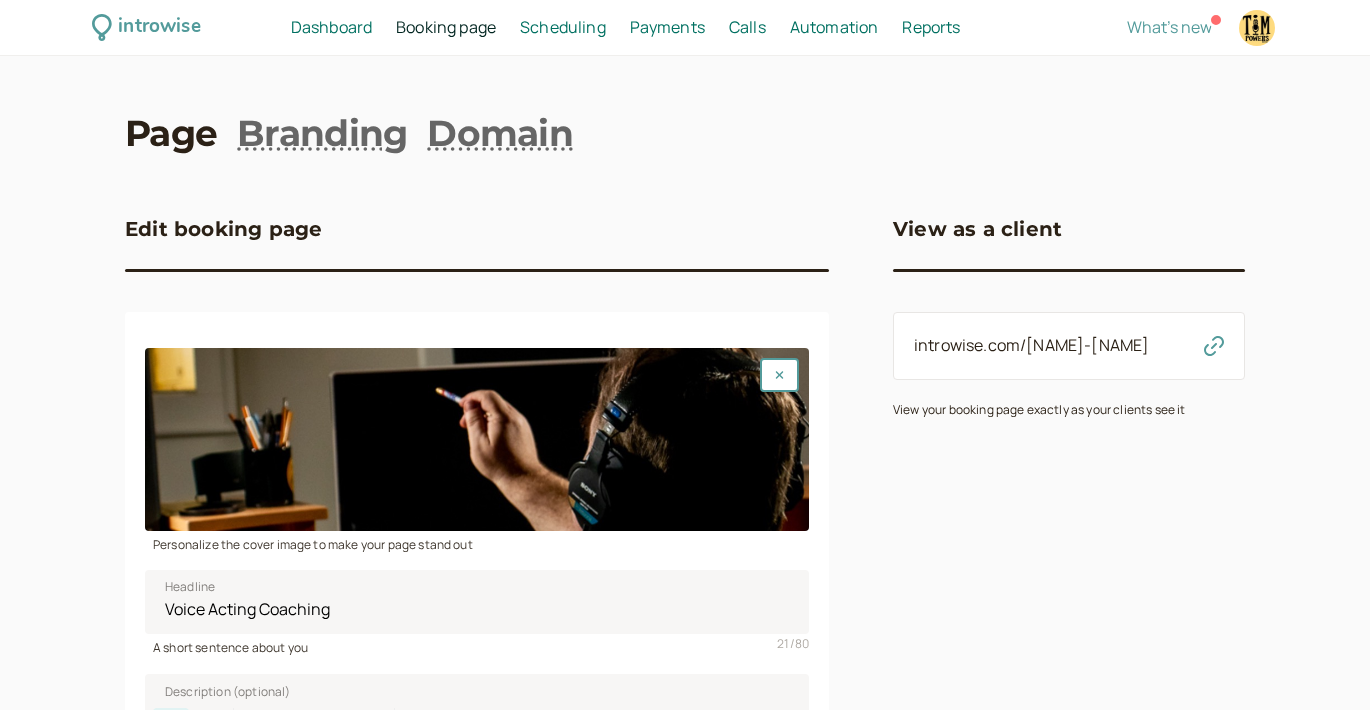 click on "Scheduling" at bounding box center [563, 27] 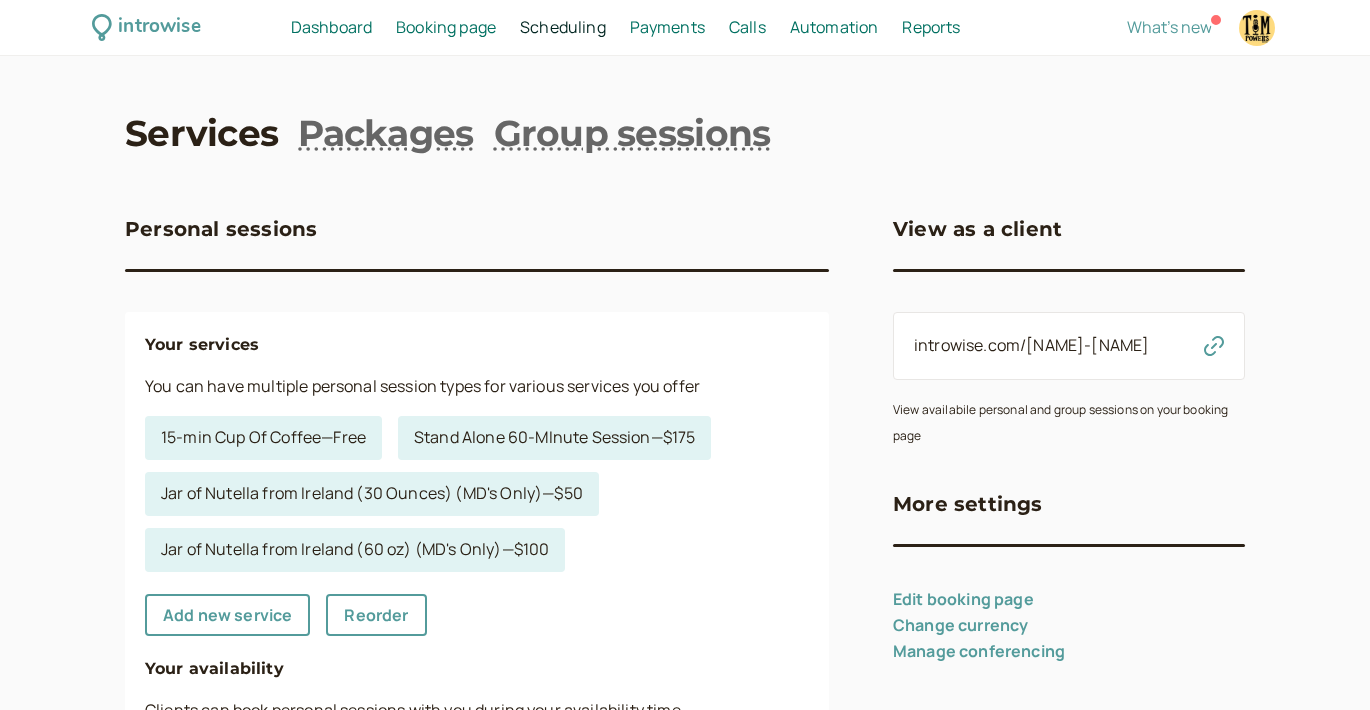 scroll, scrollTop: 0, scrollLeft: 0, axis: both 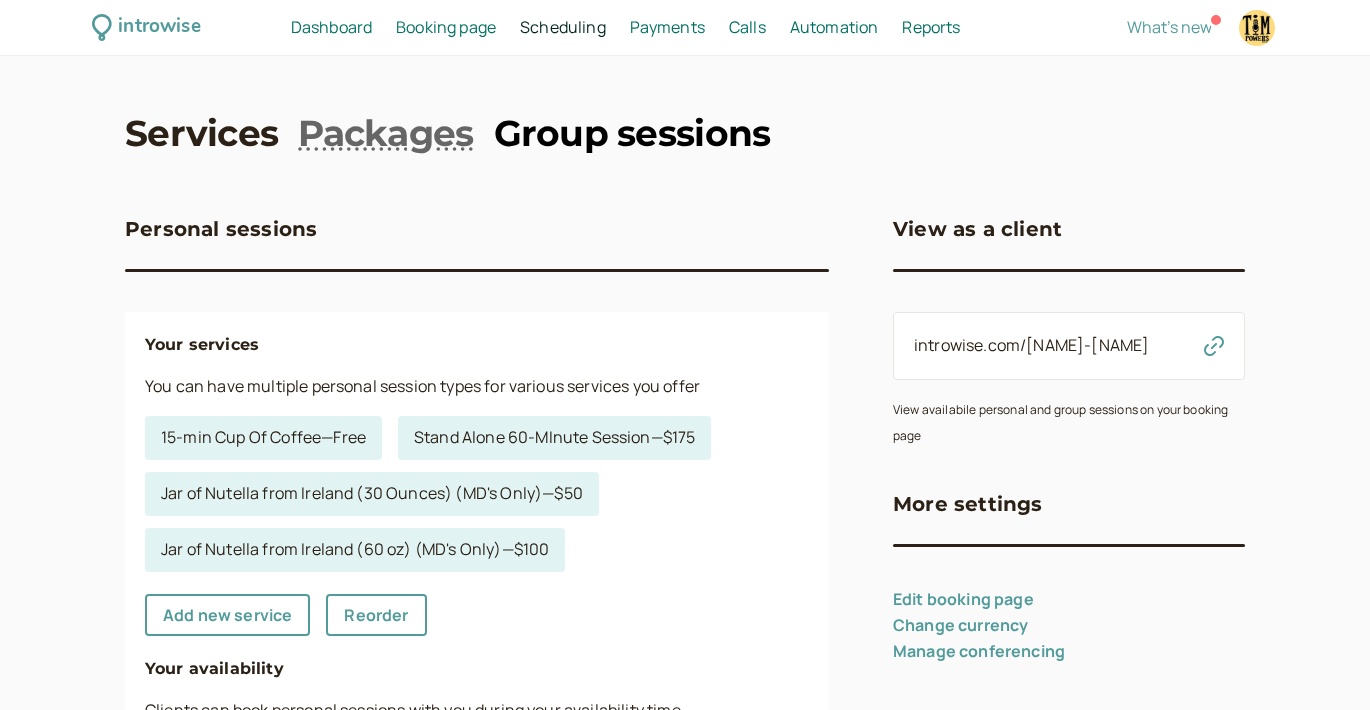 click on "Group sessions" at bounding box center [632, 133] 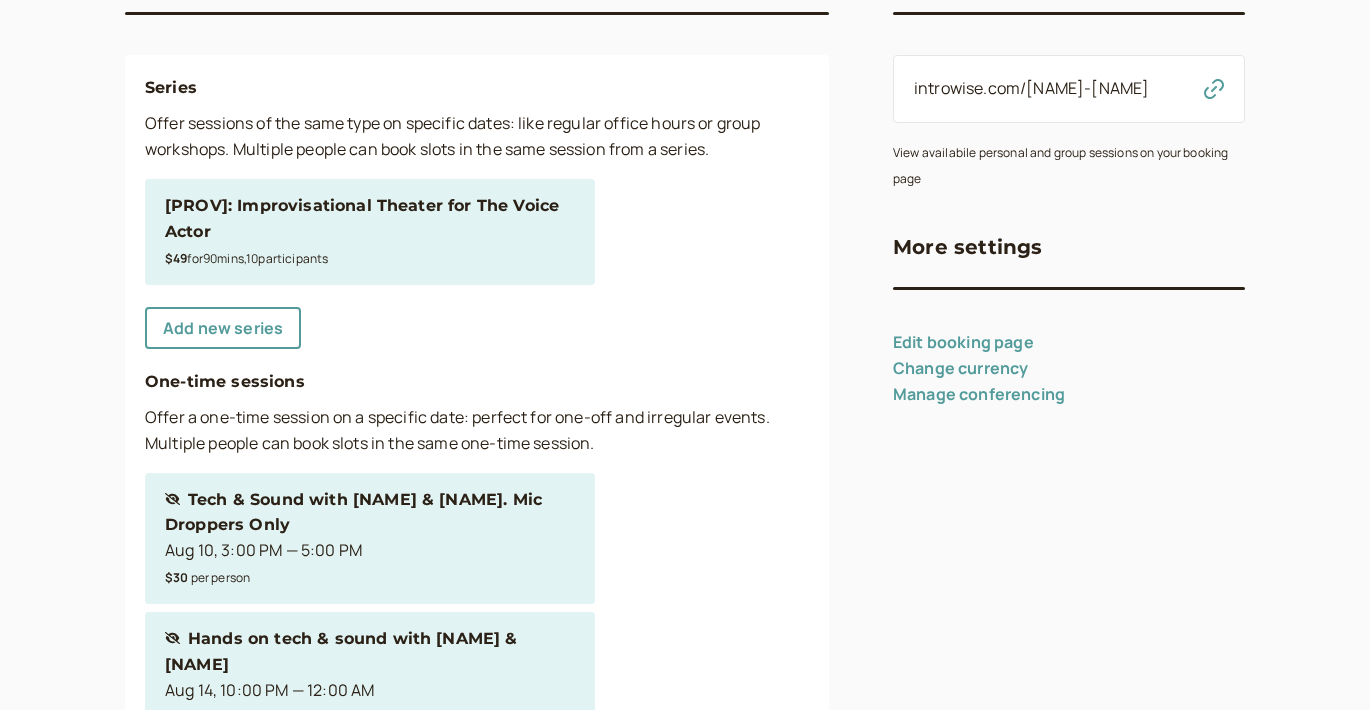 scroll, scrollTop: 252, scrollLeft: 0, axis: vertical 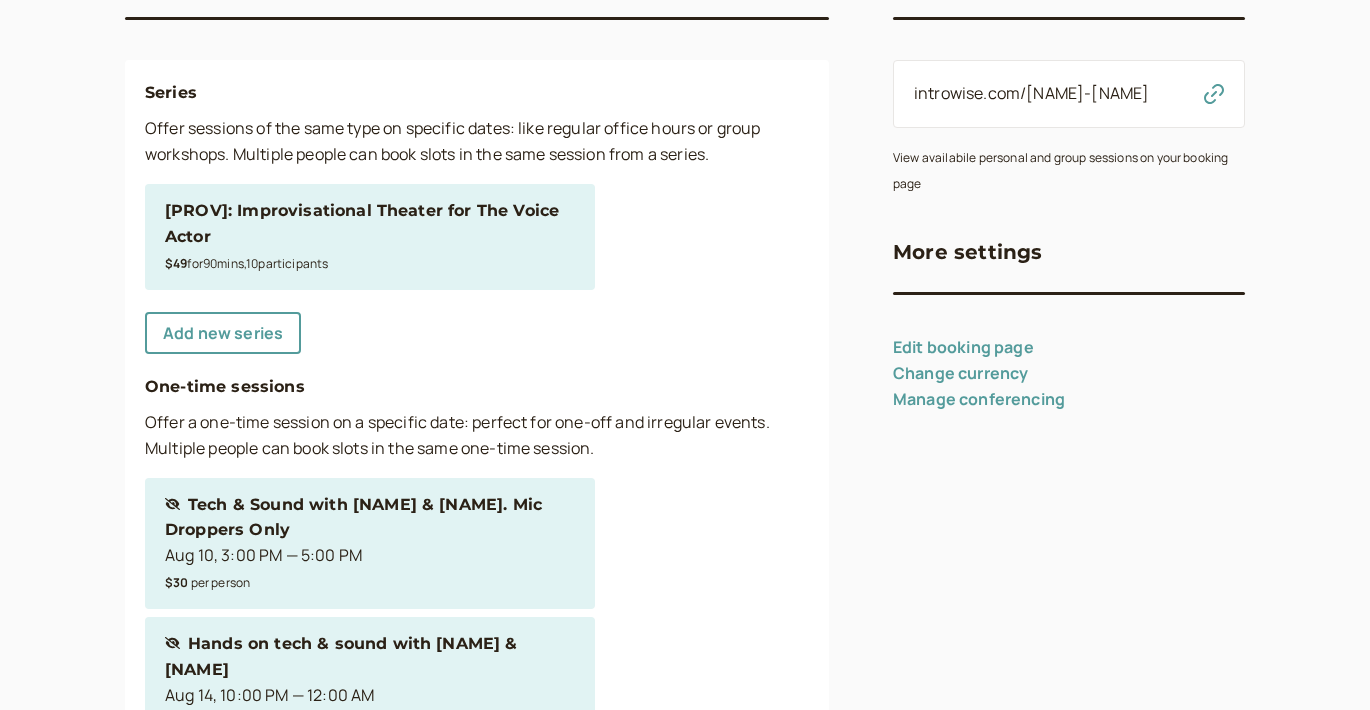 click on "[PROV]: Improvisational Theater for The Voice Actor" at bounding box center [370, 224] 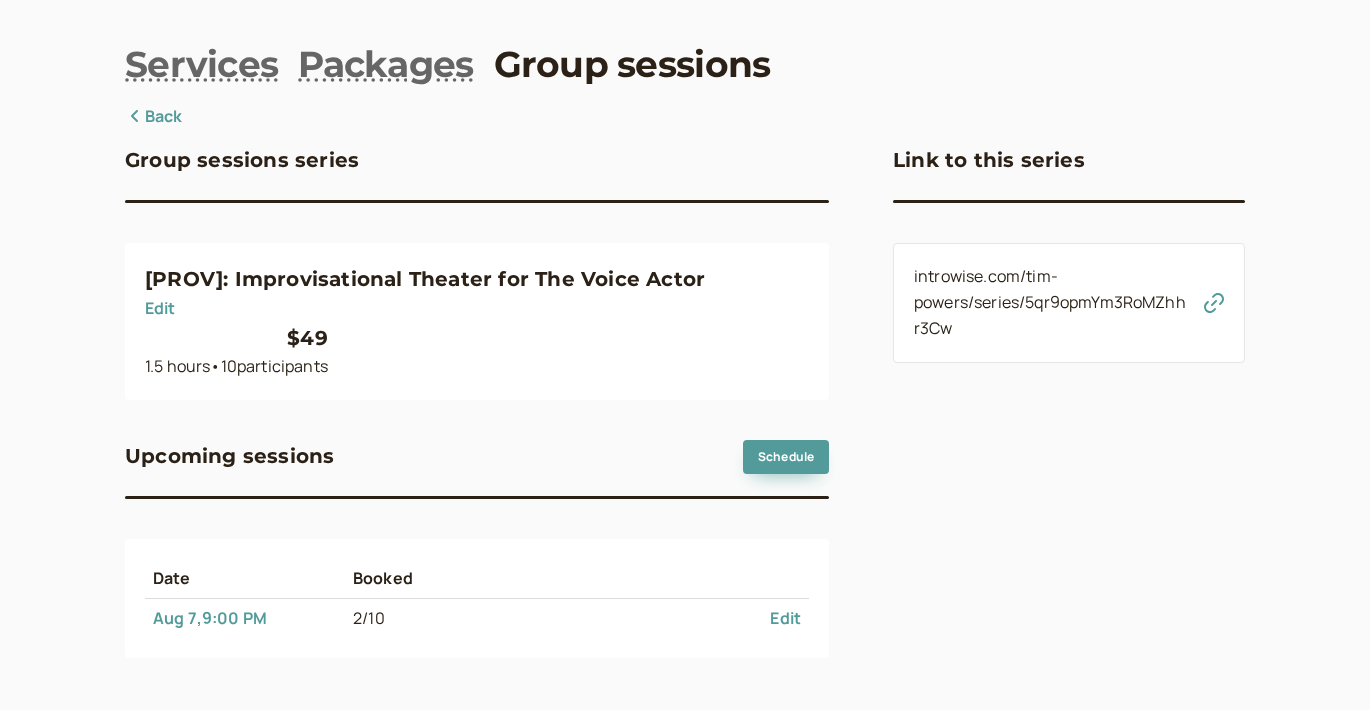 scroll, scrollTop: 68, scrollLeft: 0, axis: vertical 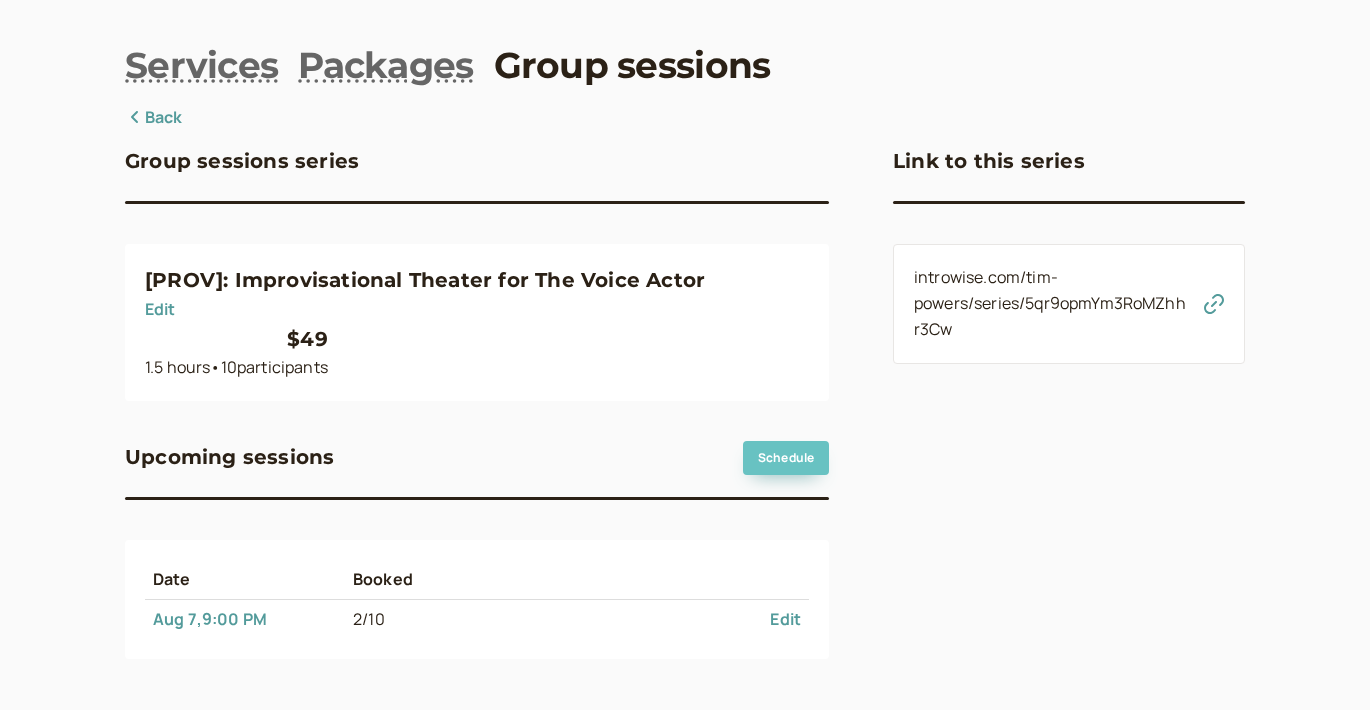 click on "Schedule" at bounding box center (786, 458) 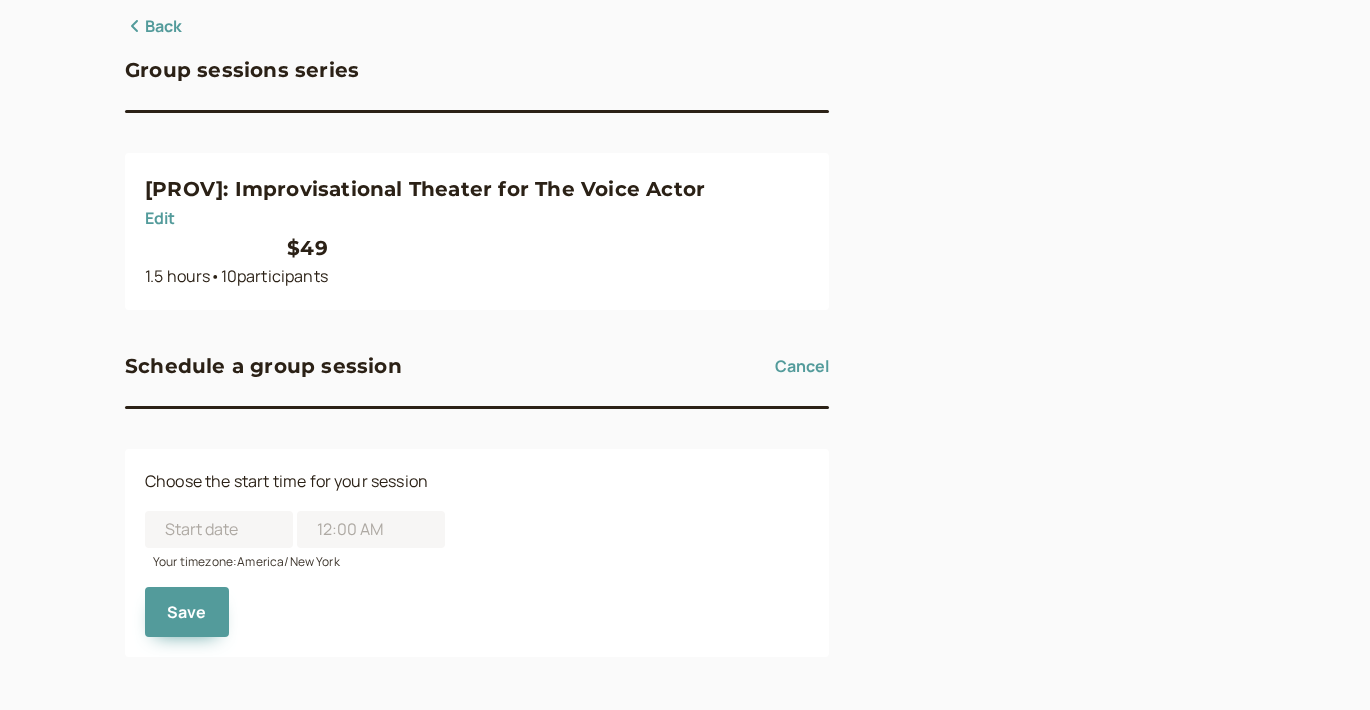 scroll, scrollTop: 158, scrollLeft: 0, axis: vertical 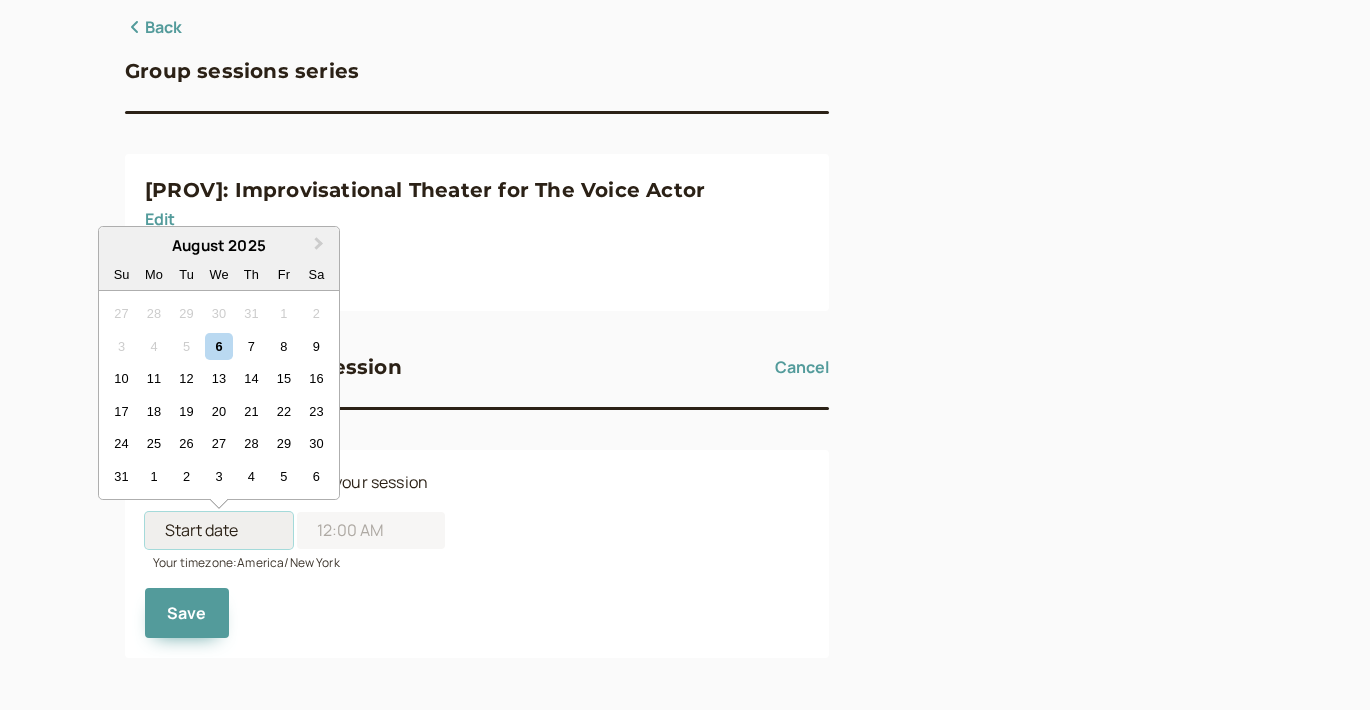 click at bounding box center (219, 530) 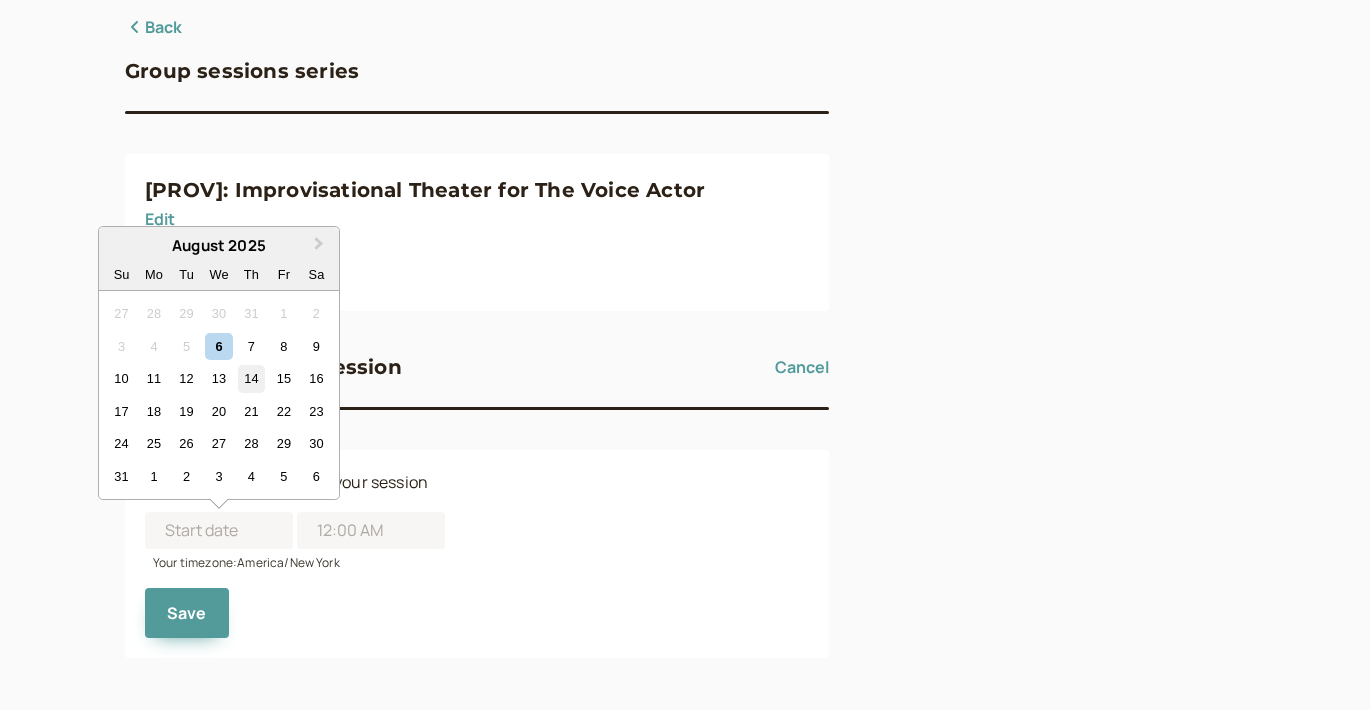 click on "14" at bounding box center (251, 378) 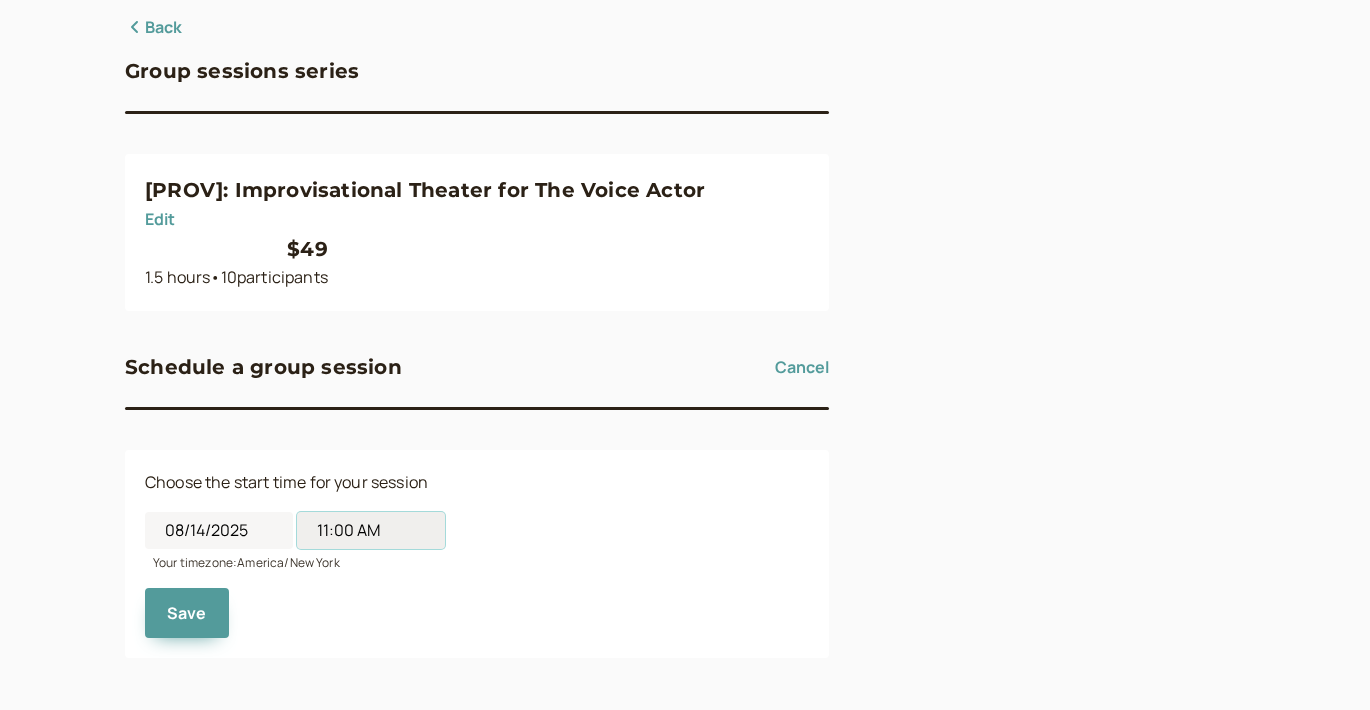 click on "11:00 AM" at bounding box center [371, 530] 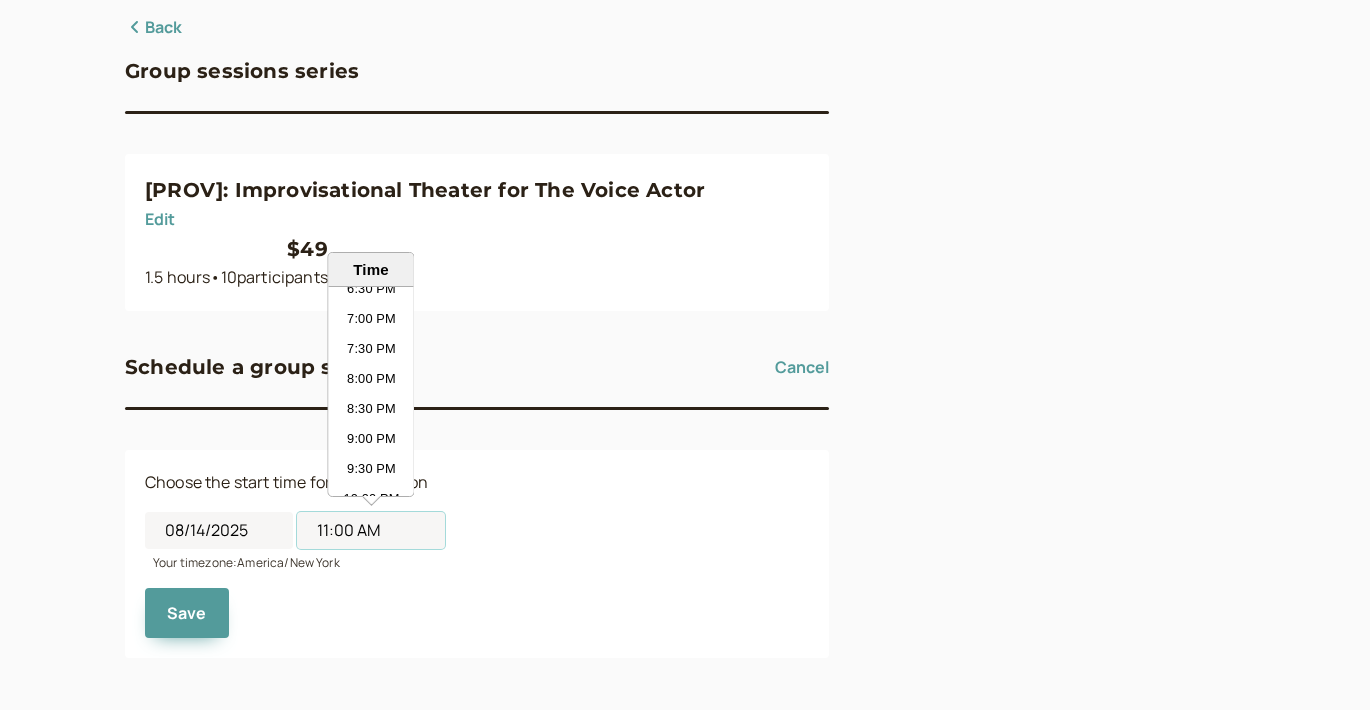 scroll, scrollTop: 1124, scrollLeft: 0, axis: vertical 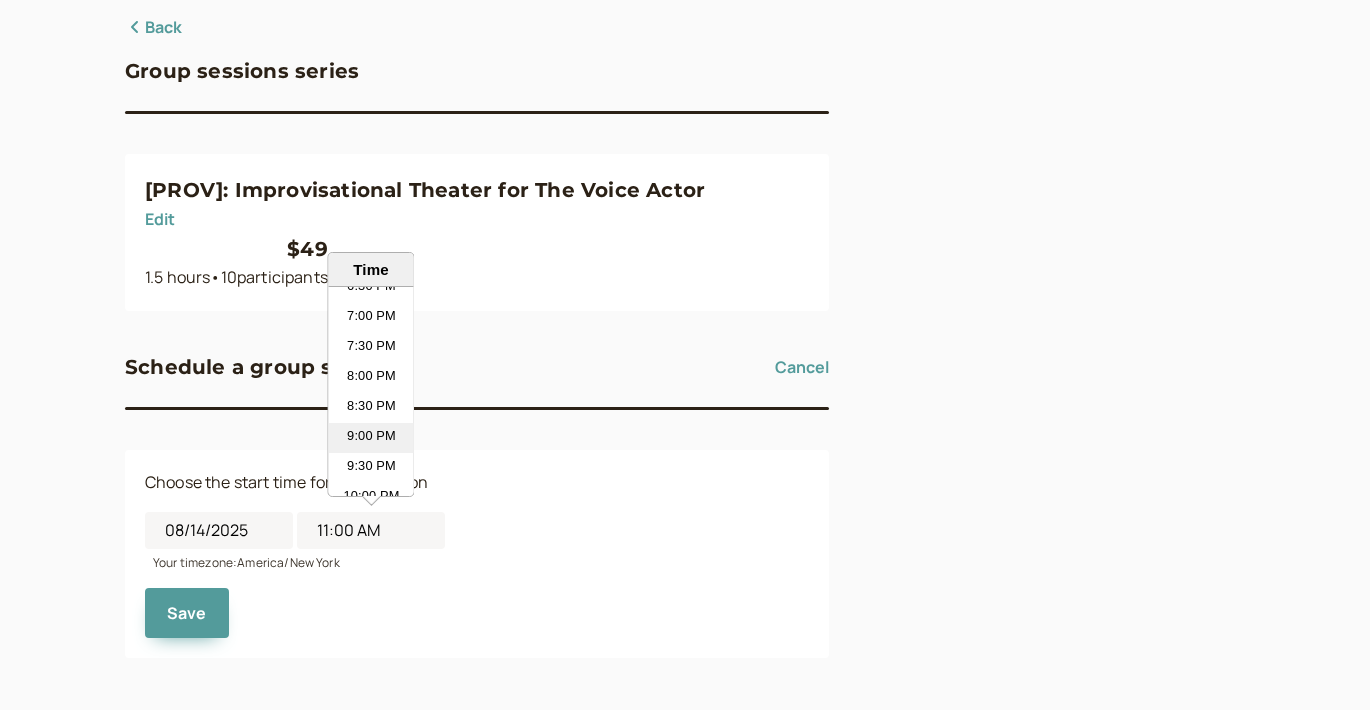 click on "9:00 PM" at bounding box center (371, 438) 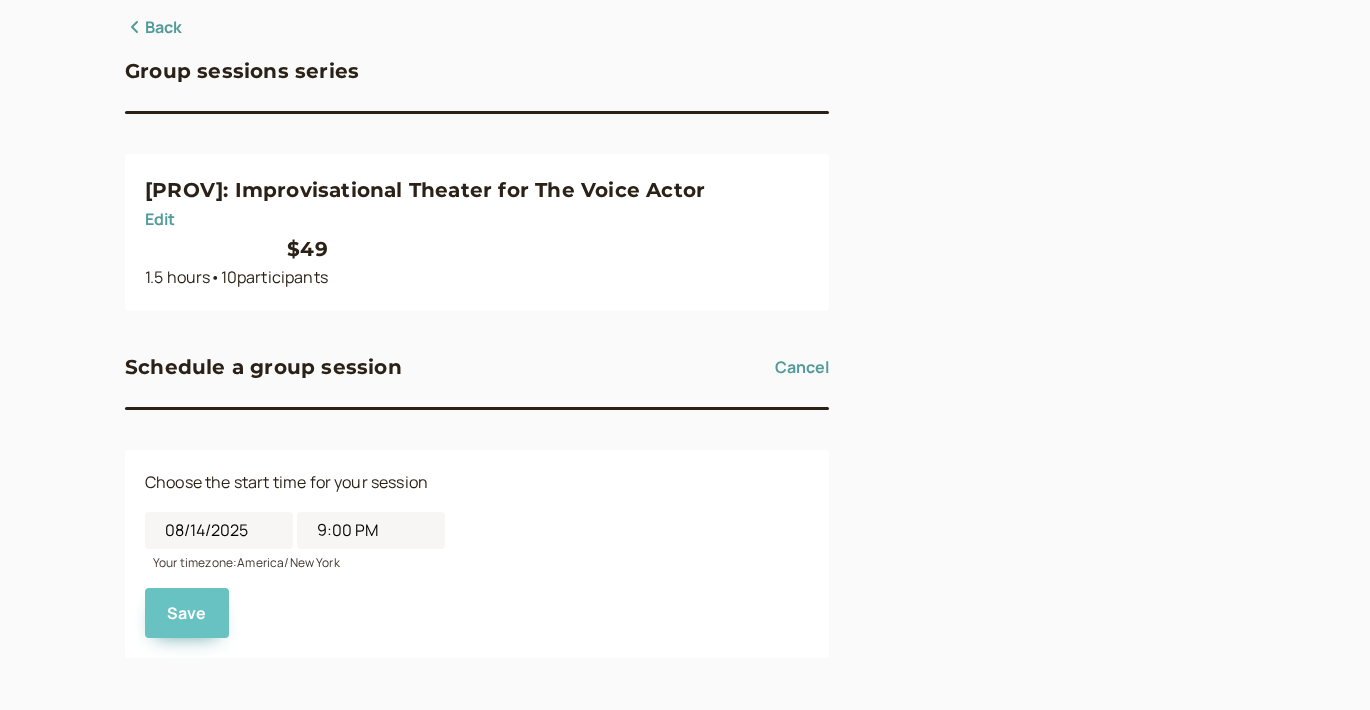 click on "Save" at bounding box center (187, 613) 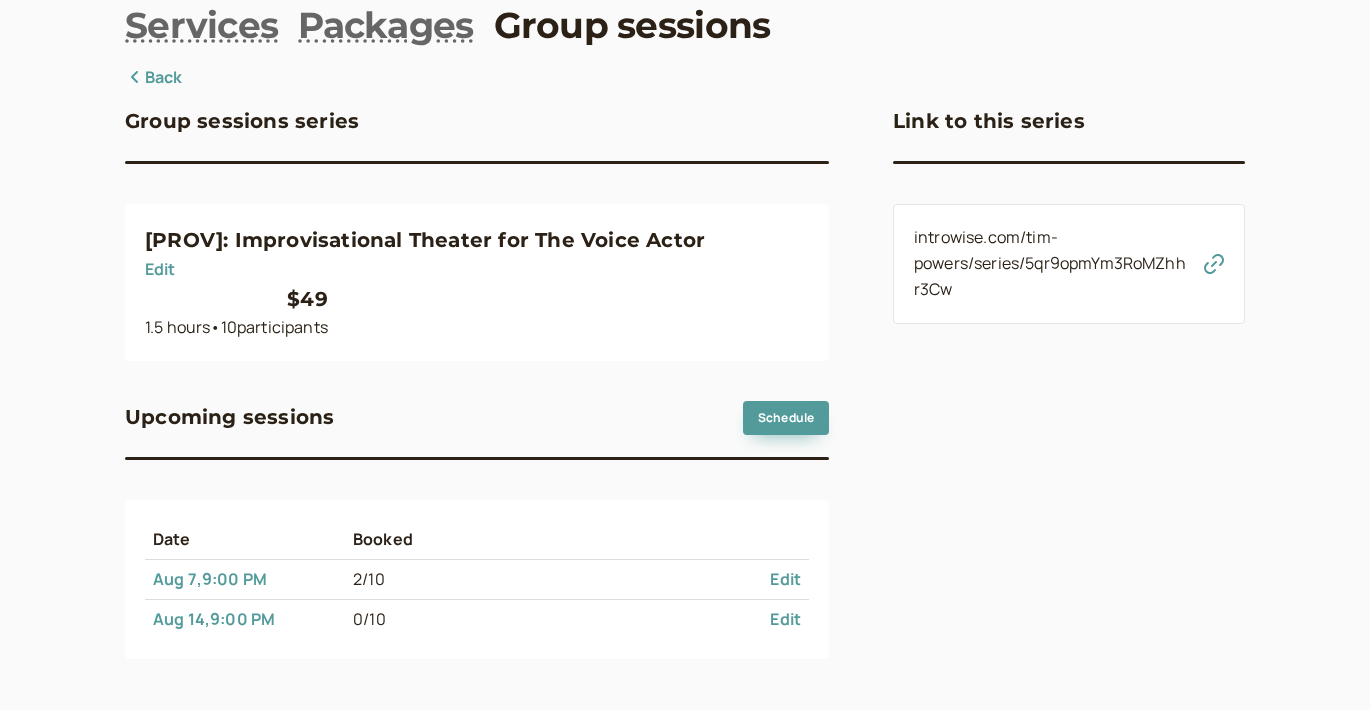 scroll, scrollTop: 107, scrollLeft: 0, axis: vertical 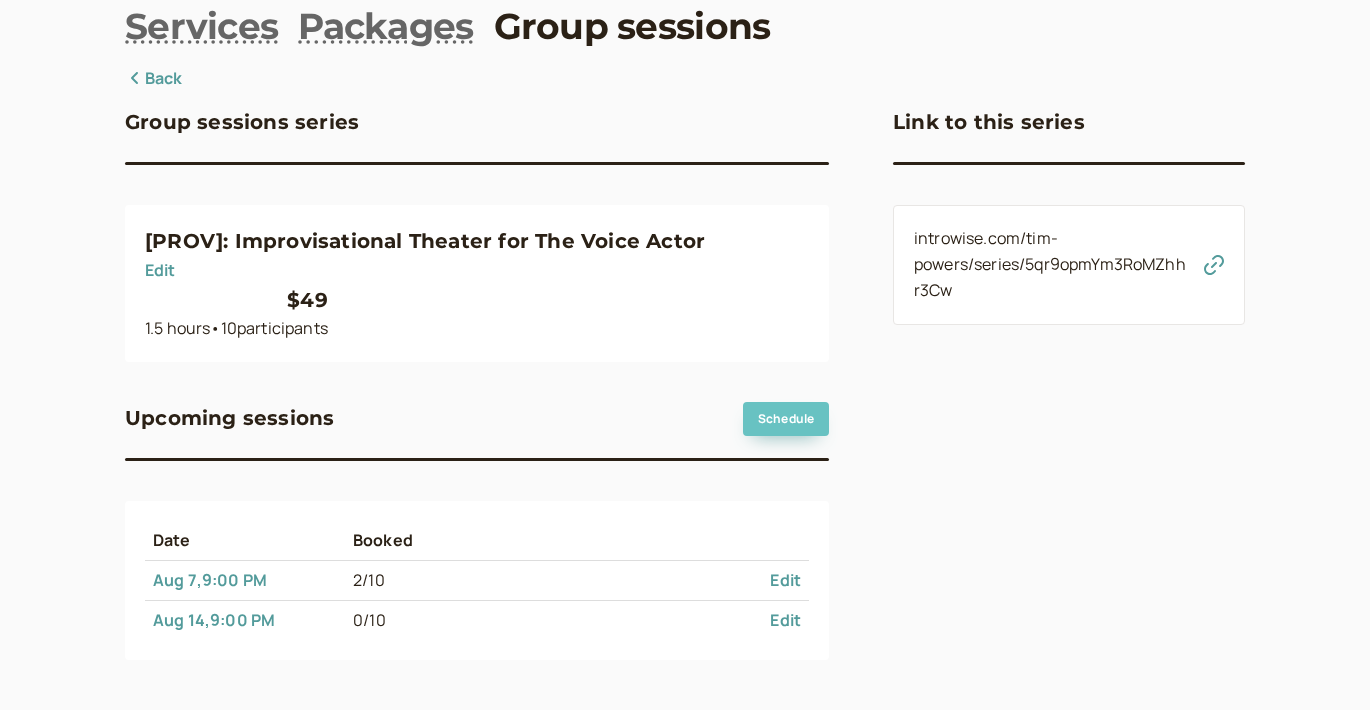 click on "Schedule" at bounding box center [786, 419] 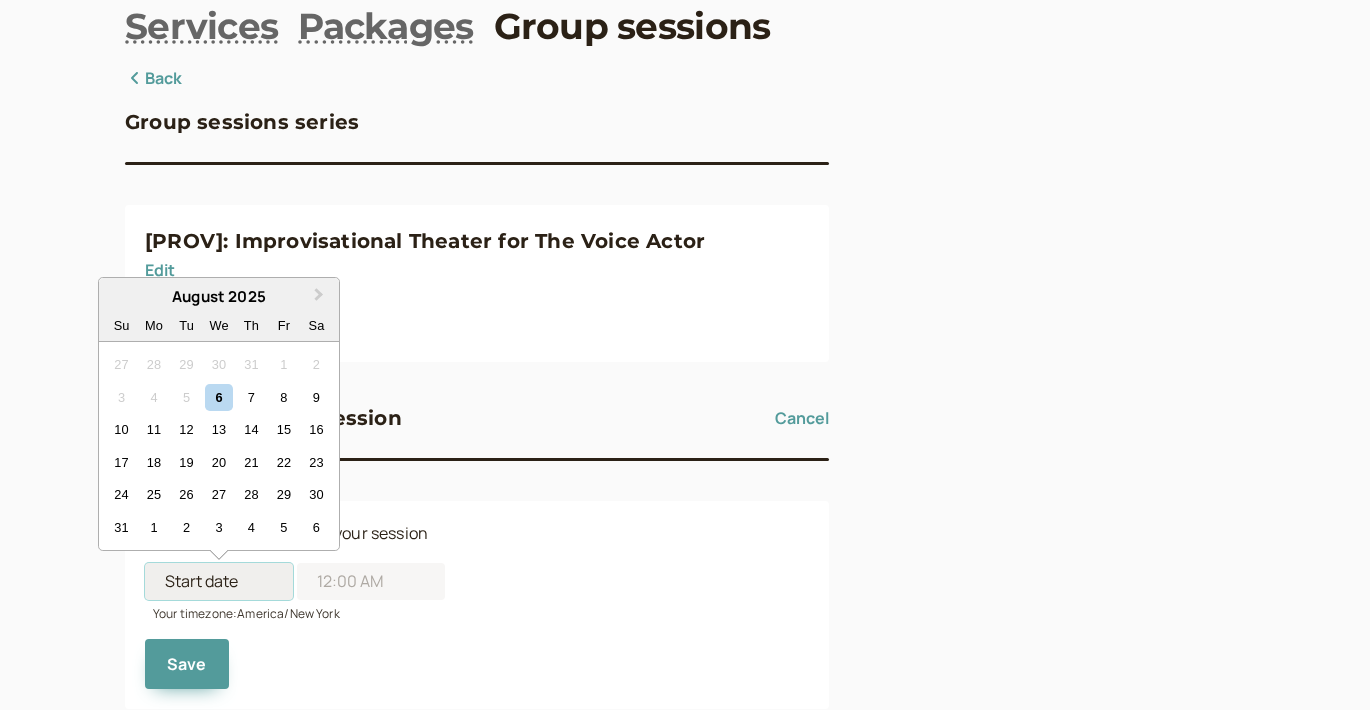 click at bounding box center [219, 581] 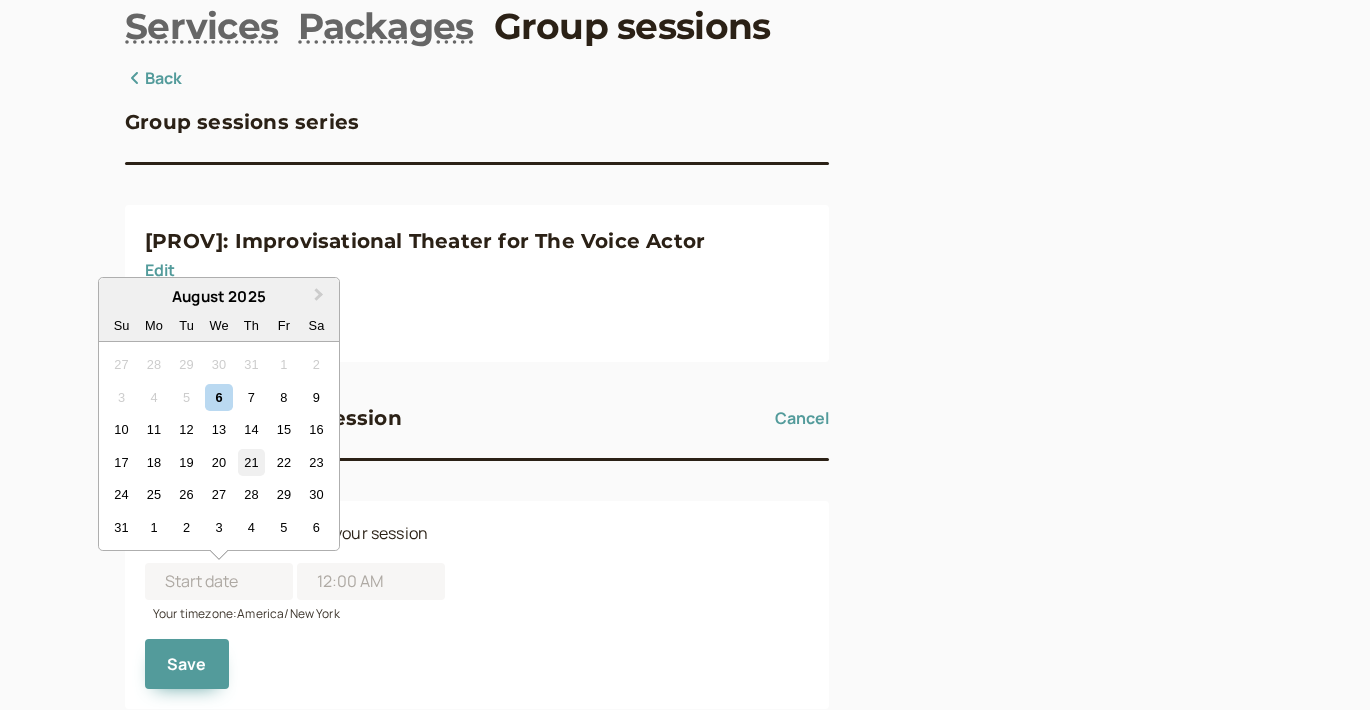 click on "21" at bounding box center (251, 462) 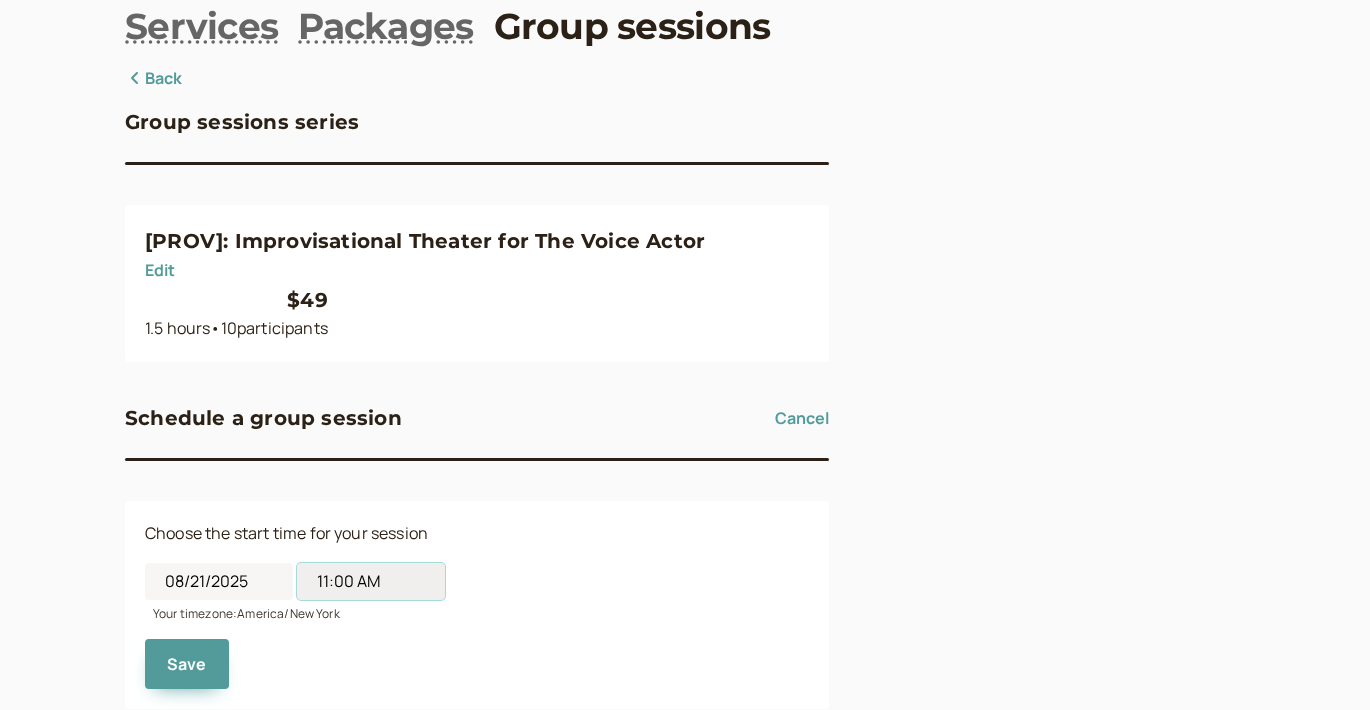 click on "11:00 AM" at bounding box center [371, 581] 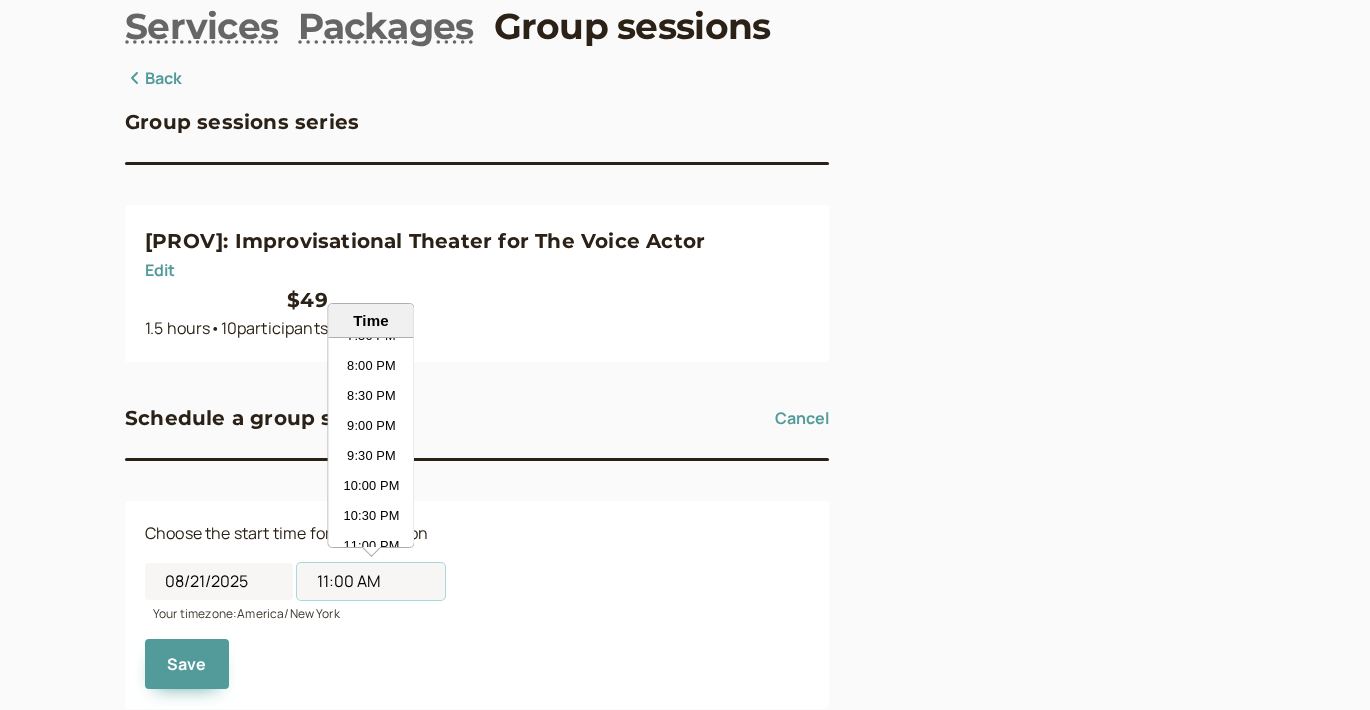 scroll, scrollTop: 1186, scrollLeft: 0, axis: vertical 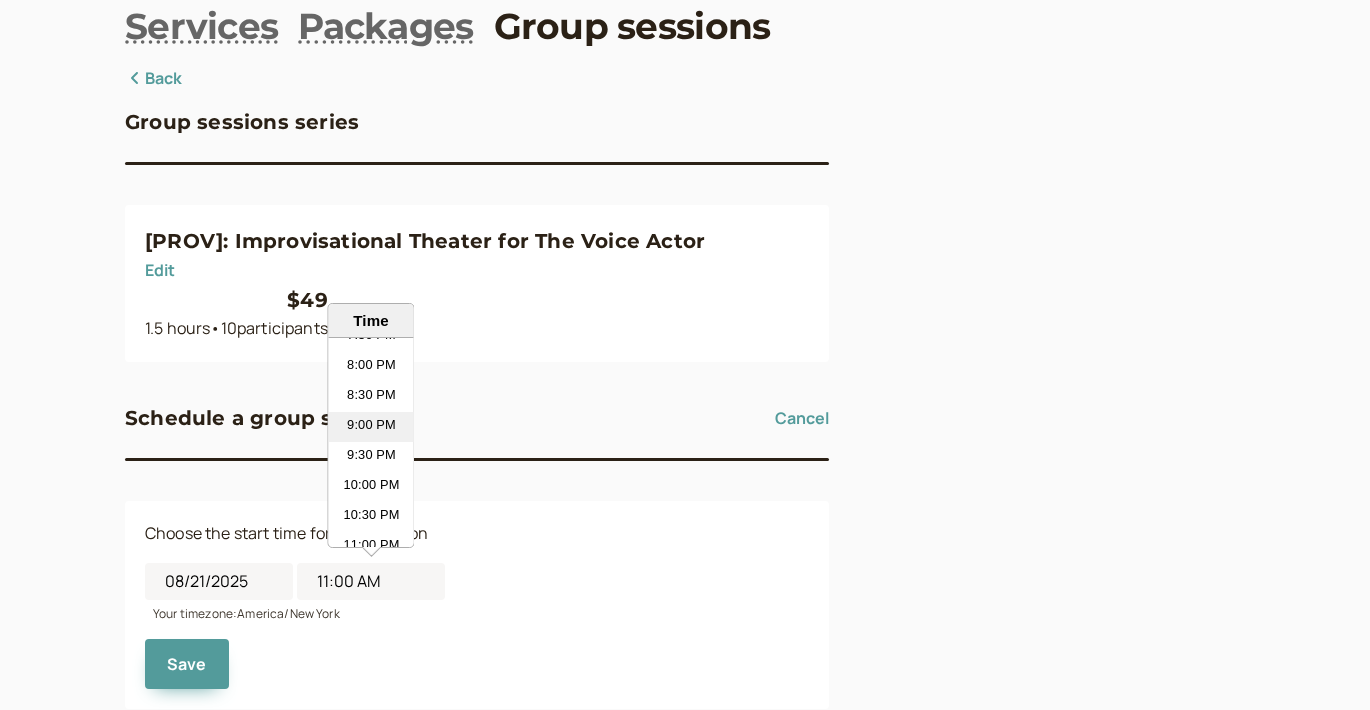 click on "9:00 PM" at bounding box center [371, 427] 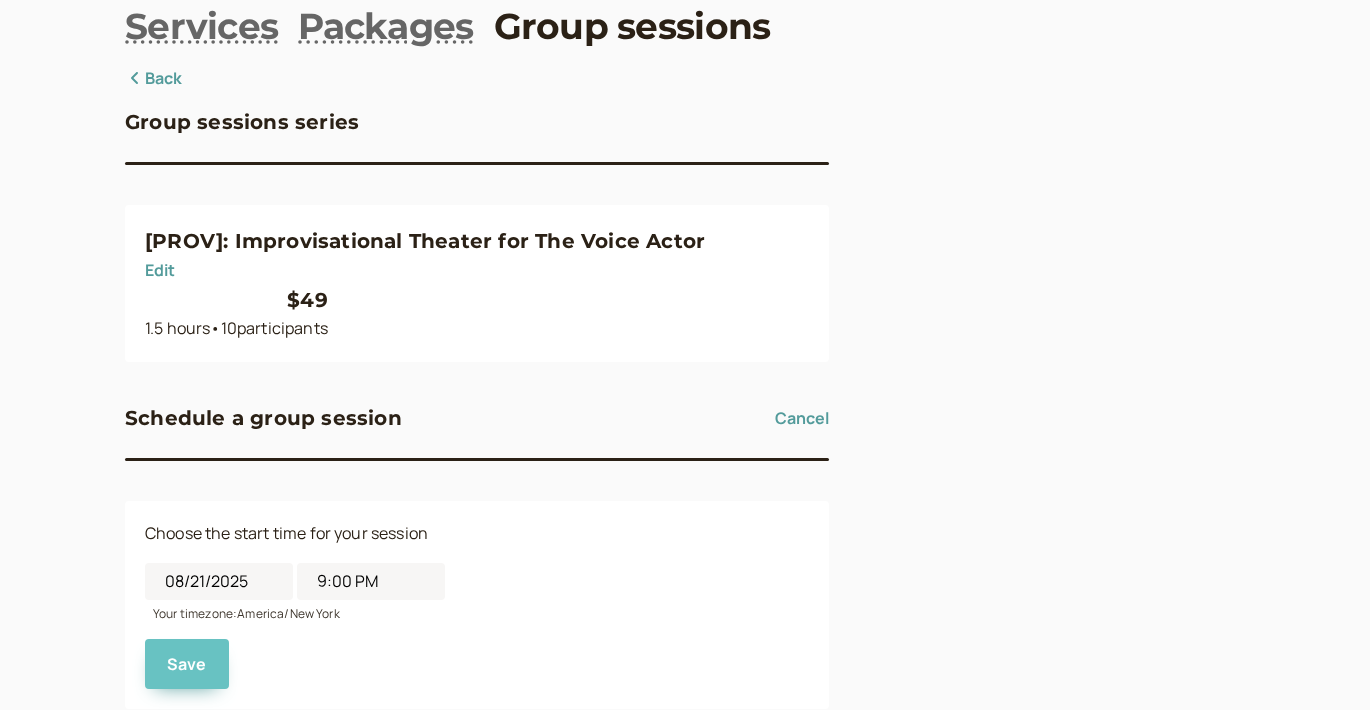 click on "Save" at bounding box center [187, 664] 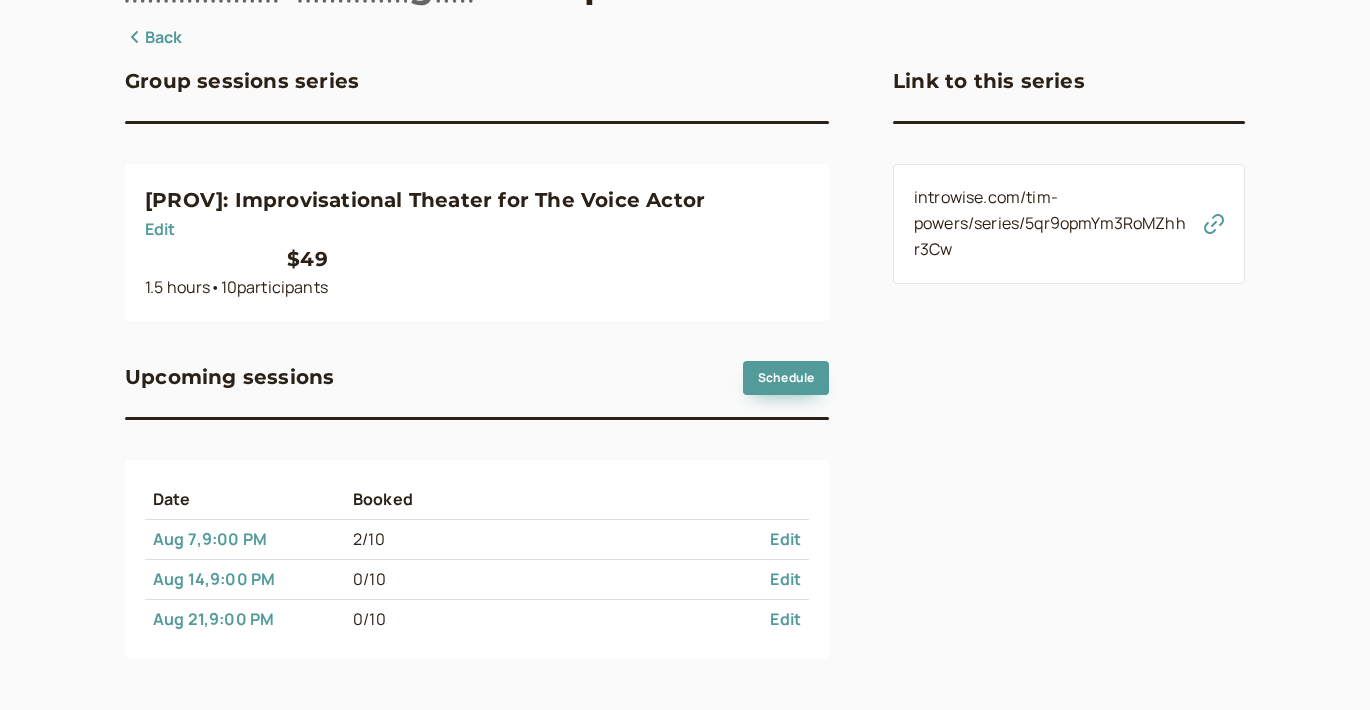 scroll, scrollTop: 146, scrollLeft: 0, axis: vertical 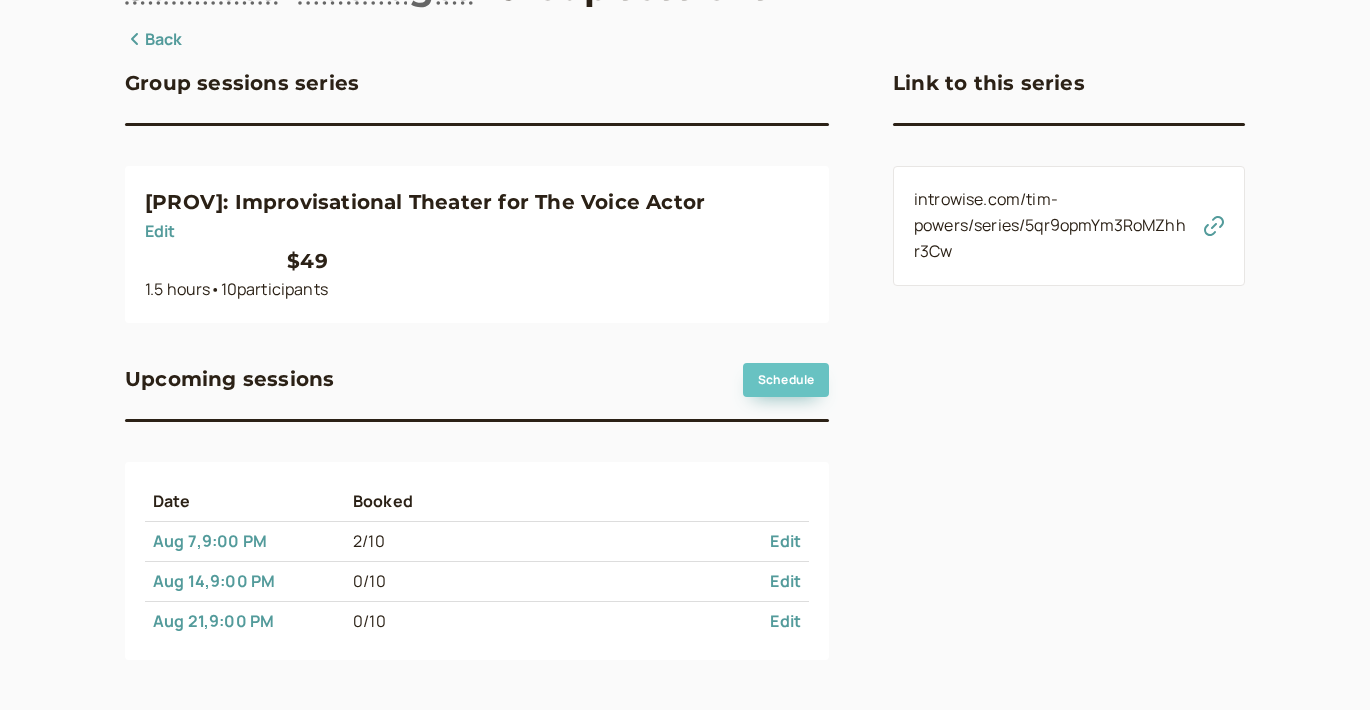 click on "Schedule" at bounding box center (786, 380) 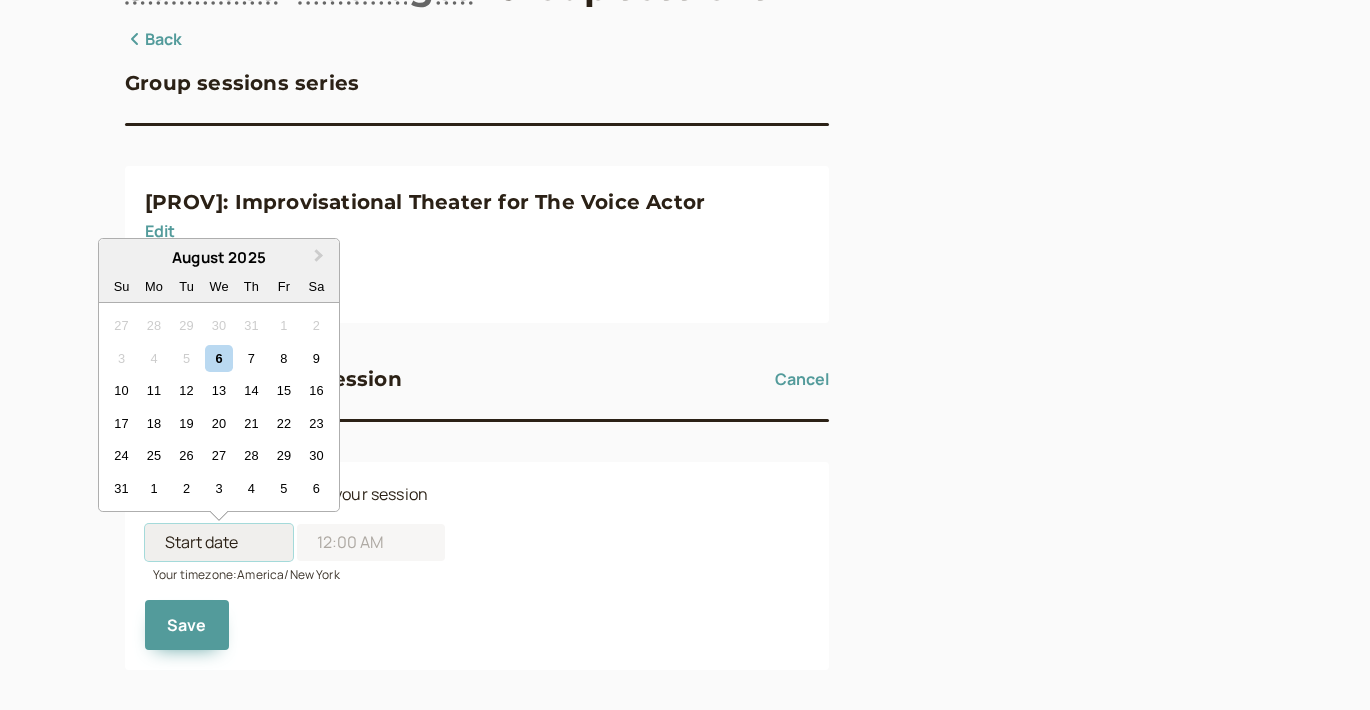 click at bounding box center (219, 542) 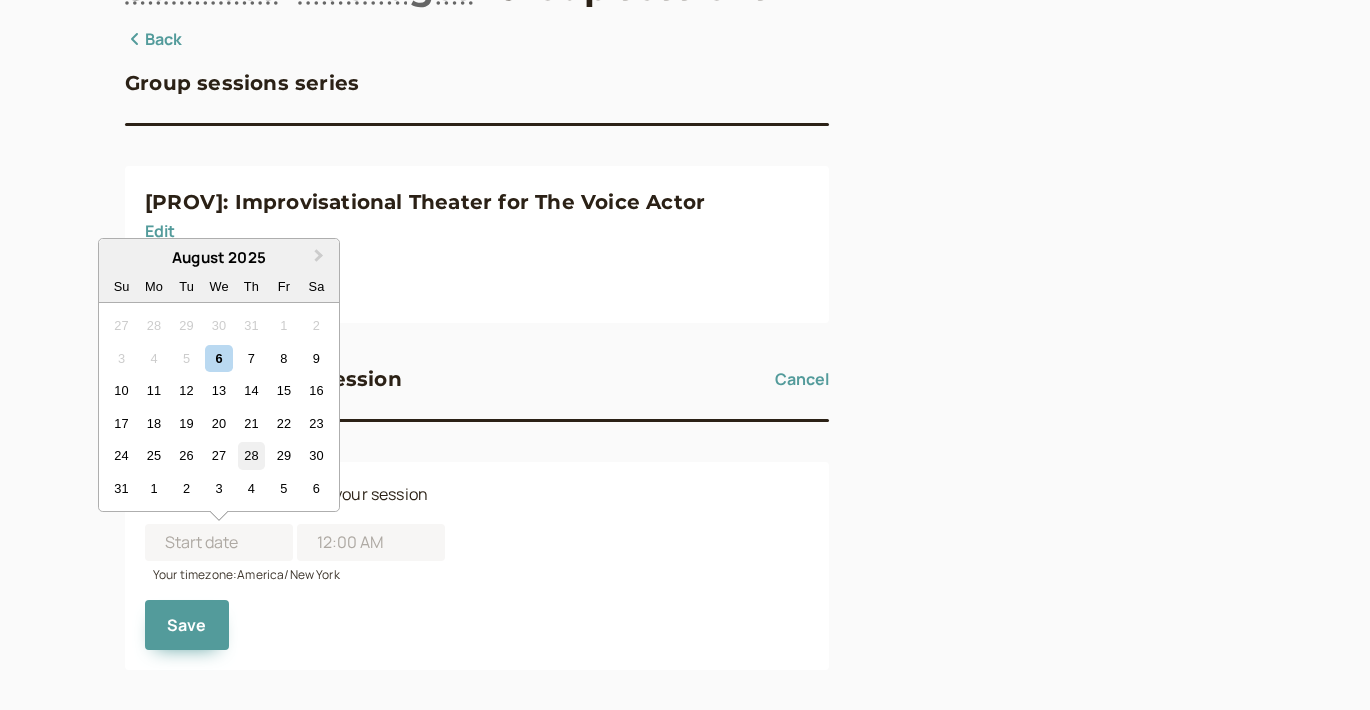 click on "28" at bounding box center [251, 455] 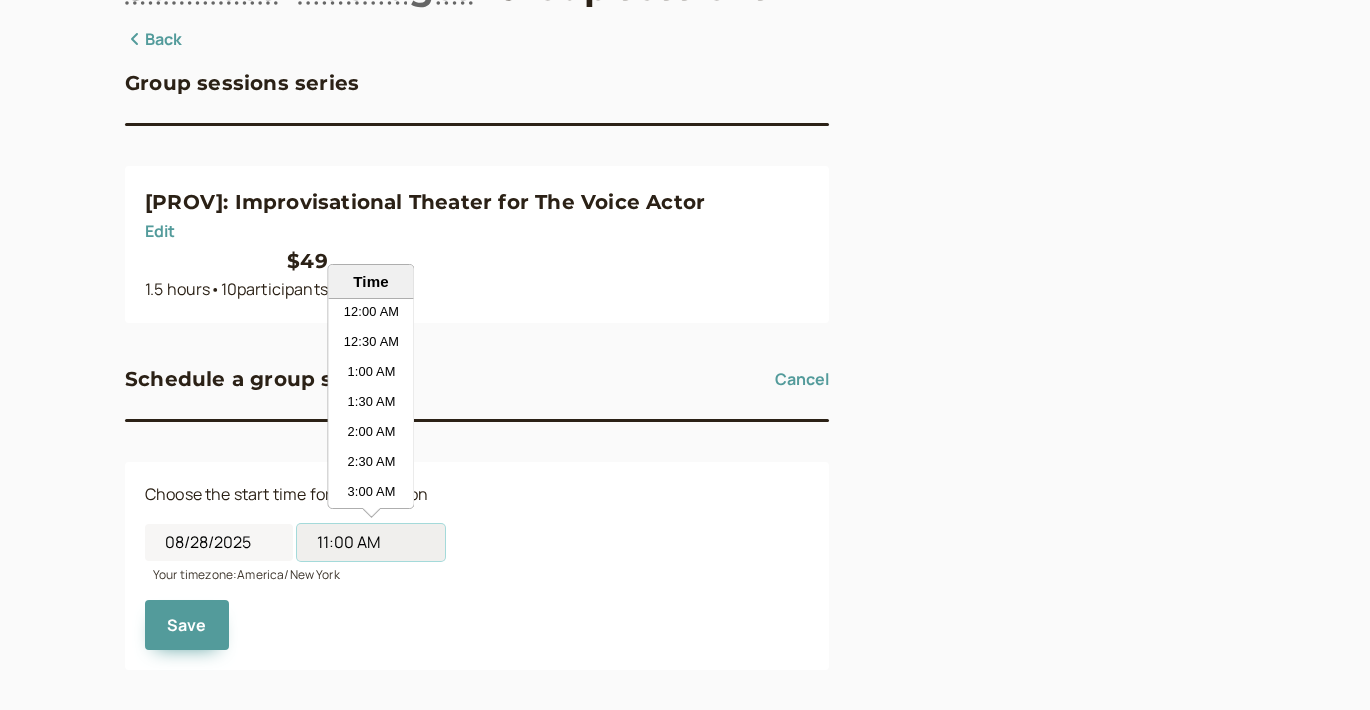 click on "11:00 AM" at bounding box center (371, 542) 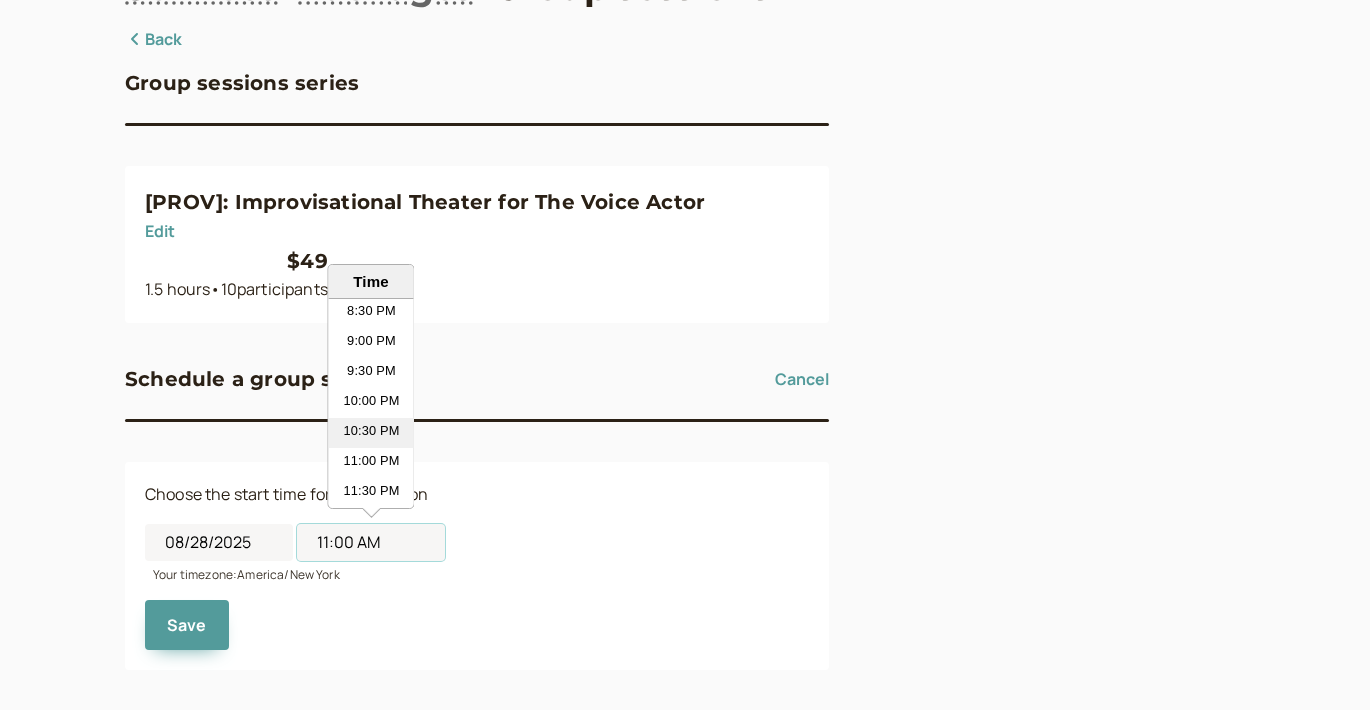 scroll, scrollTop: 1231, scrollLeft: 0, axis: vertical 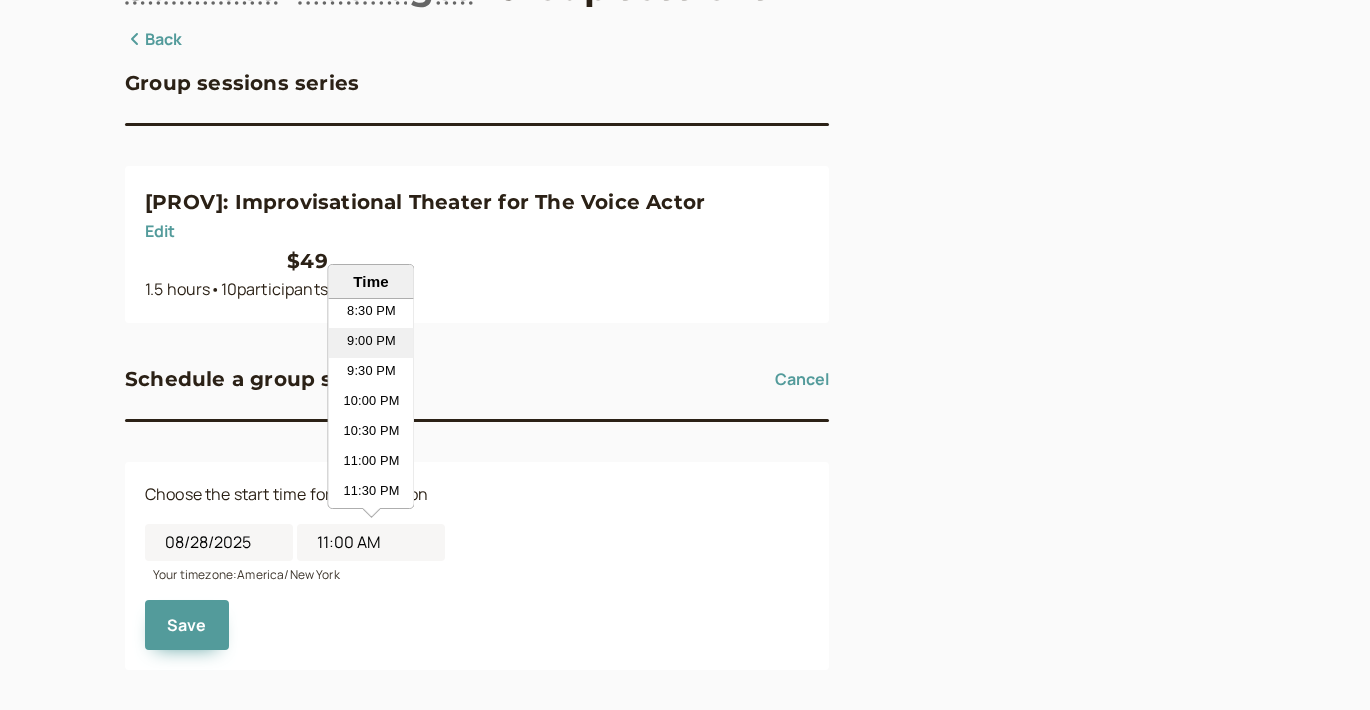 click on "9:00 PM" at bounding box center (371, 343) 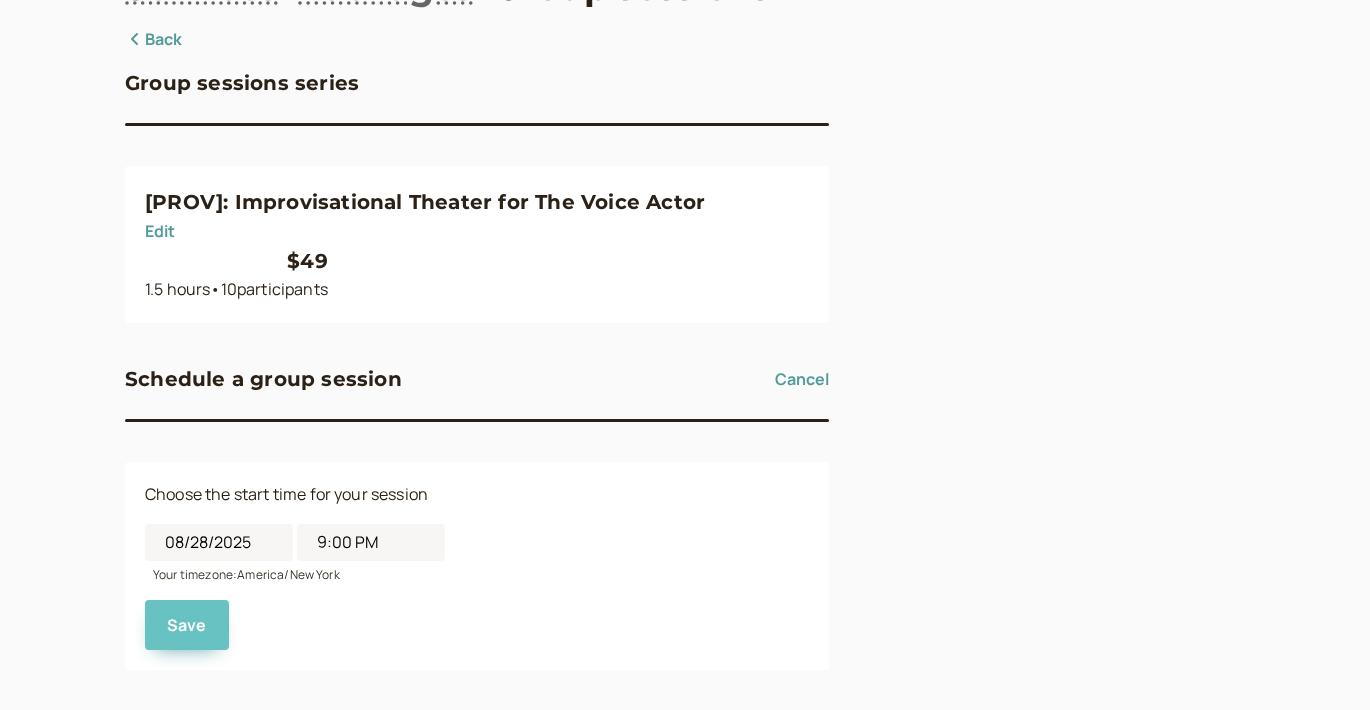 click on "Save" at bounding box center [187, 625] 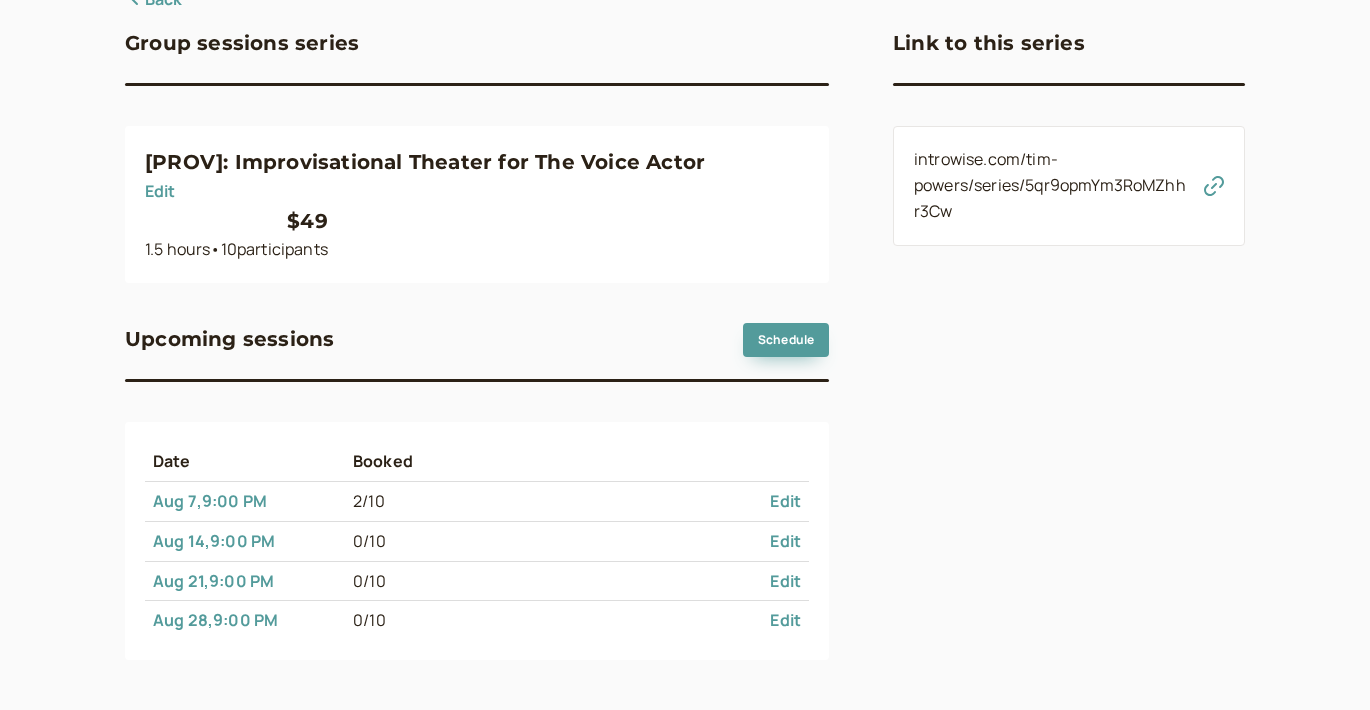 scroll, scrollTop: 185, scrollLeft: 0, axis: vertical 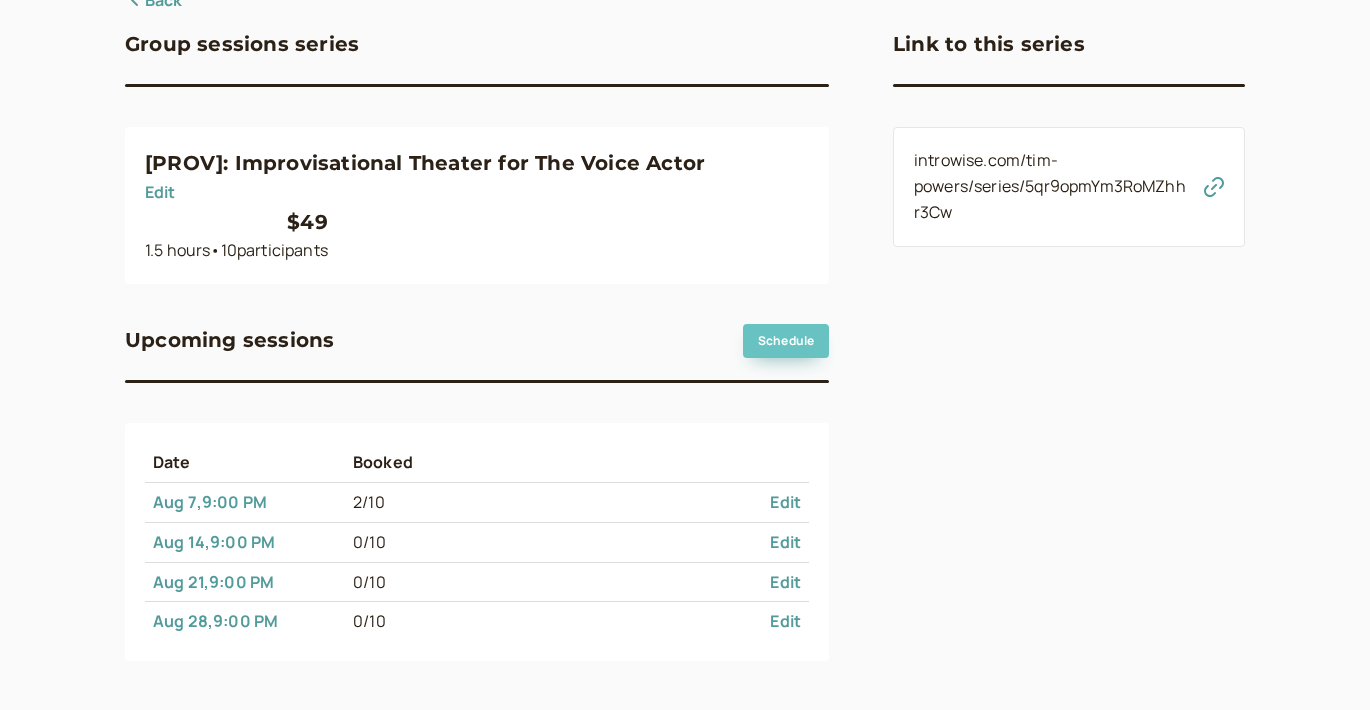 click on "Schedule" at bounding box center (786, 341) 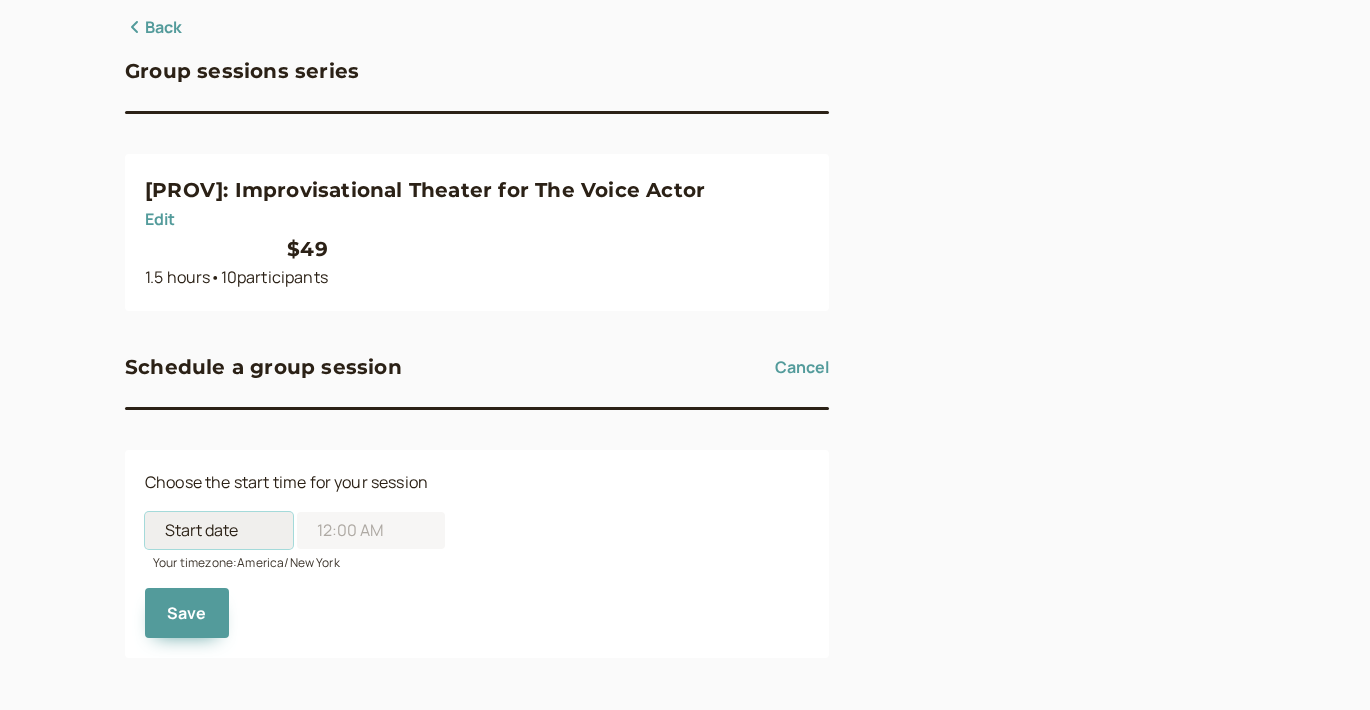click at bounding box center [219, 530] 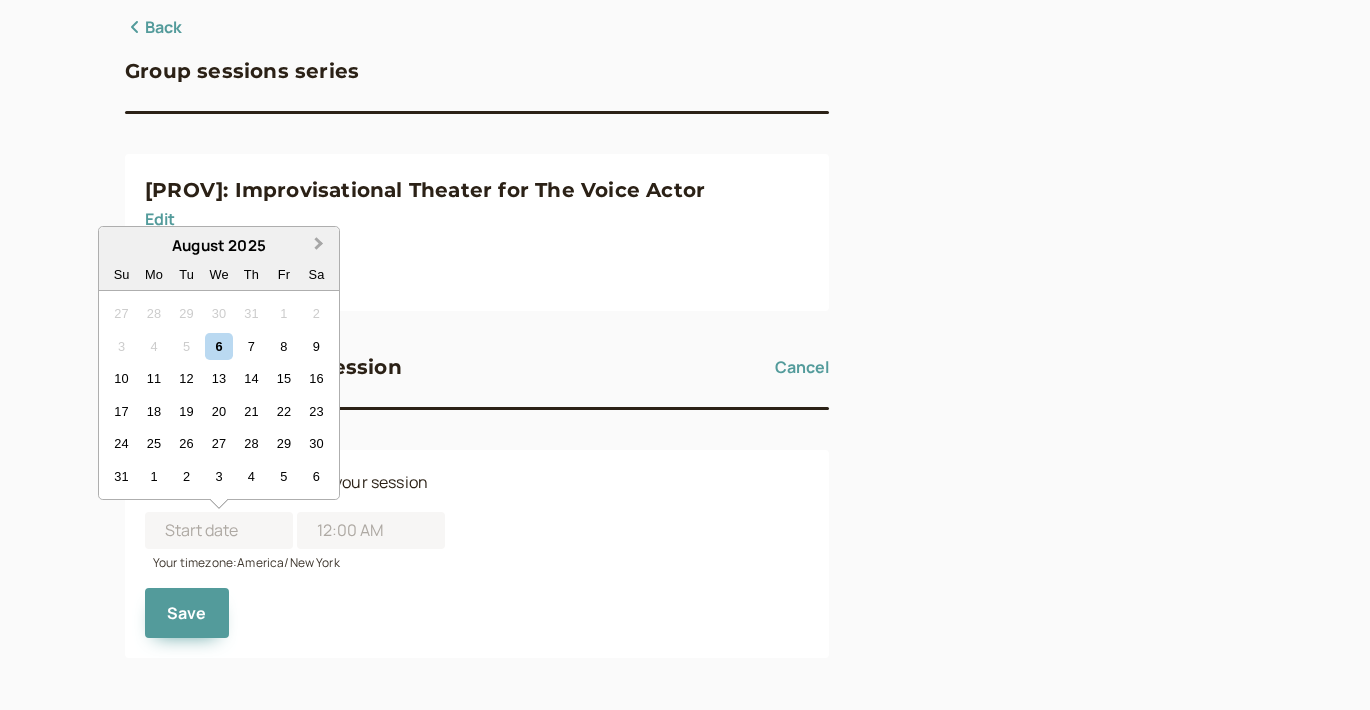 click on "Next Month" at bounding box center [319, 244] 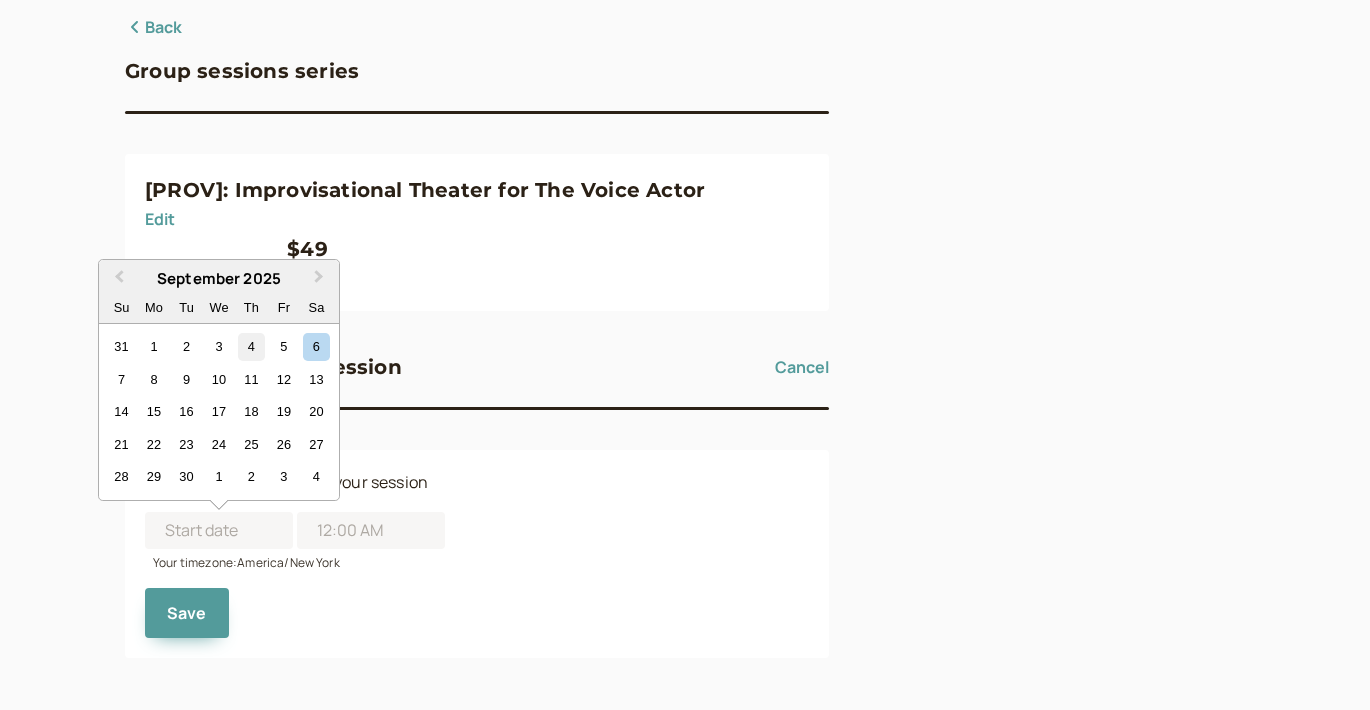 click on "4" at bounding box center [251, 346] 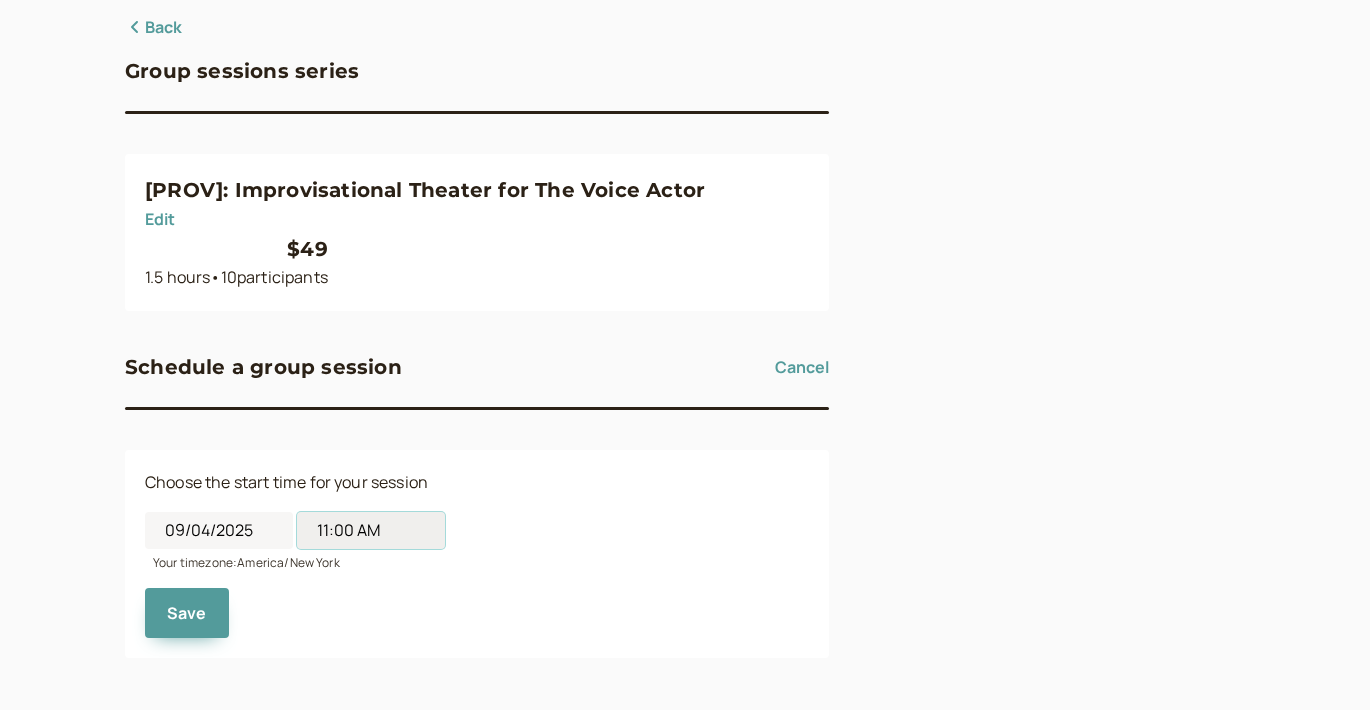 click on "11:00 AM" at bounding box center (371, 530) 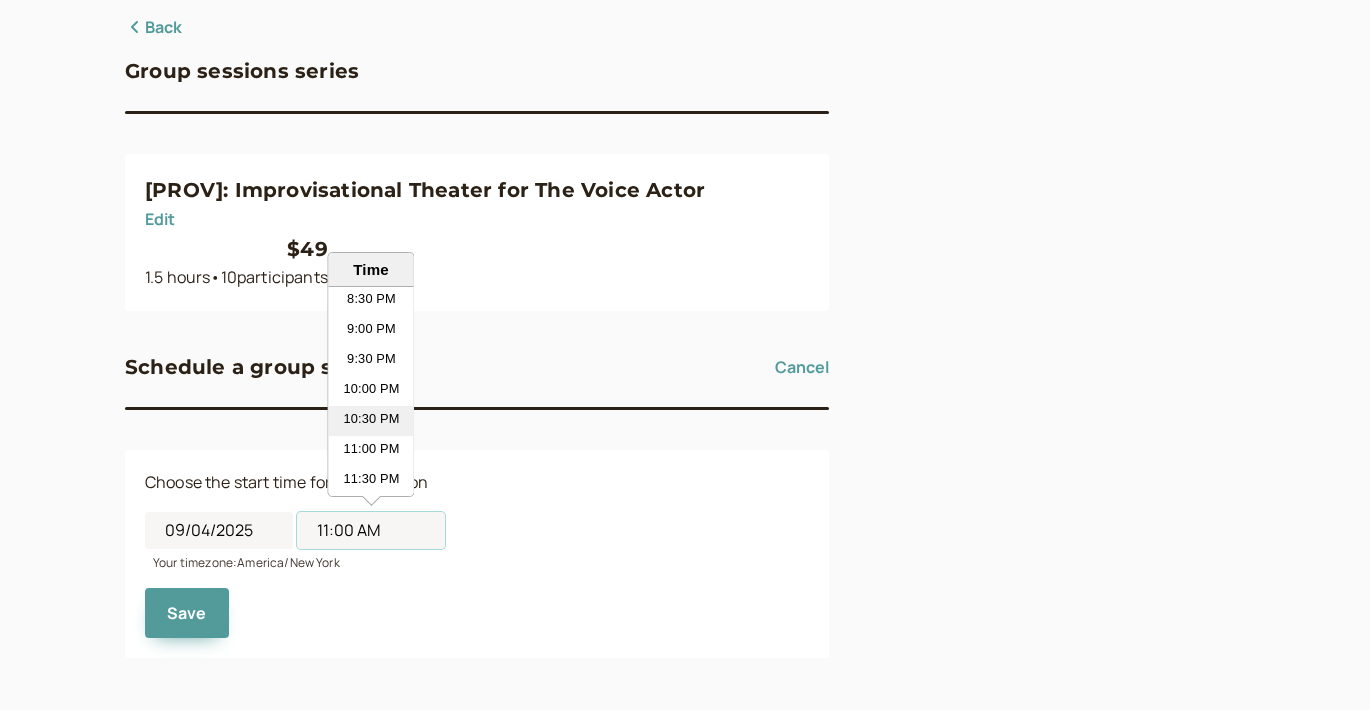scroll, scrollTop: 1231, scrollLeft: 0, axis: vertical 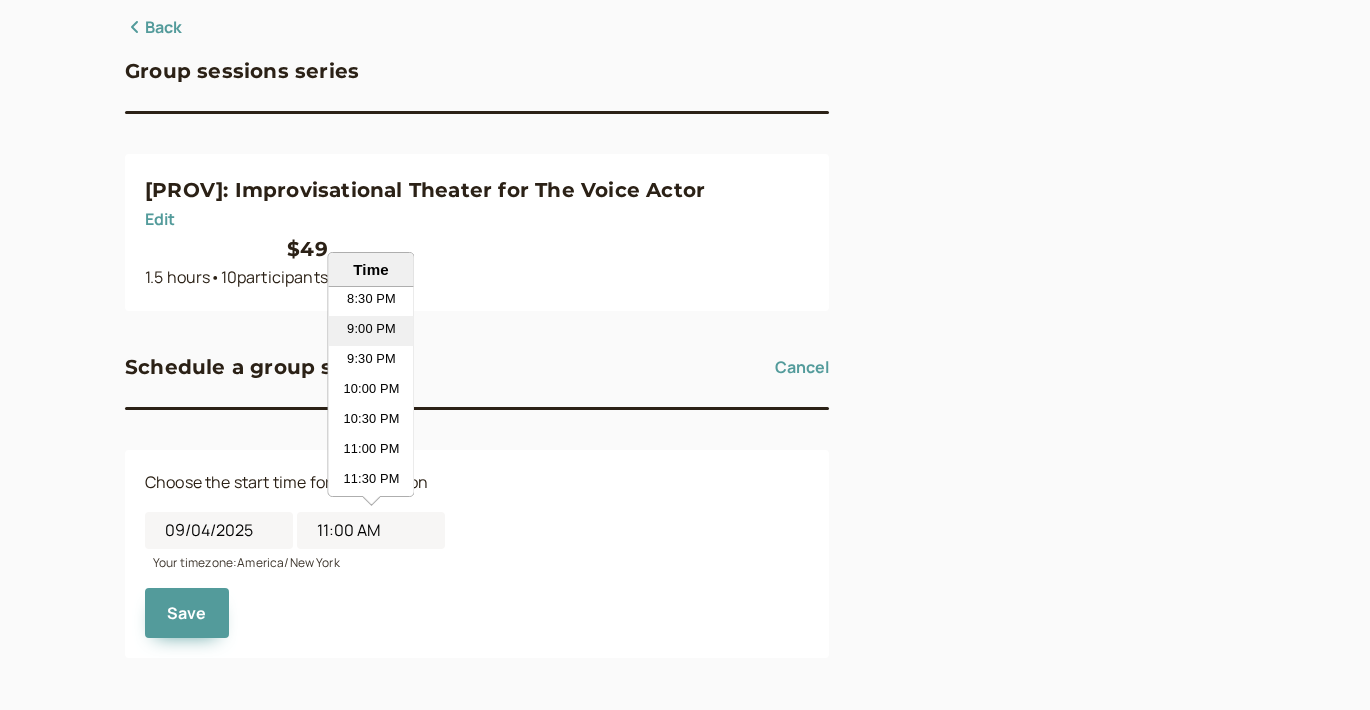 click on "9:00 PM" at bounding box center (371, 331) 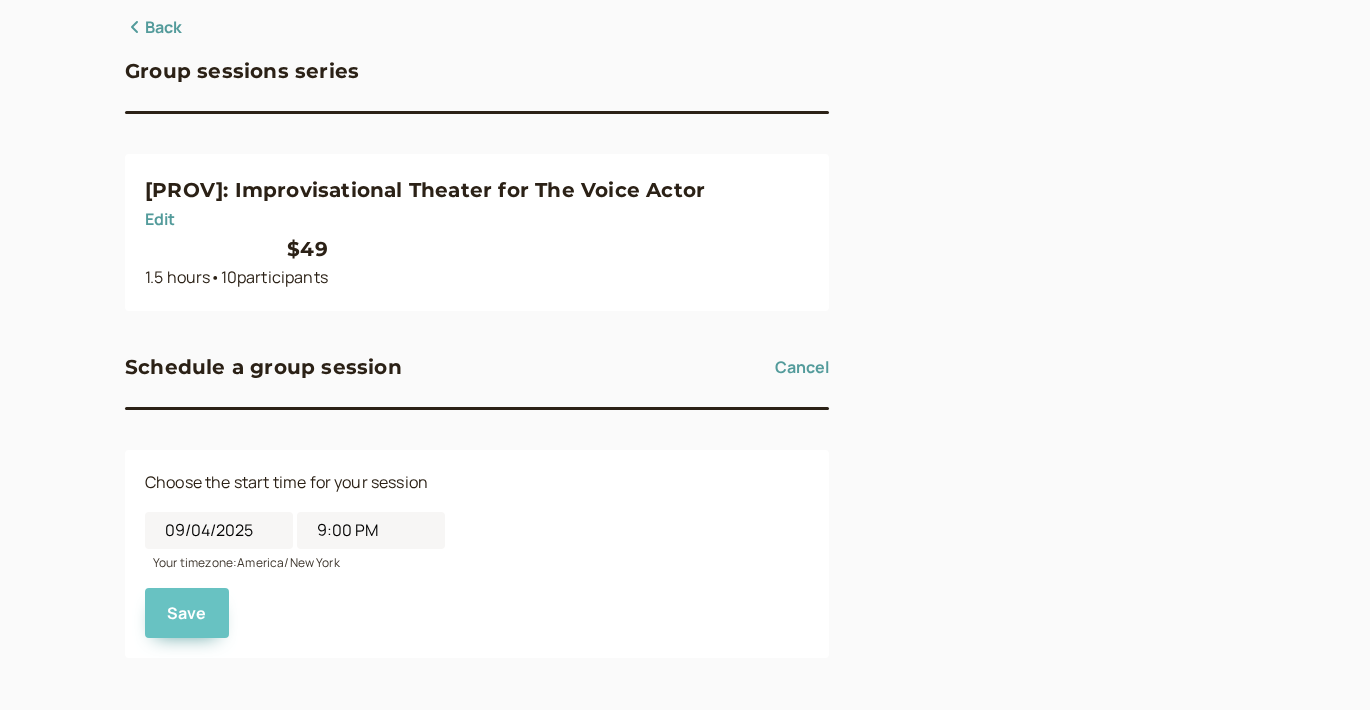 click on "Save" at bounding box center (187, 613) 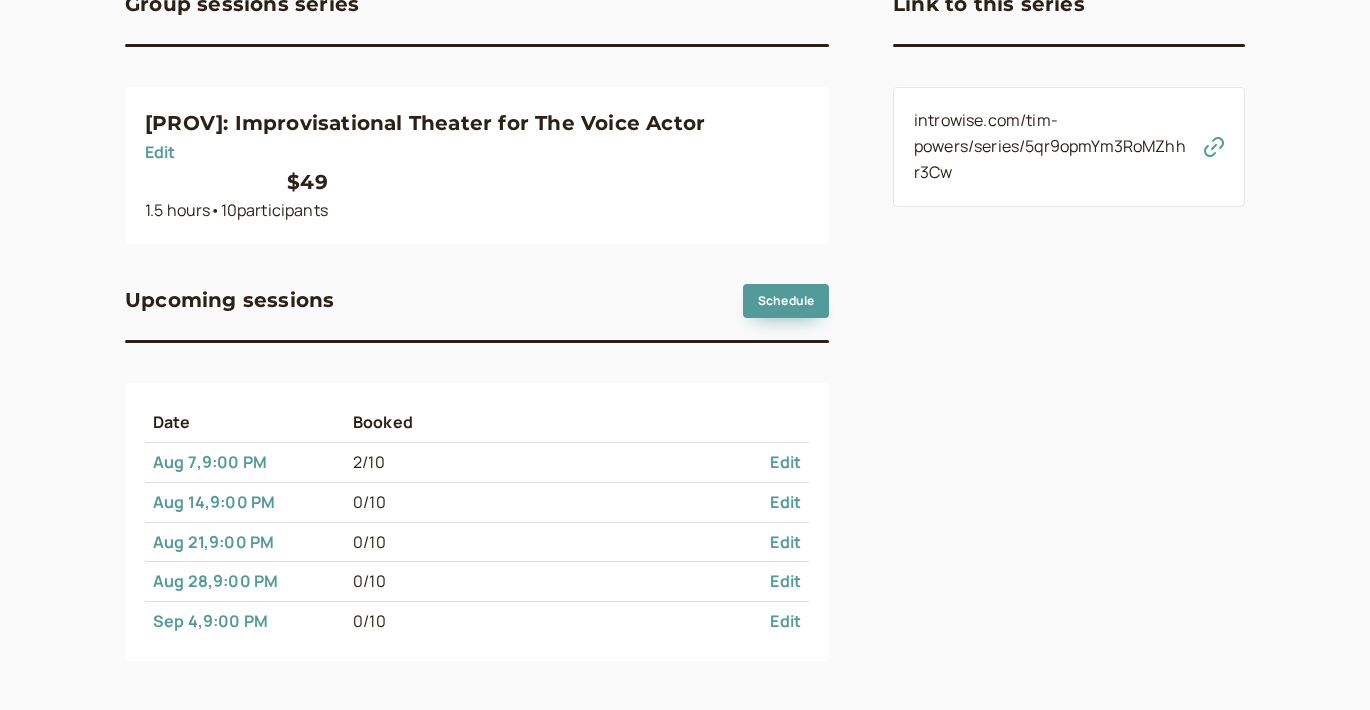 scroll, scrollTop: 224, scrollLeft: 0, axis: vertical 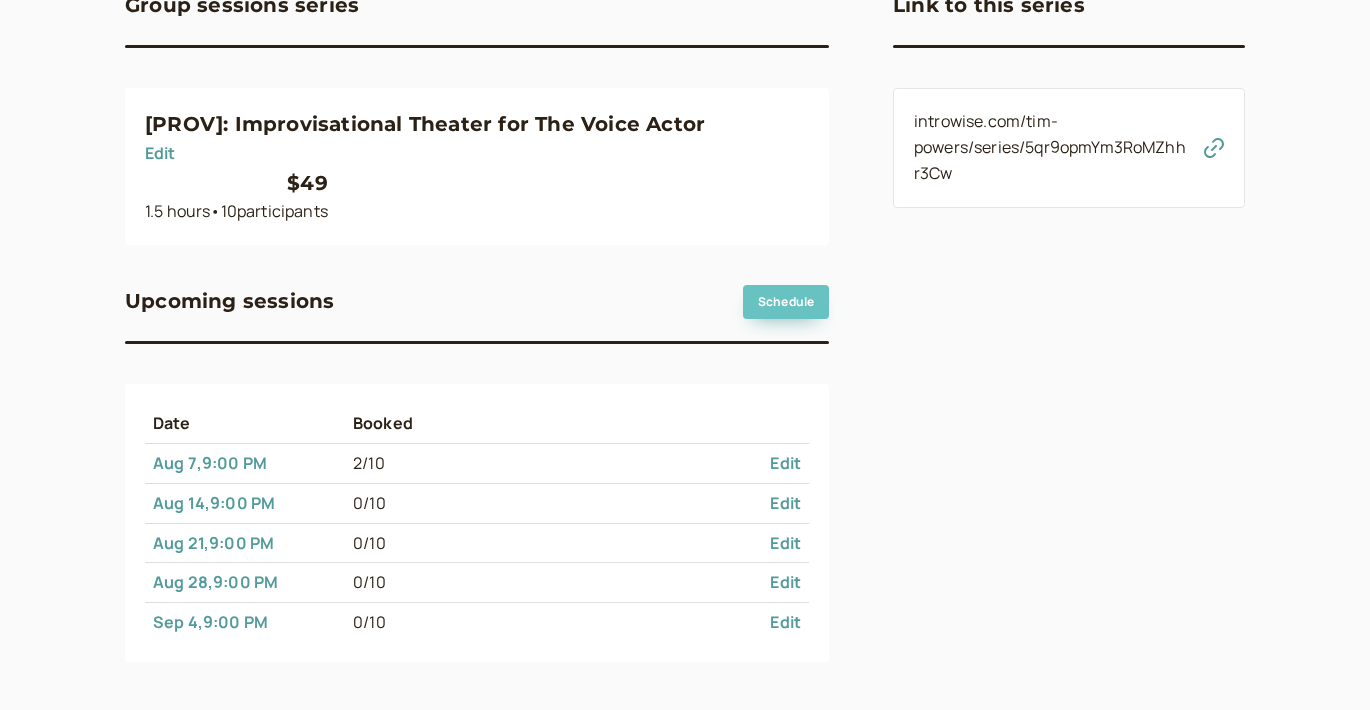 click on "Schedule" at bounding box center [786, 302] 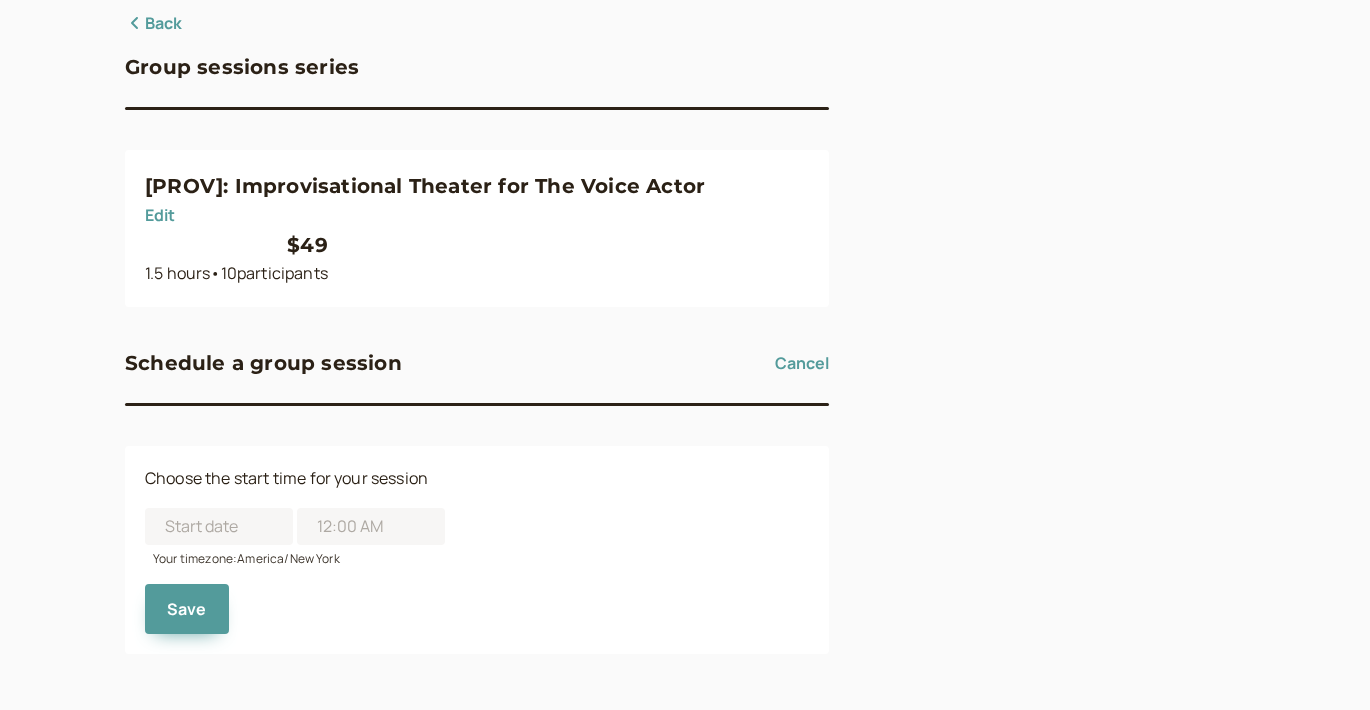 scroll, scrollTop: 158, scrollLeft: 0, axis: vertical 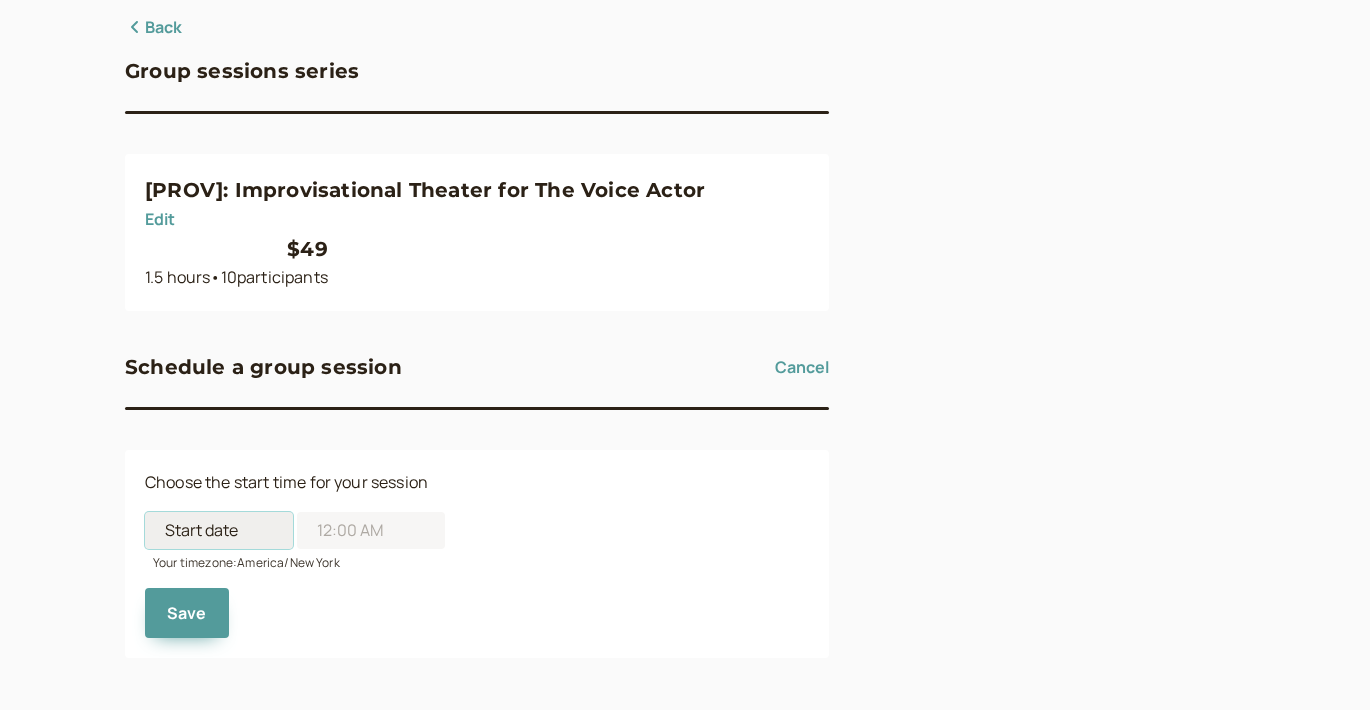 click at bounding box center (219, 530) 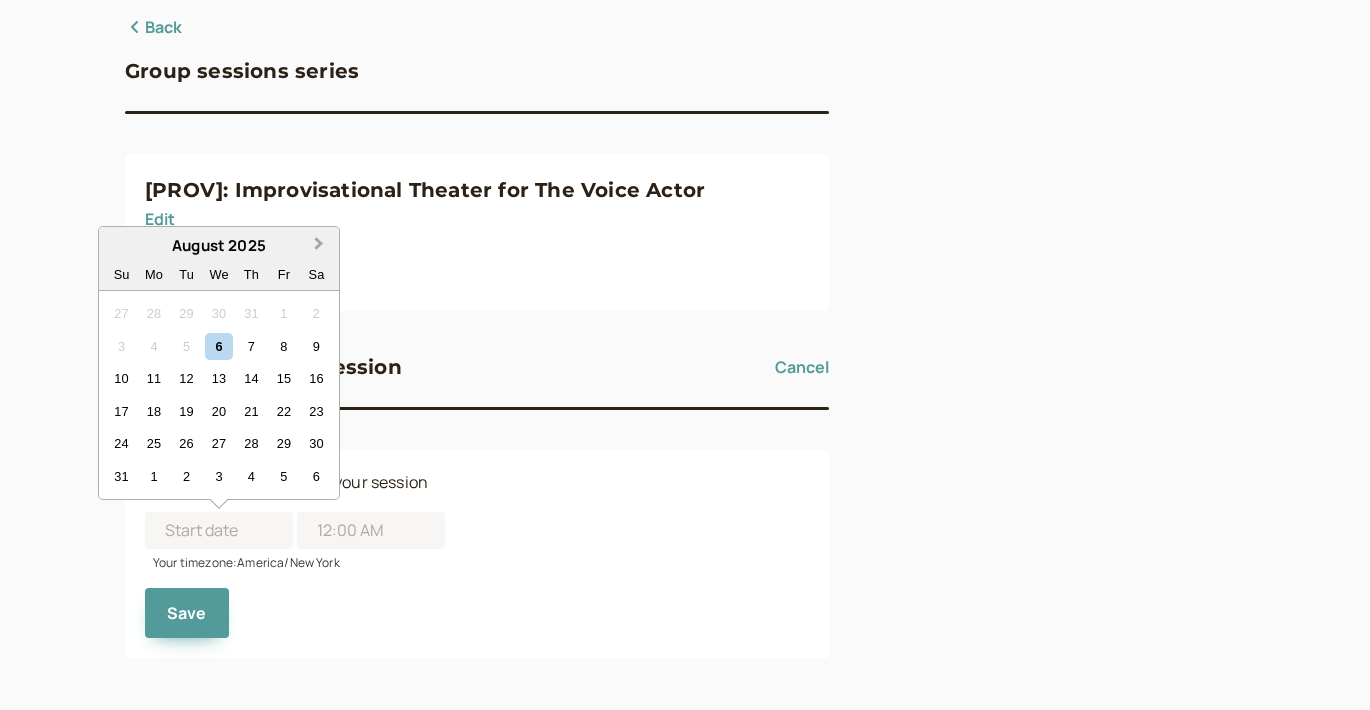 click on "Next Month" at bounding box center (321, 245) 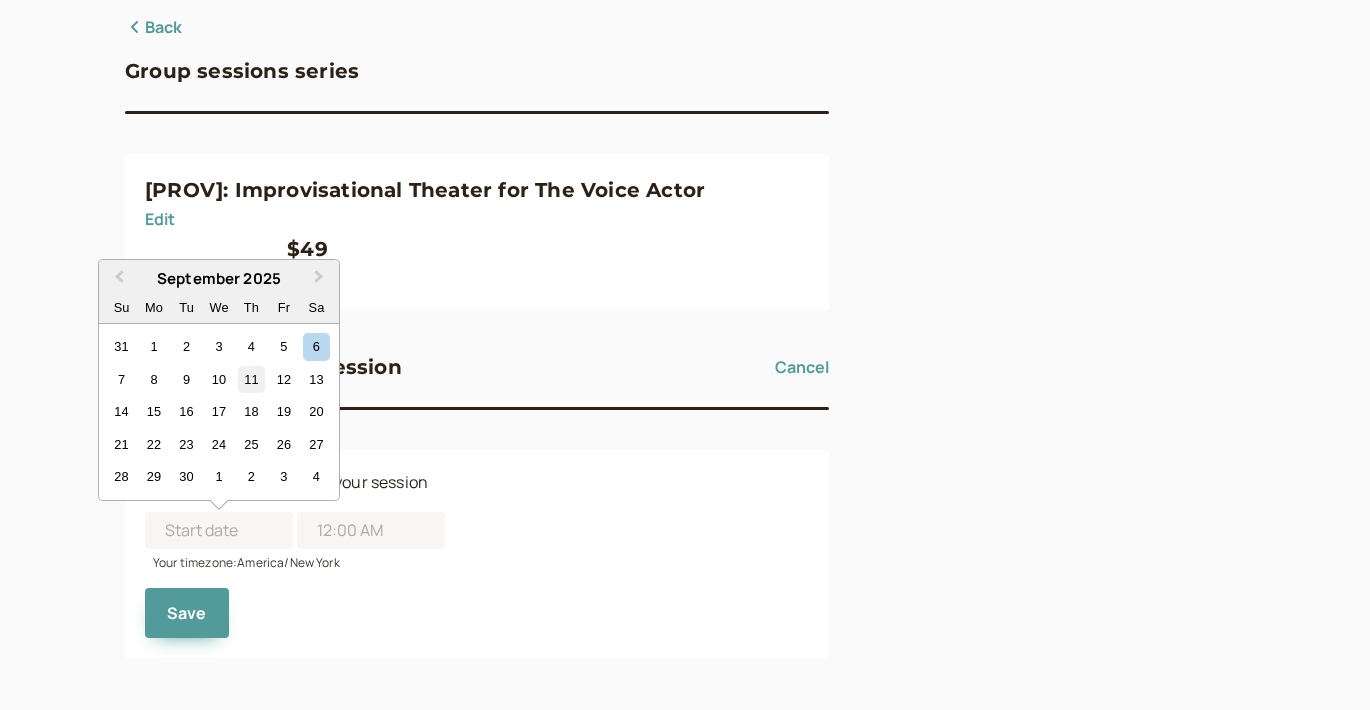 click on "11" at bounding box center (251, 379) 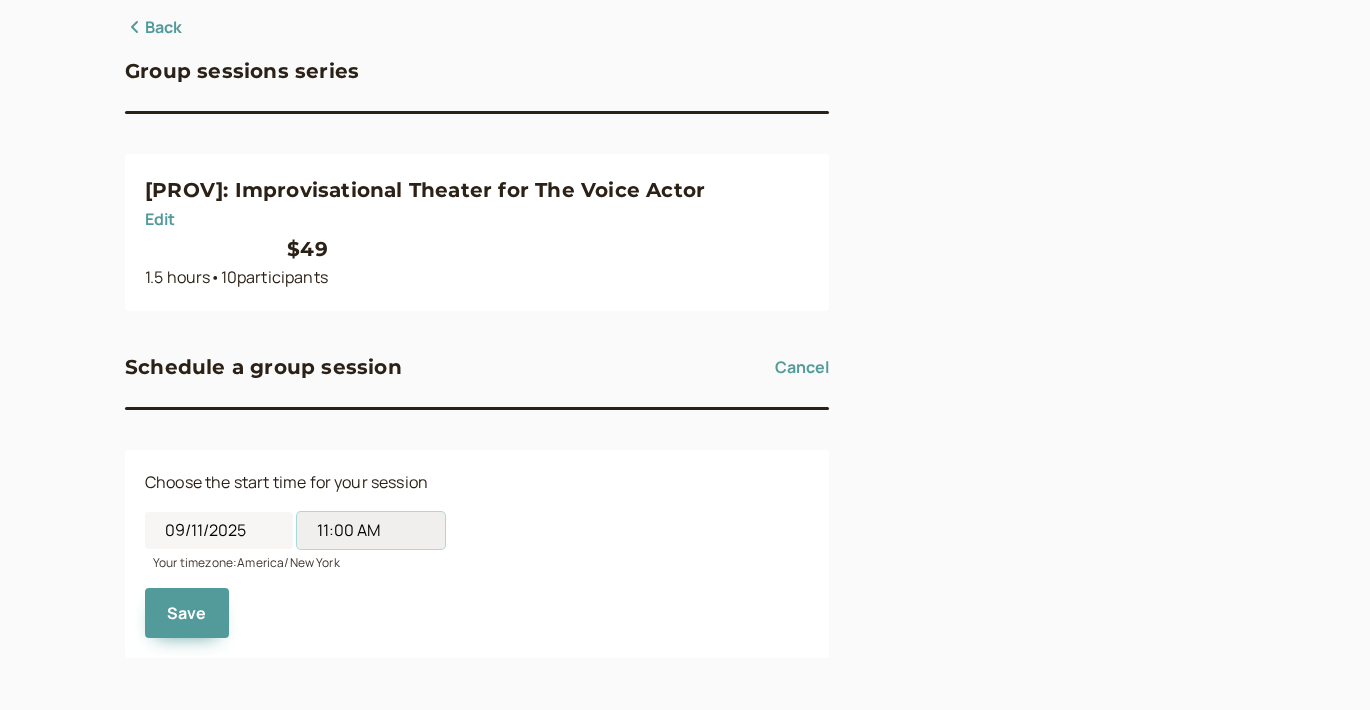 click on "11:00 AM" at bounding box center [371, 530] 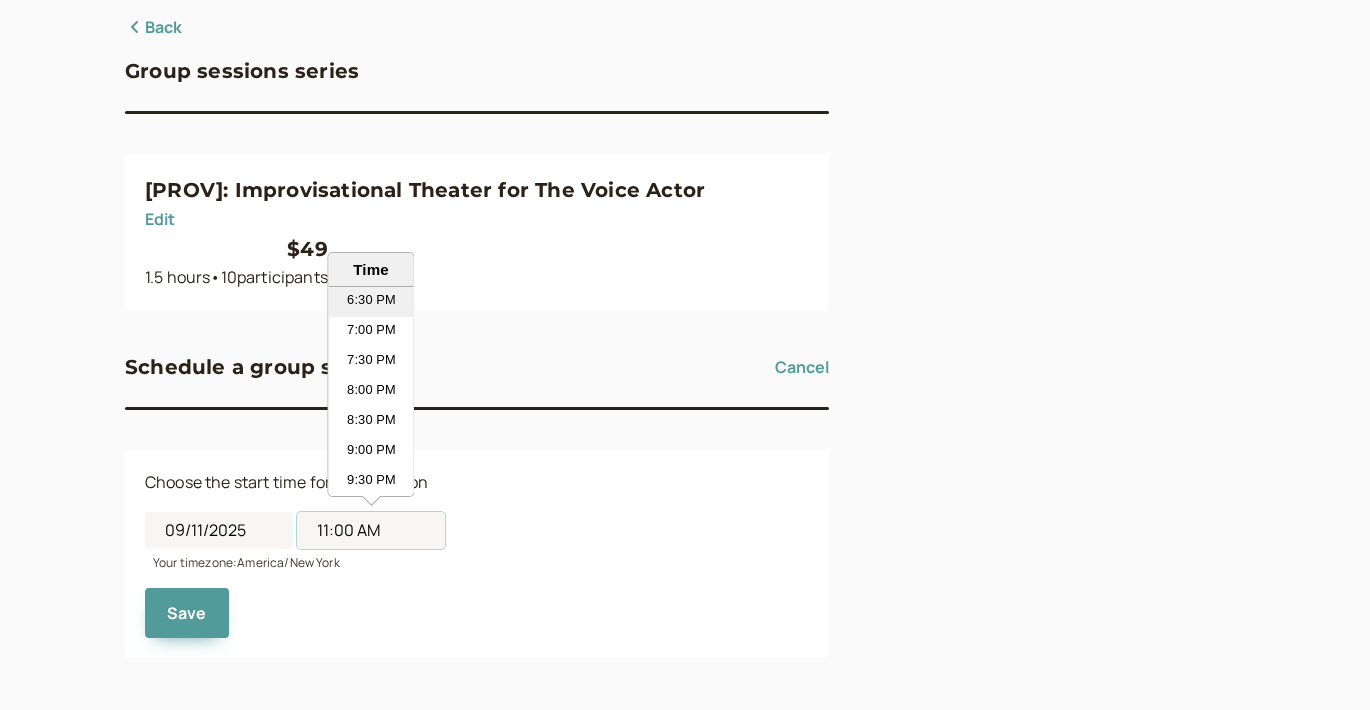 scroll, scrollTop: 1112, scrollLeft: 0, axis: vertical 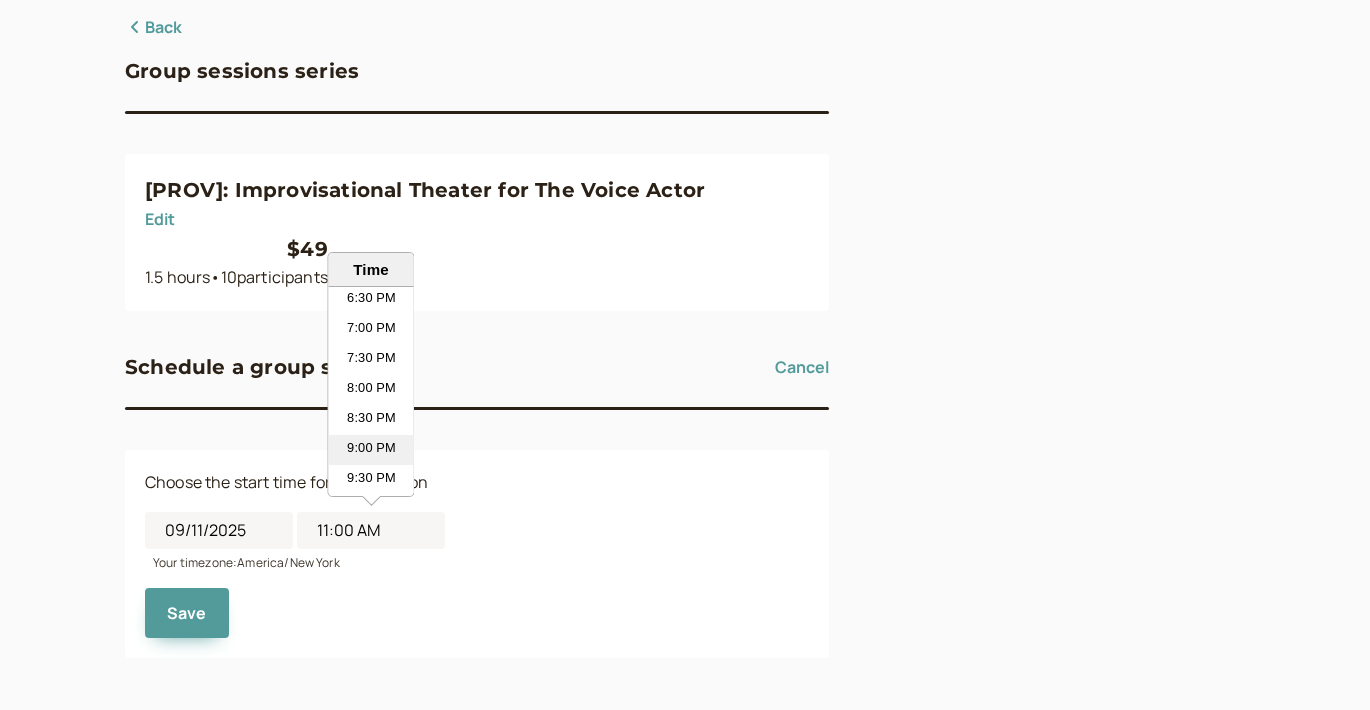 click on "9:00 PM" at bounding box center [371, 450] 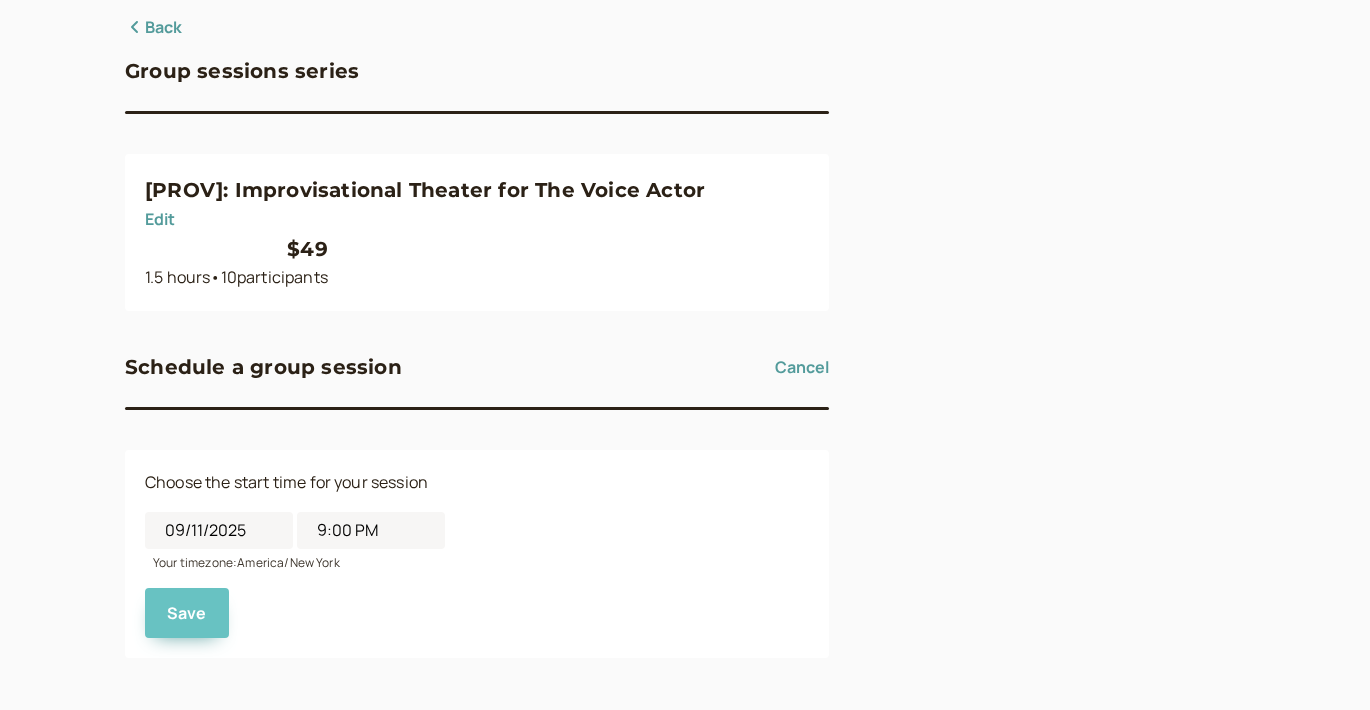 click on "Save" at bounding box center (187, 613) 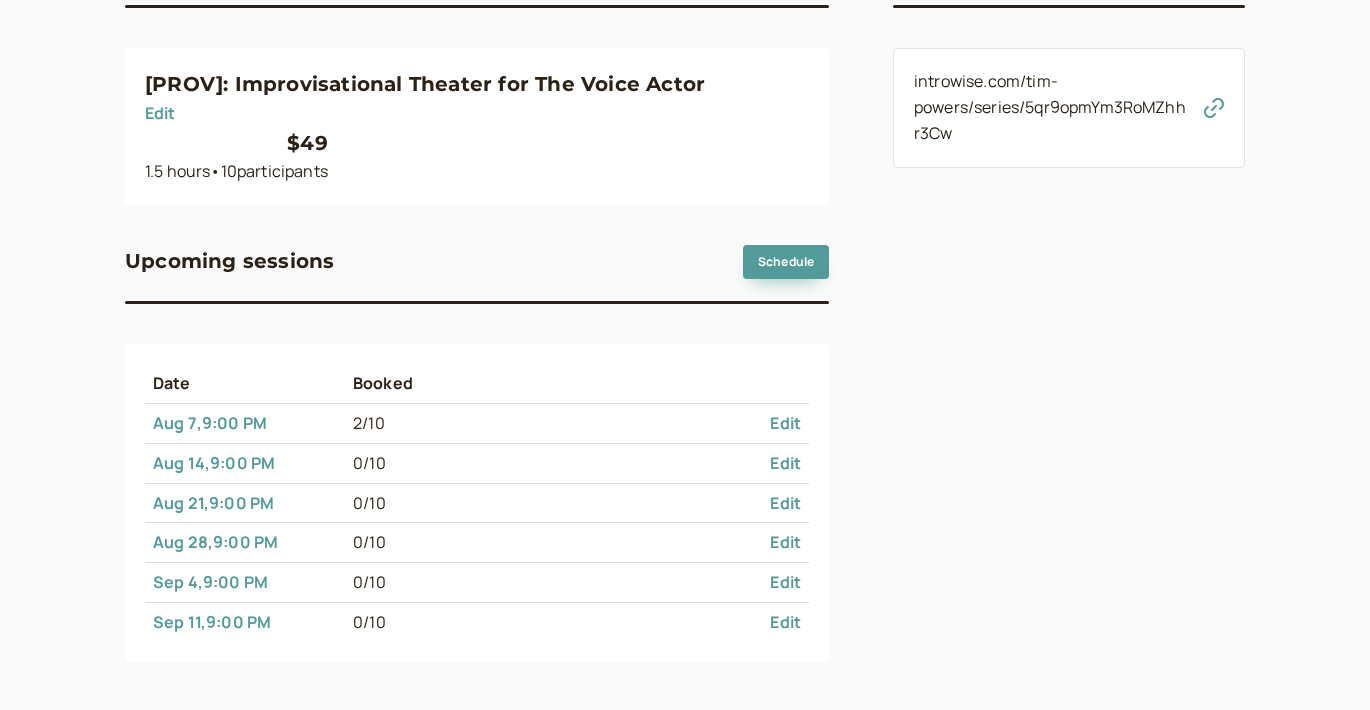 scroll, scrollTop: 263, scrollLeft: 0, axis: vertical 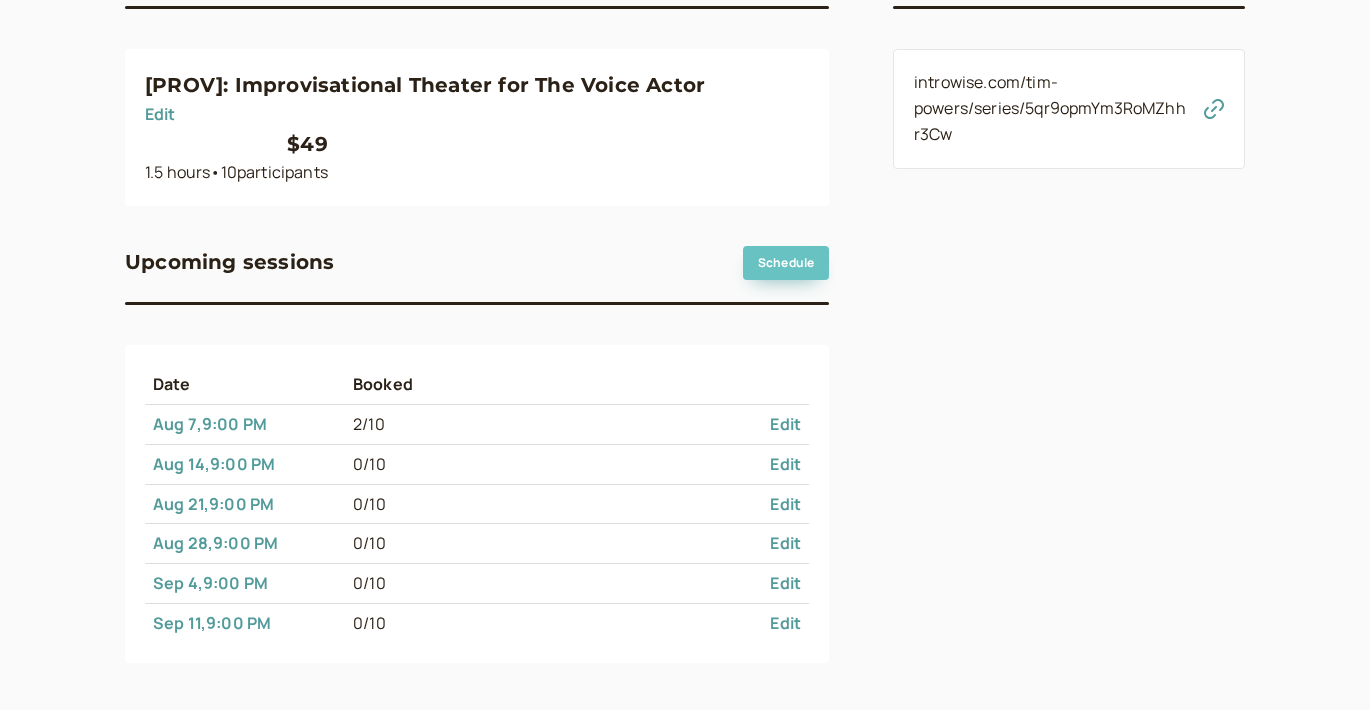 click on "Schedule" at bounding box center (786, 263) 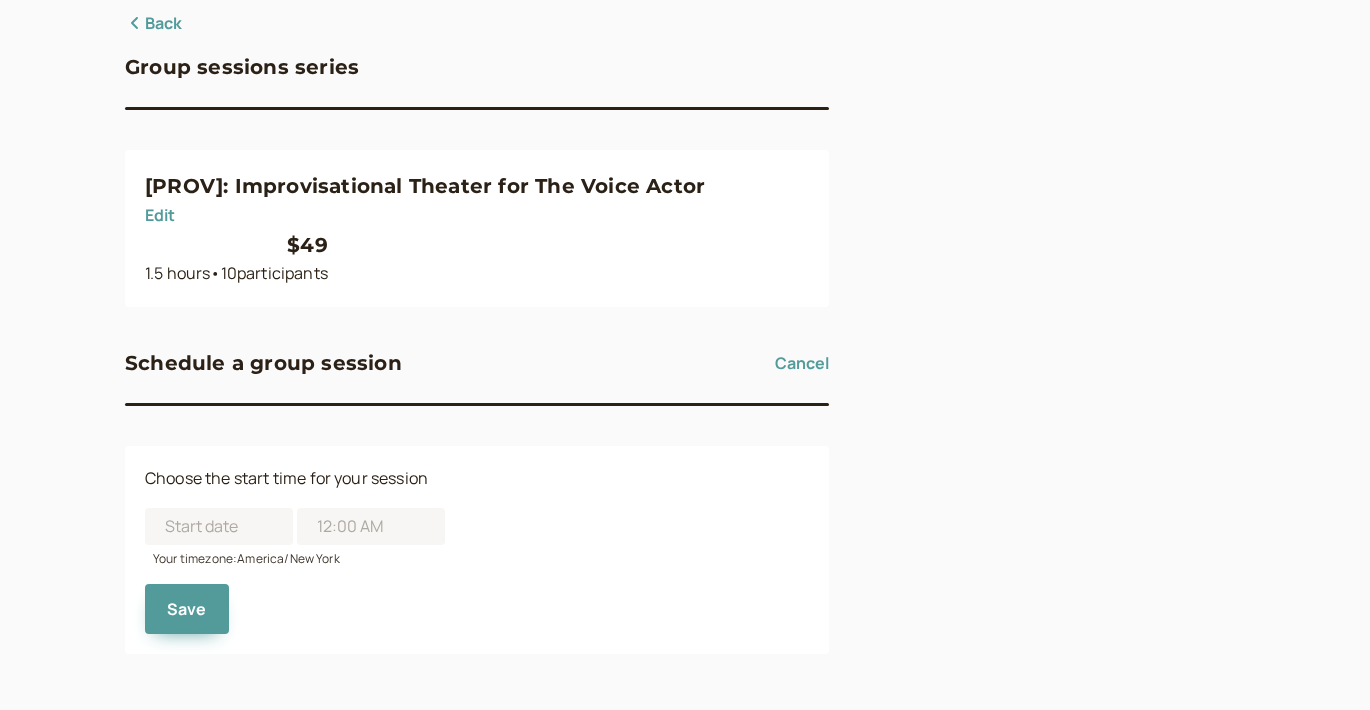 scroll, scrollTop: 158, scrollLeft: 0, axis: vertical 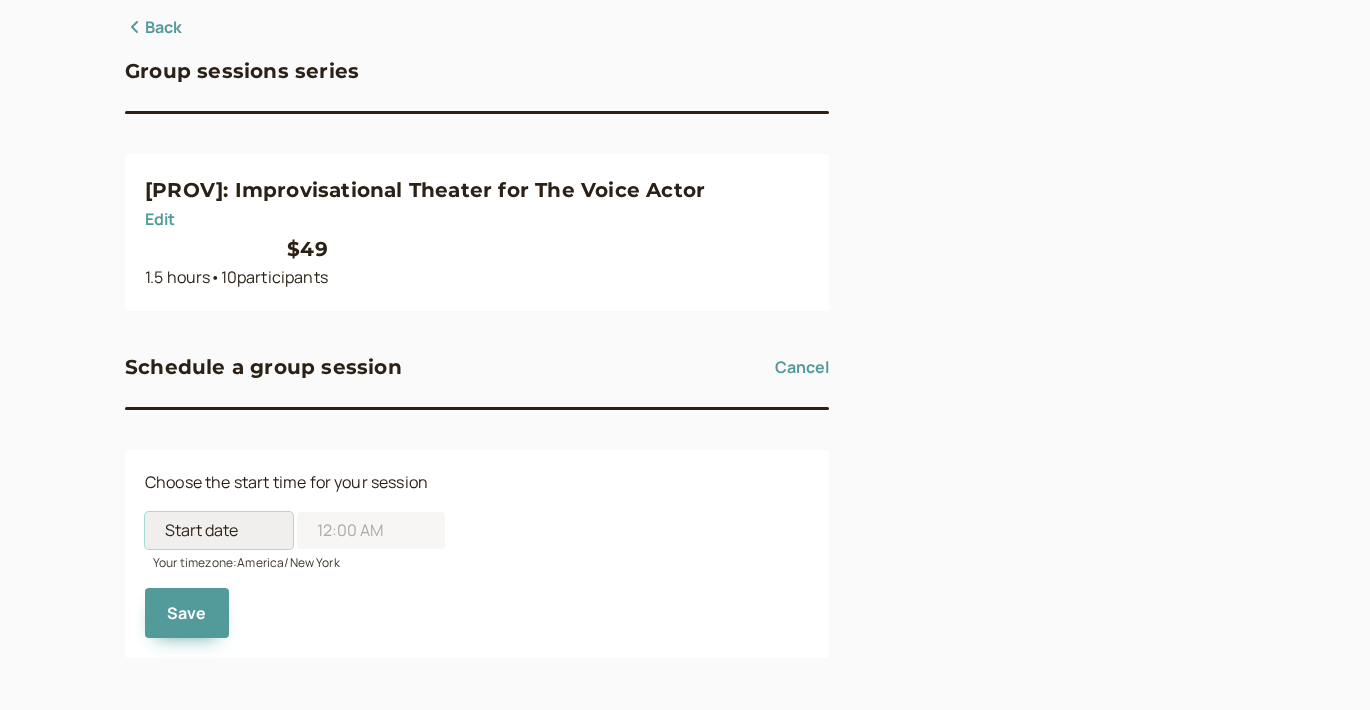 click at bounding box center [219, 530] 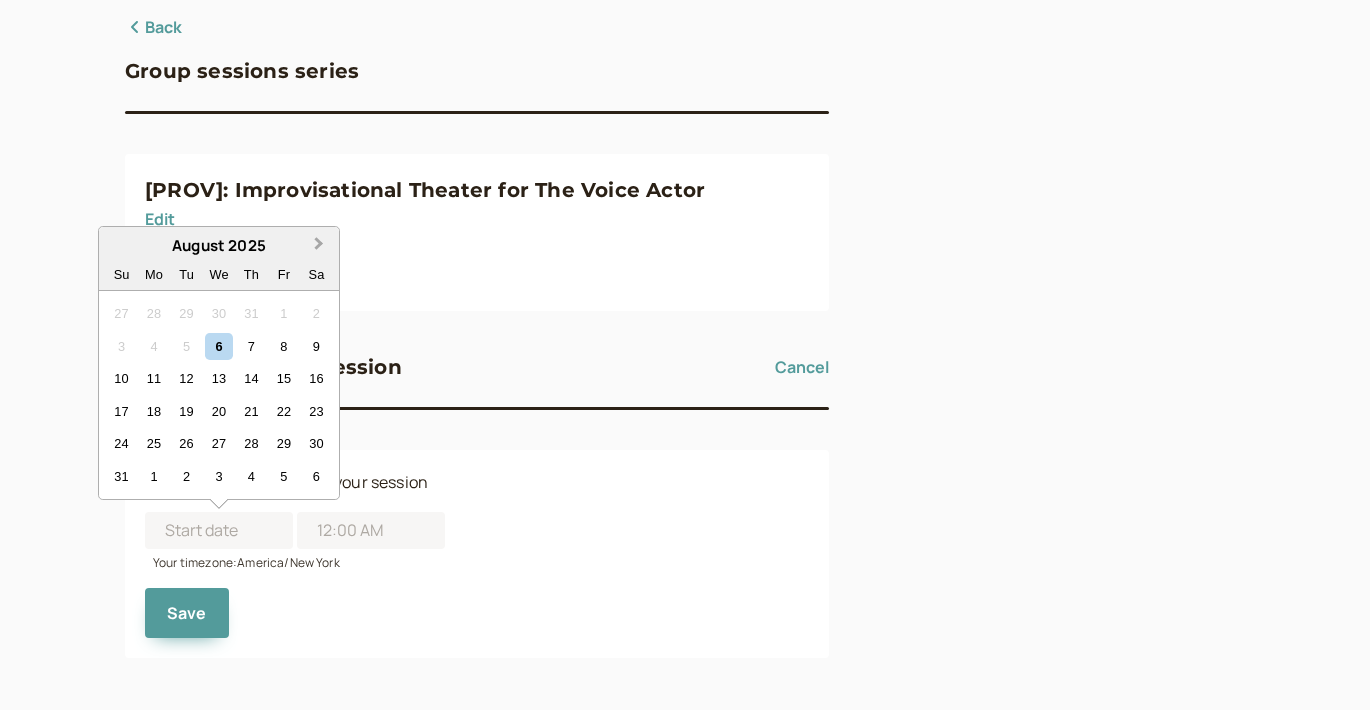 click on "Next Month" at bounding box center [321, 245] 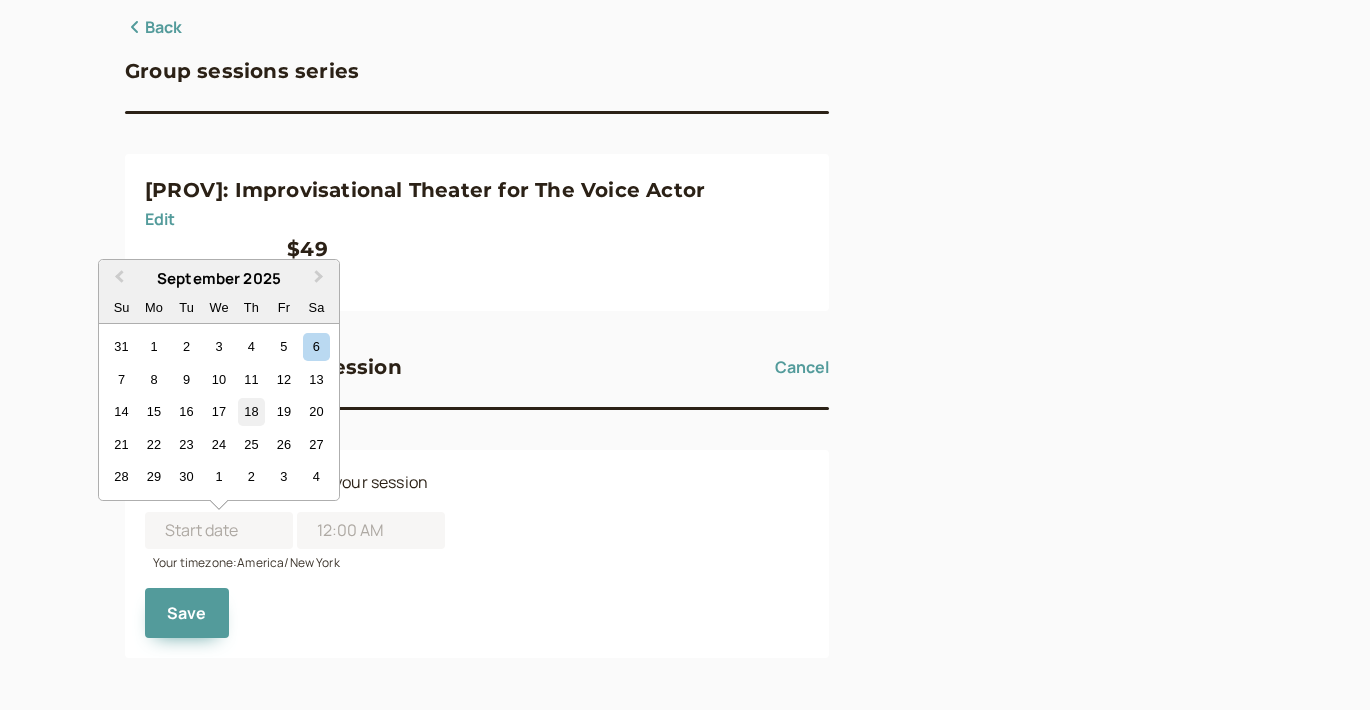 click on "18" at bounding box center [251, 411] 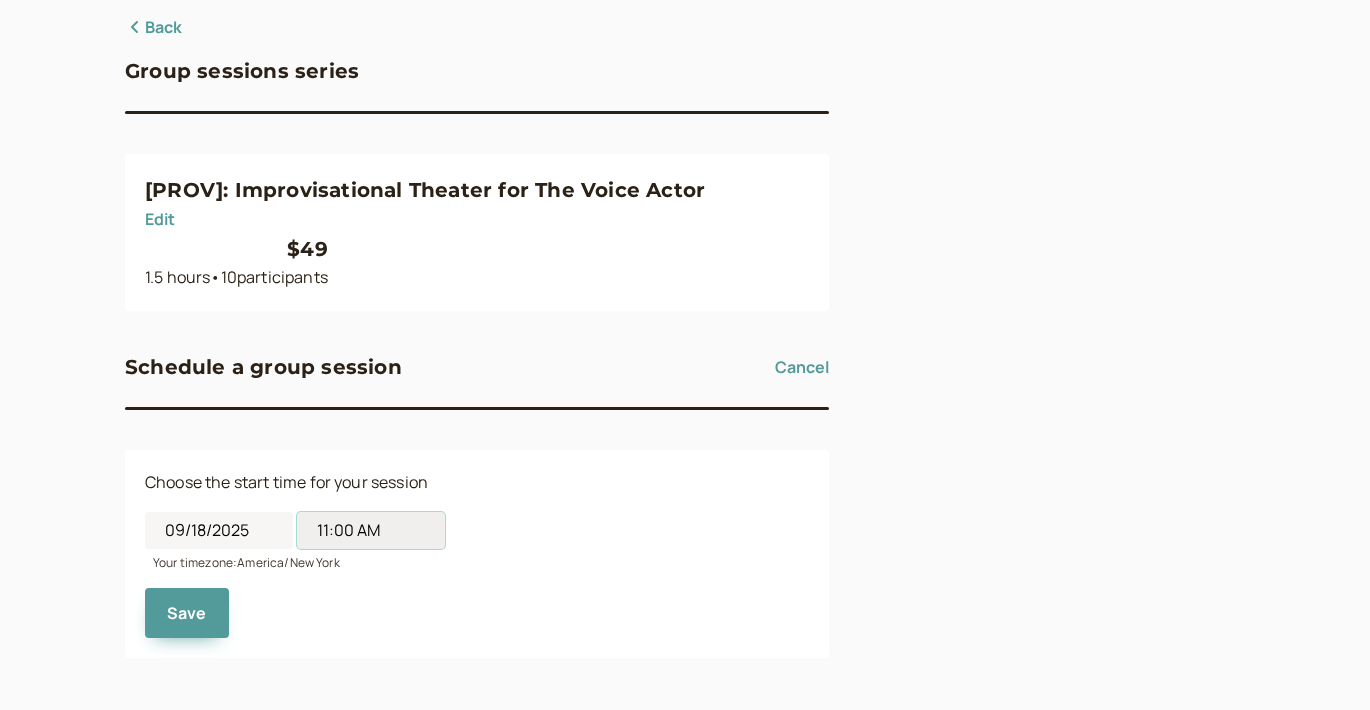 click on "11:00 AM" at bounding box center (371, 530) 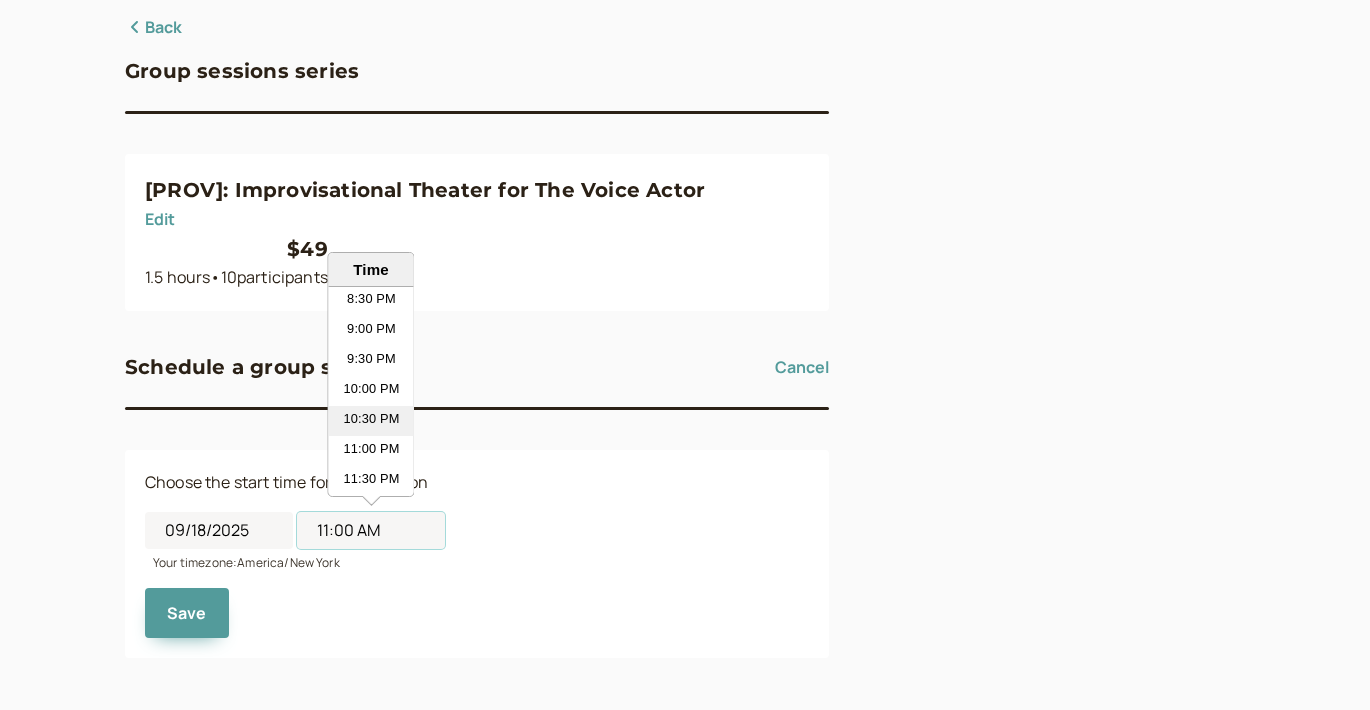 scroll, scrollTop: 1231, scrollLeft: 0, axis: vertical 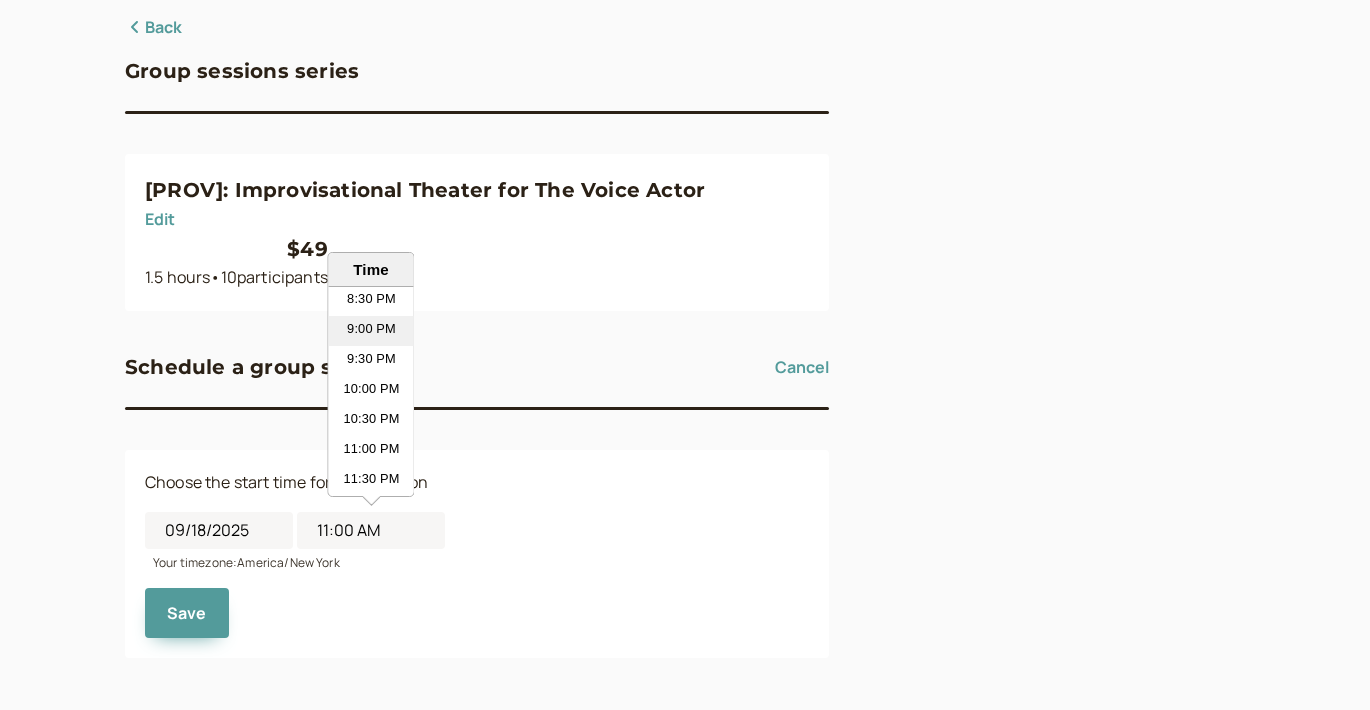 click on "9:00 PM" at bounding box center (371, 331) 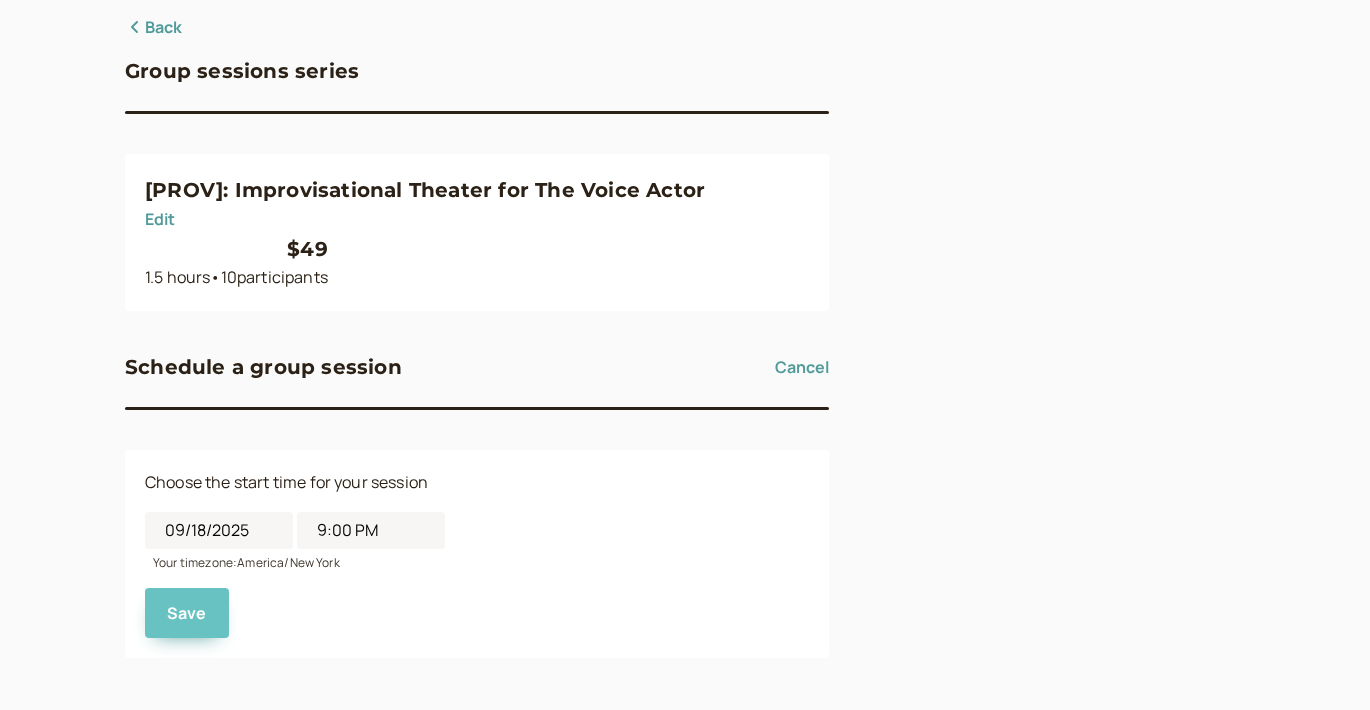 click on "Save" at bounding box center (187, 613) 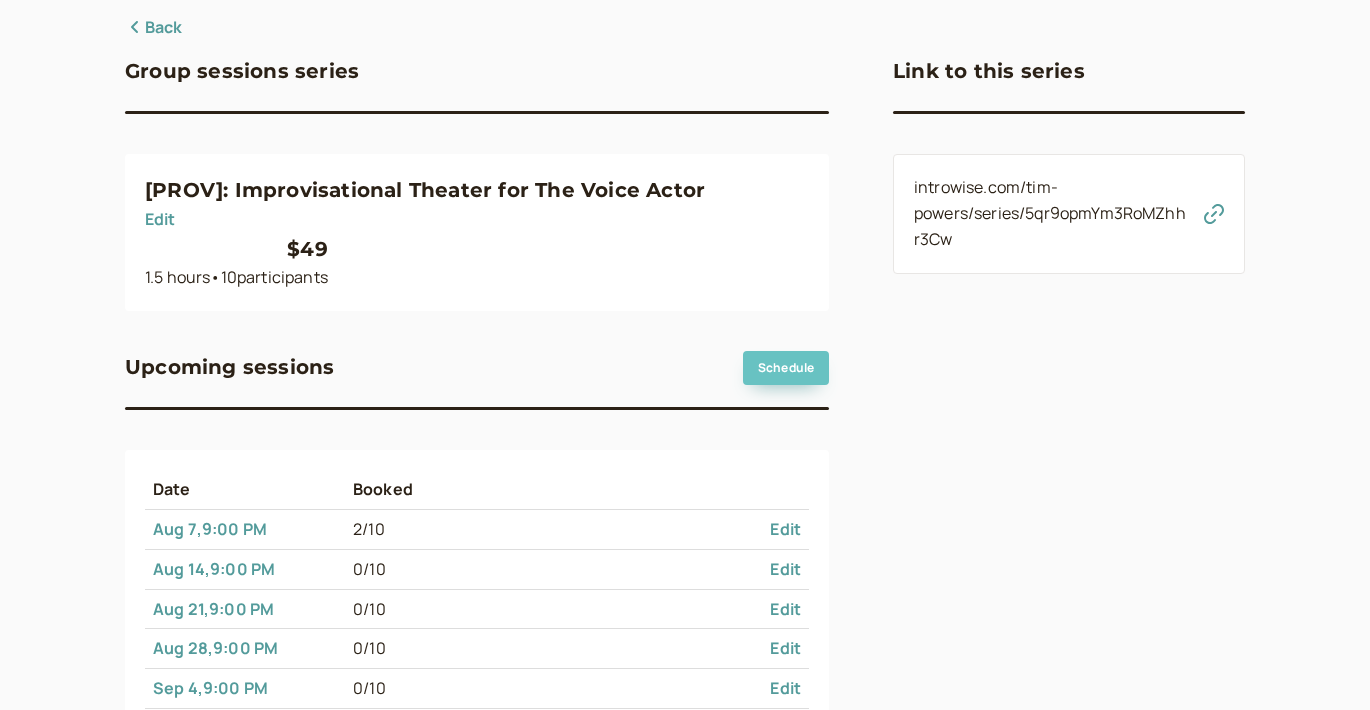 click on "Schedule" at bounding box center [786, 368] 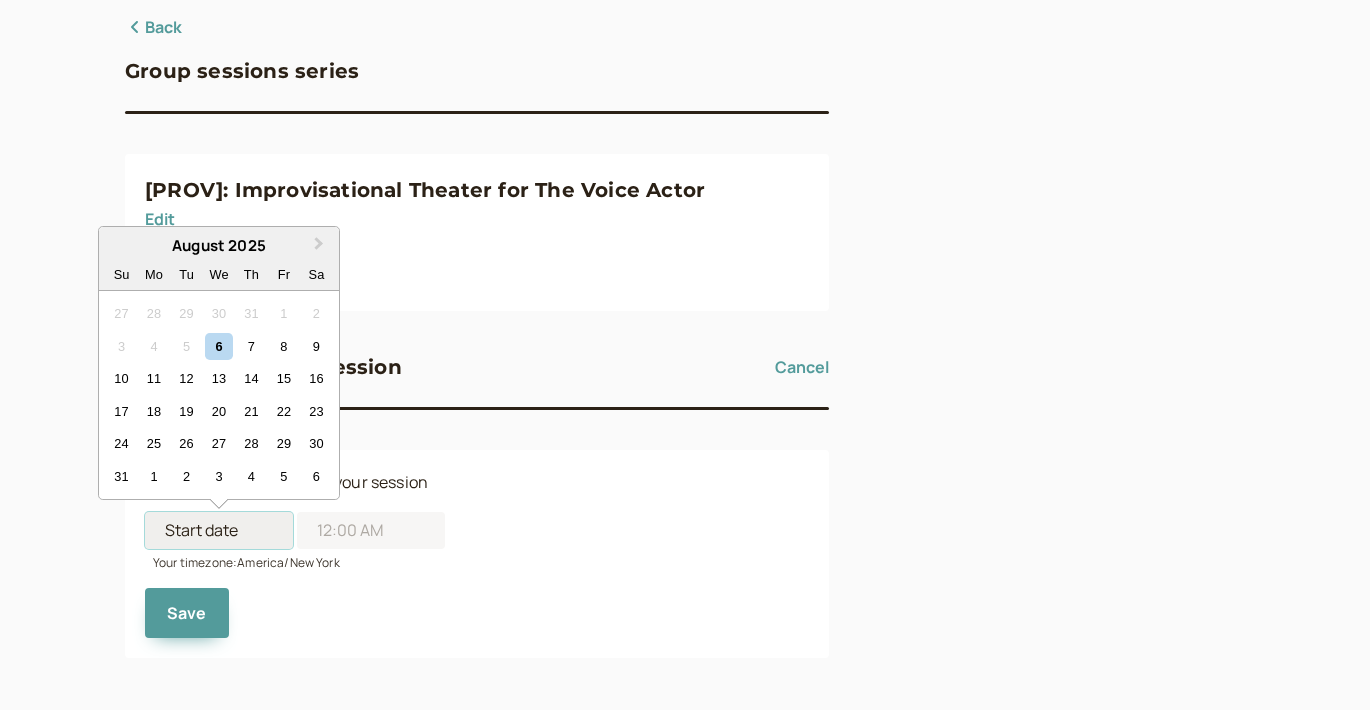 click at bounding box center [219, 530] 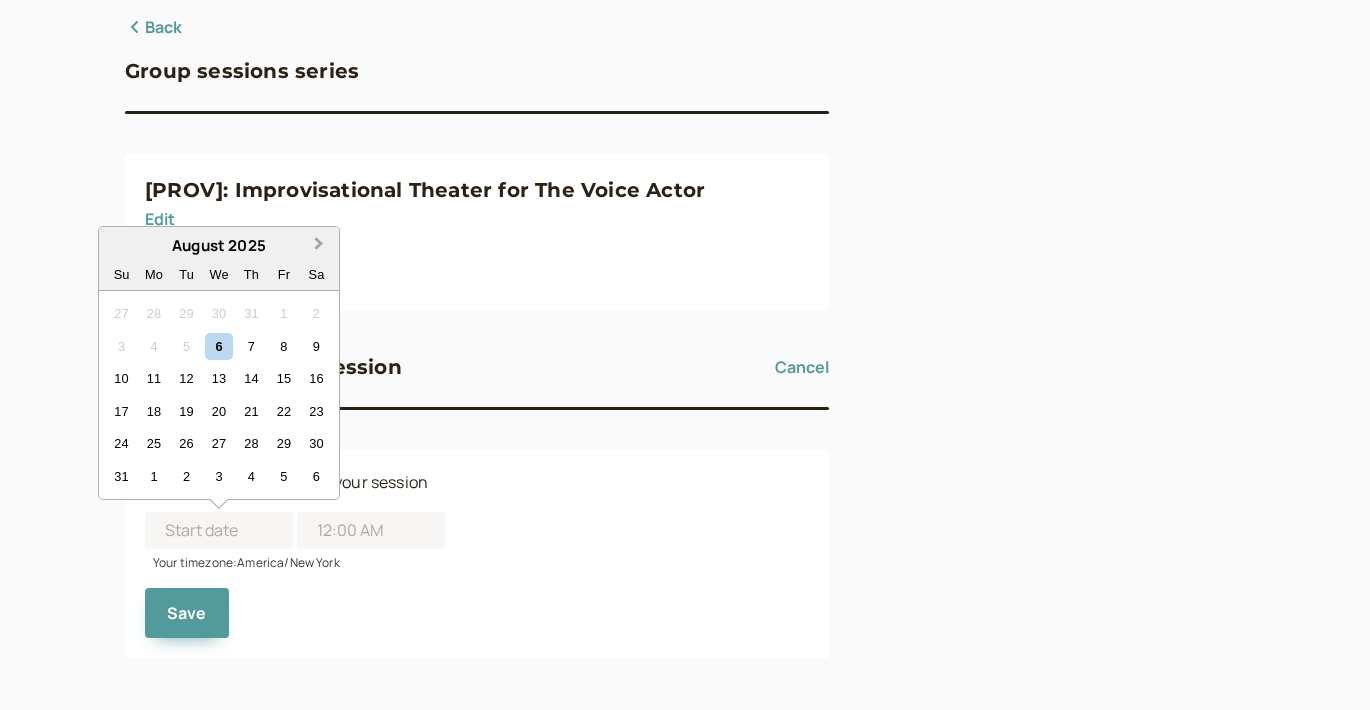 click on "Next Month" at bounding box center [321, 245] 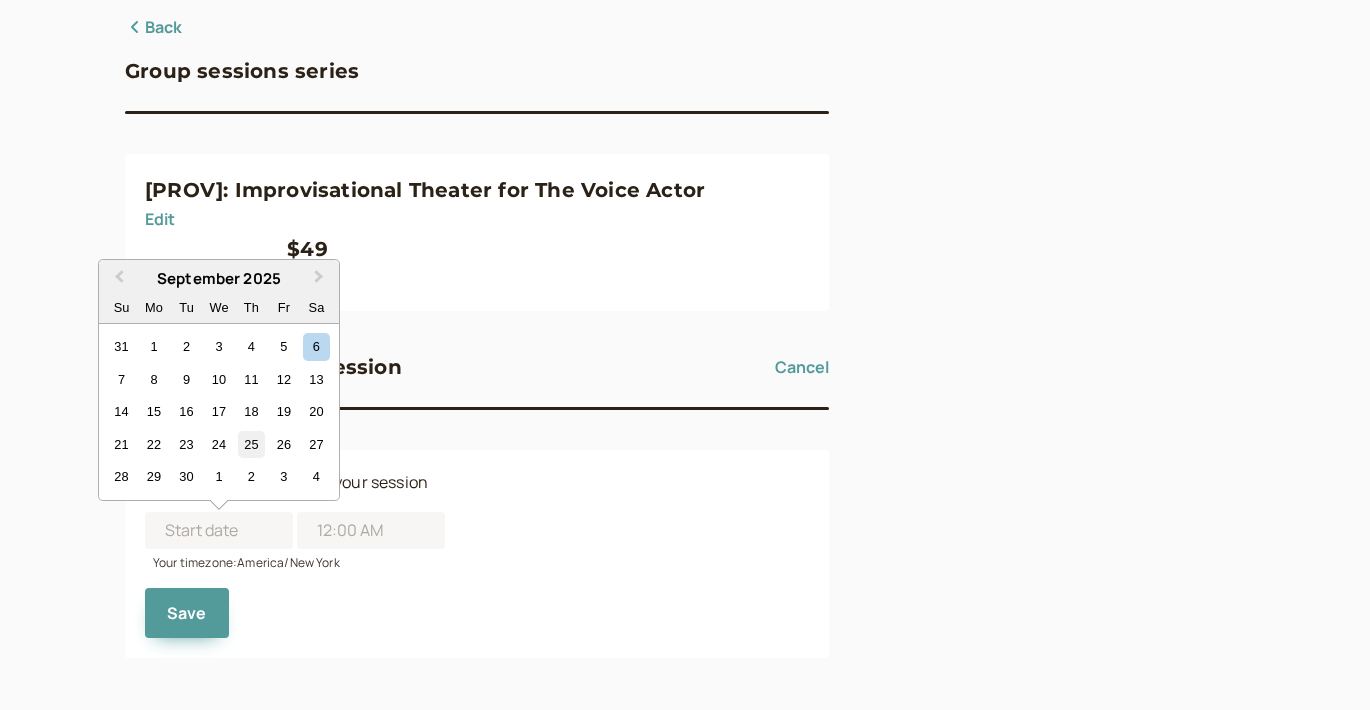 click on "25" at bounding box center (251, 444) 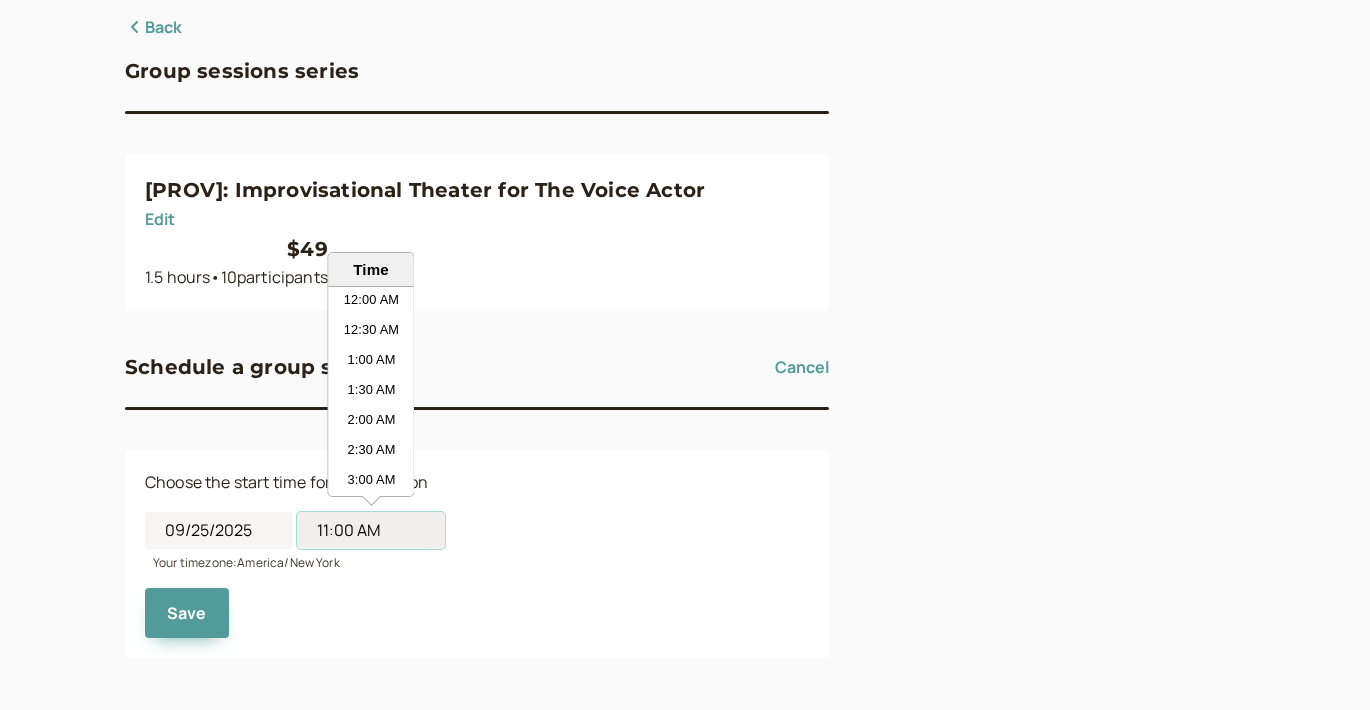 click on "11:00 AM" at bounding box center [371, 530] 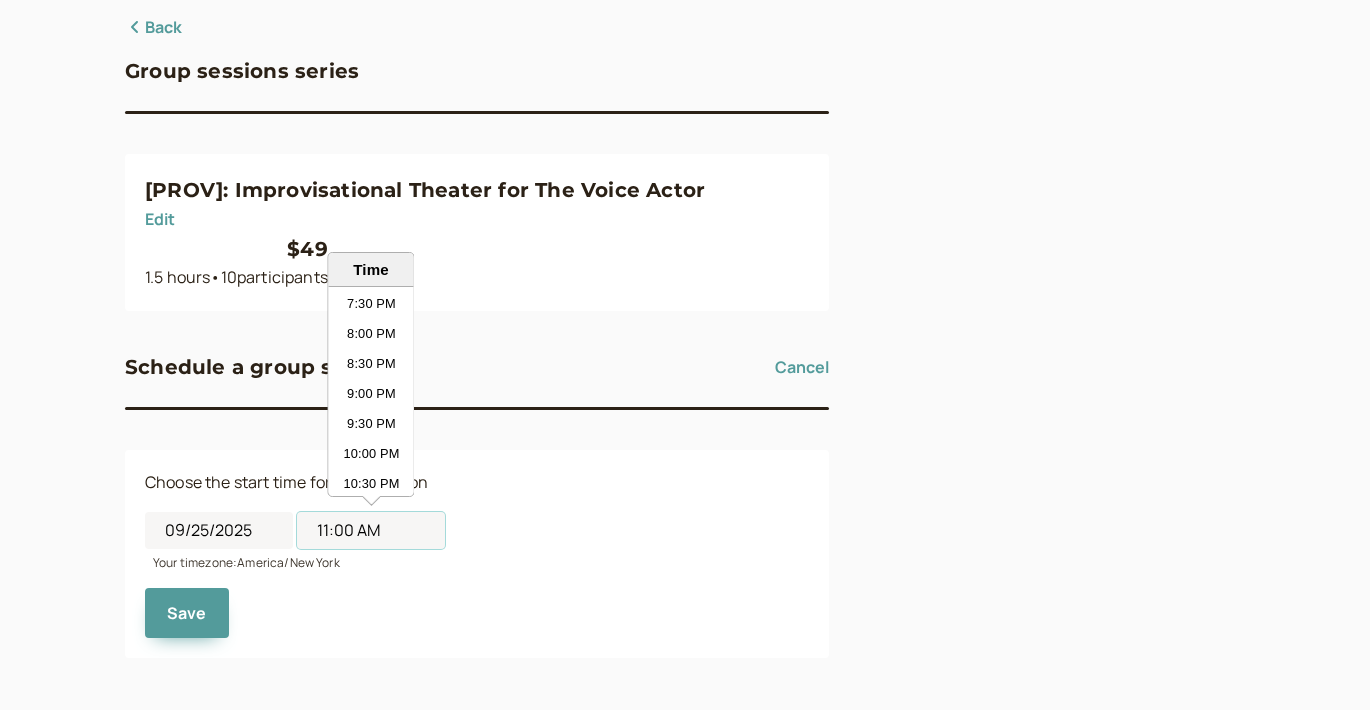 scroll, scrollTop: 1169, scrollLeft: 0, axis: vertical 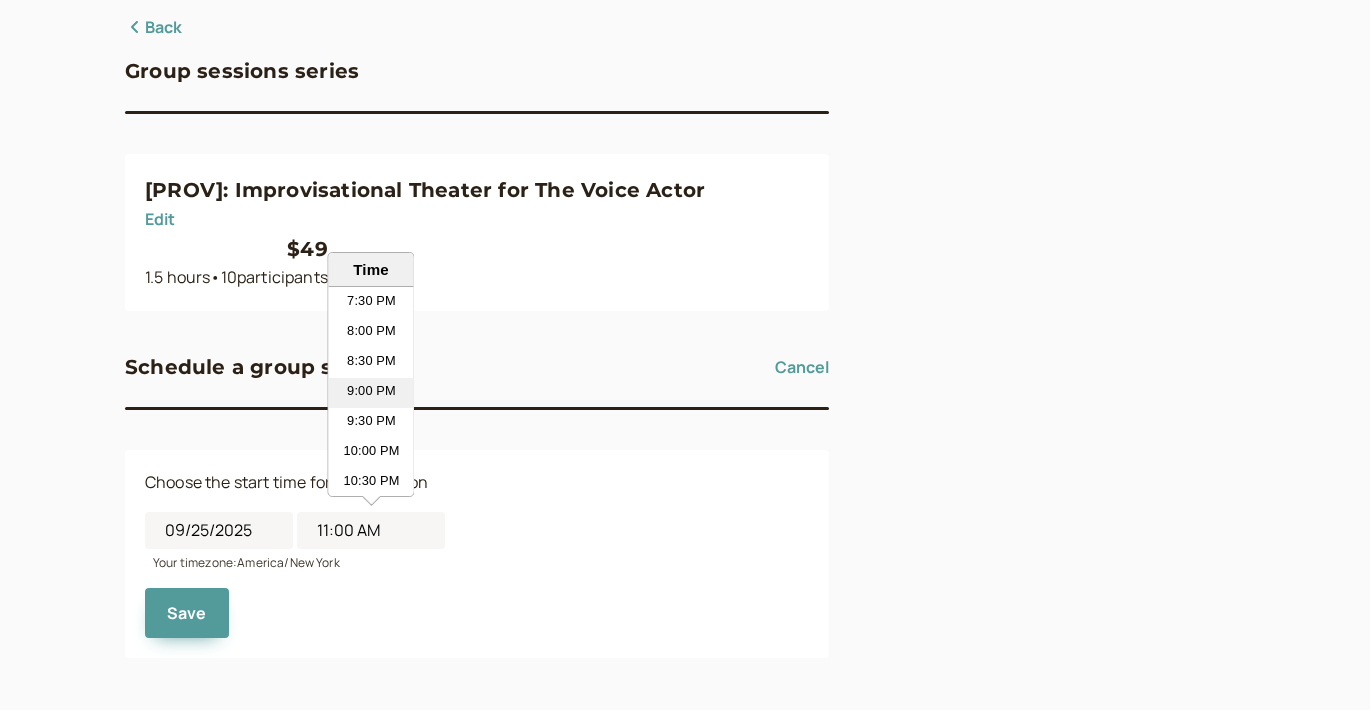 click on "9:00 PM" at bounding box center [371, 393] 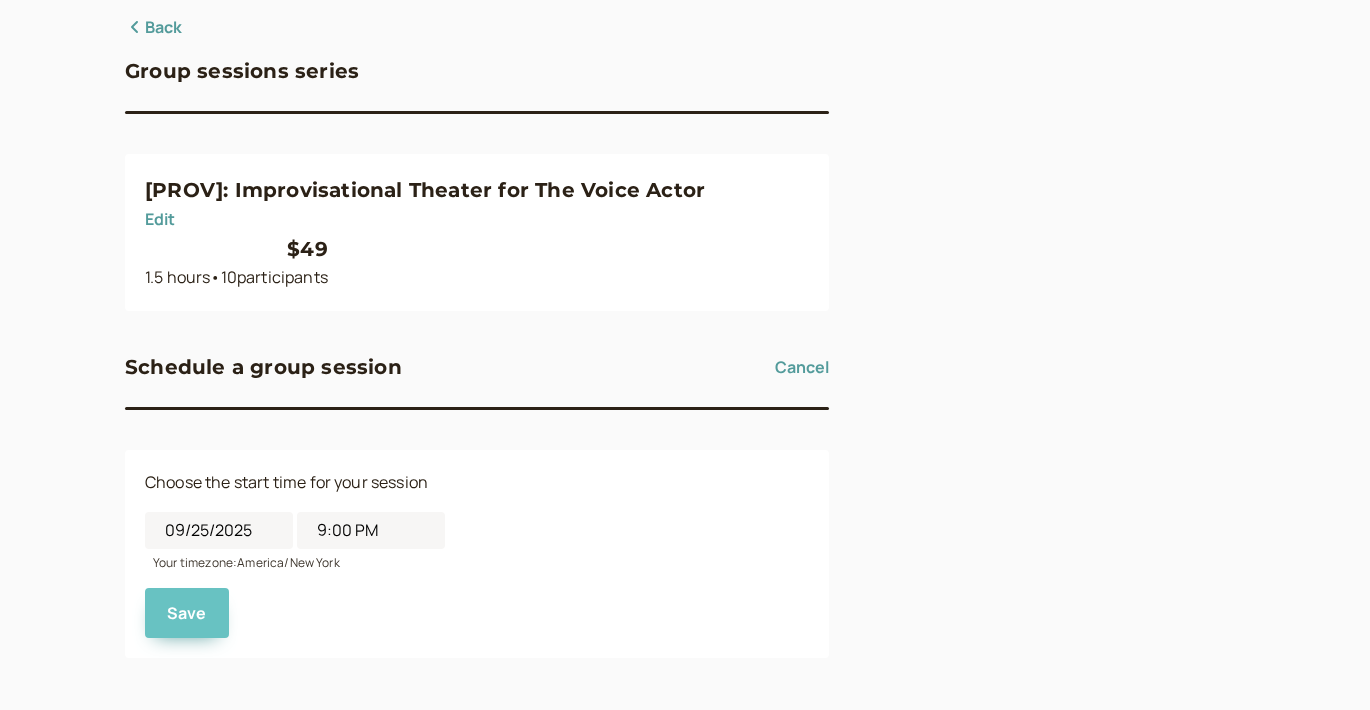 click on "Save" at bounding box center (187, 613) 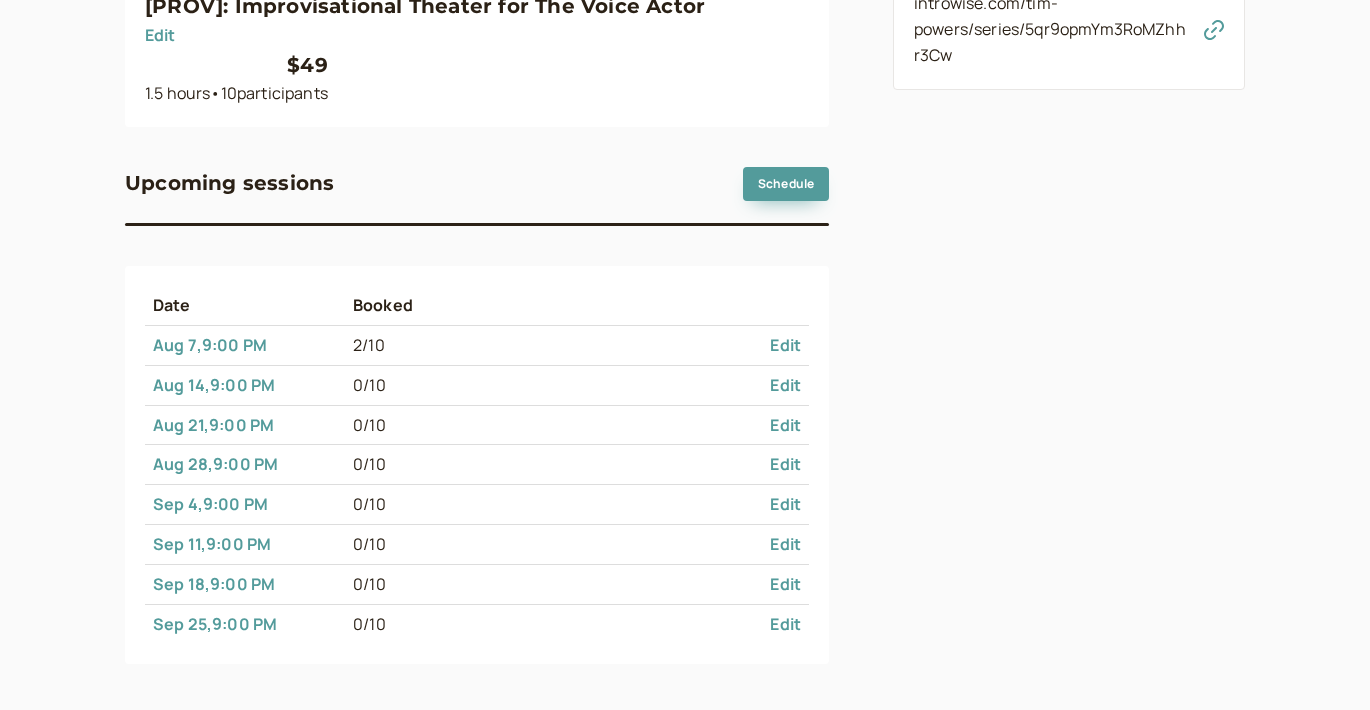 scroll, scrollTop: 341, scrollLeft: 0, axis: vertical 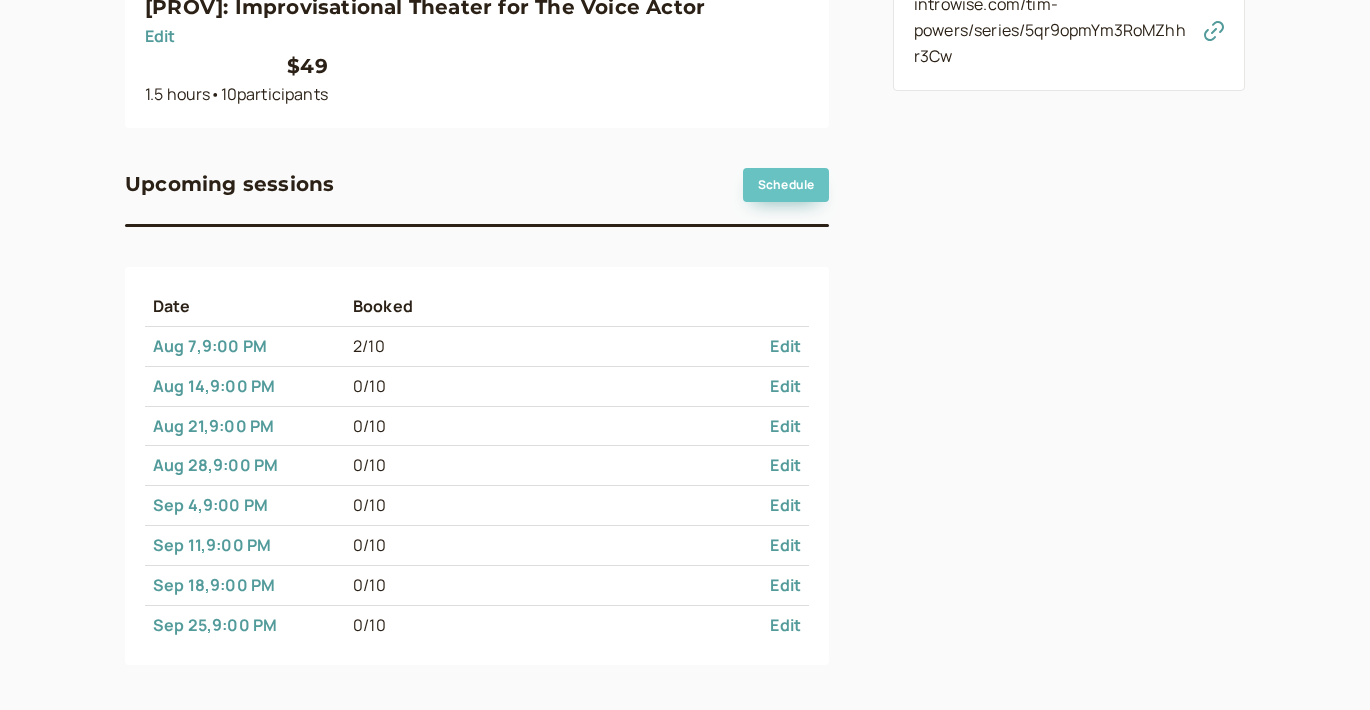 click on "Schedule" at bounding box center (786, 185) 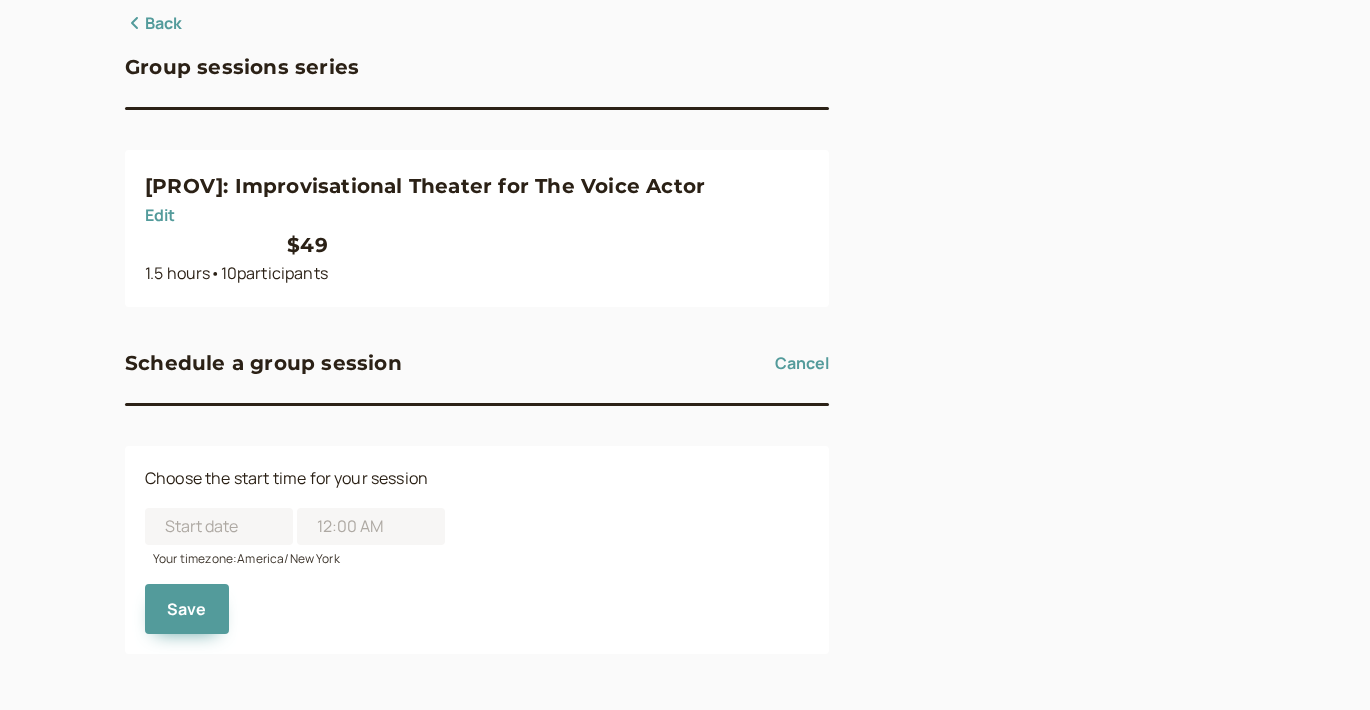 scroll, scrollTop: 158, scrollLeft: 0, axis: vertical 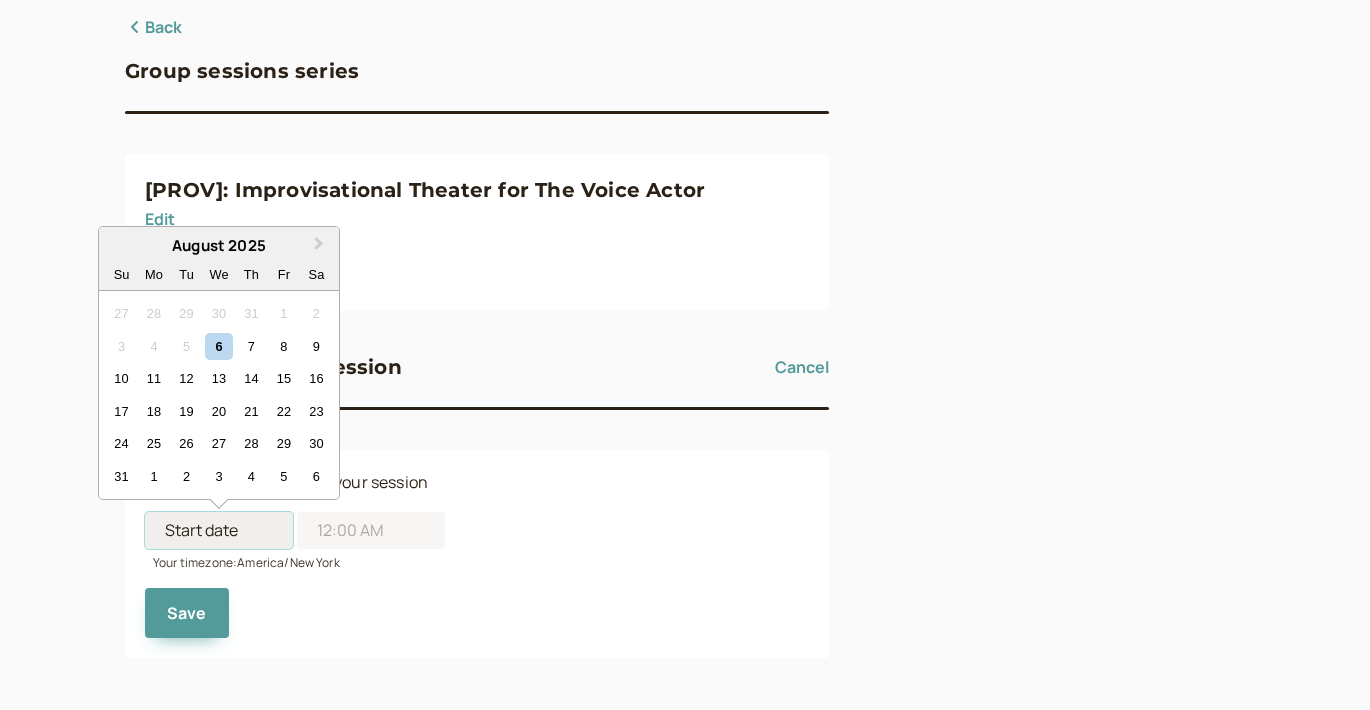 click at bounding box center (219, 530) 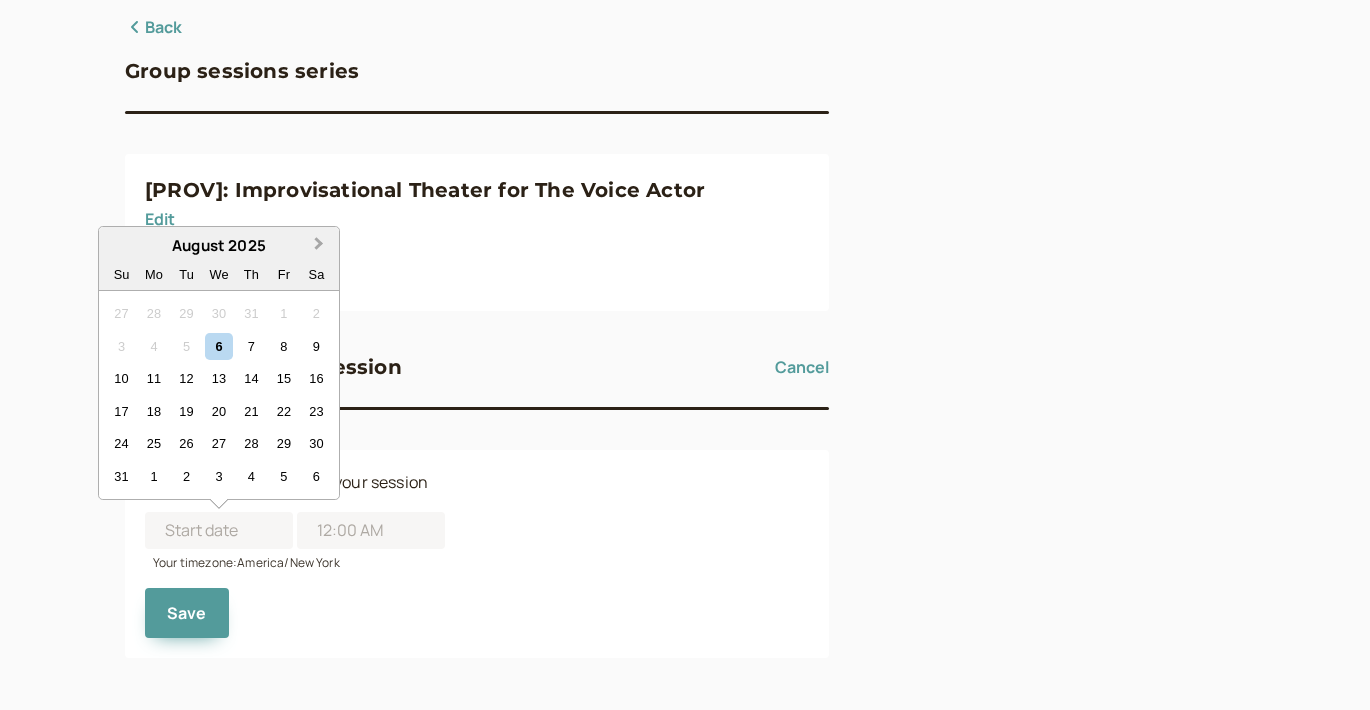 click on "Next Month" at bounding box center (321, 245) 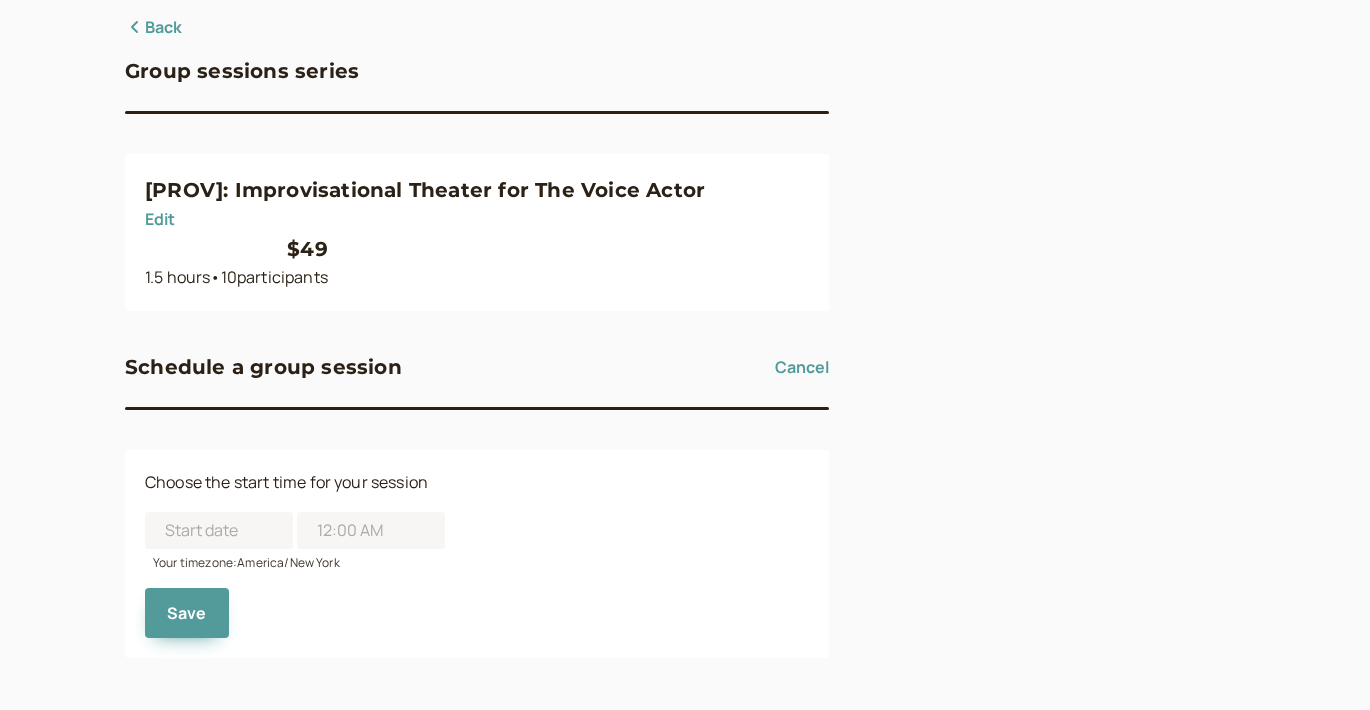 click on "$49" at bounding box center [236, 249] 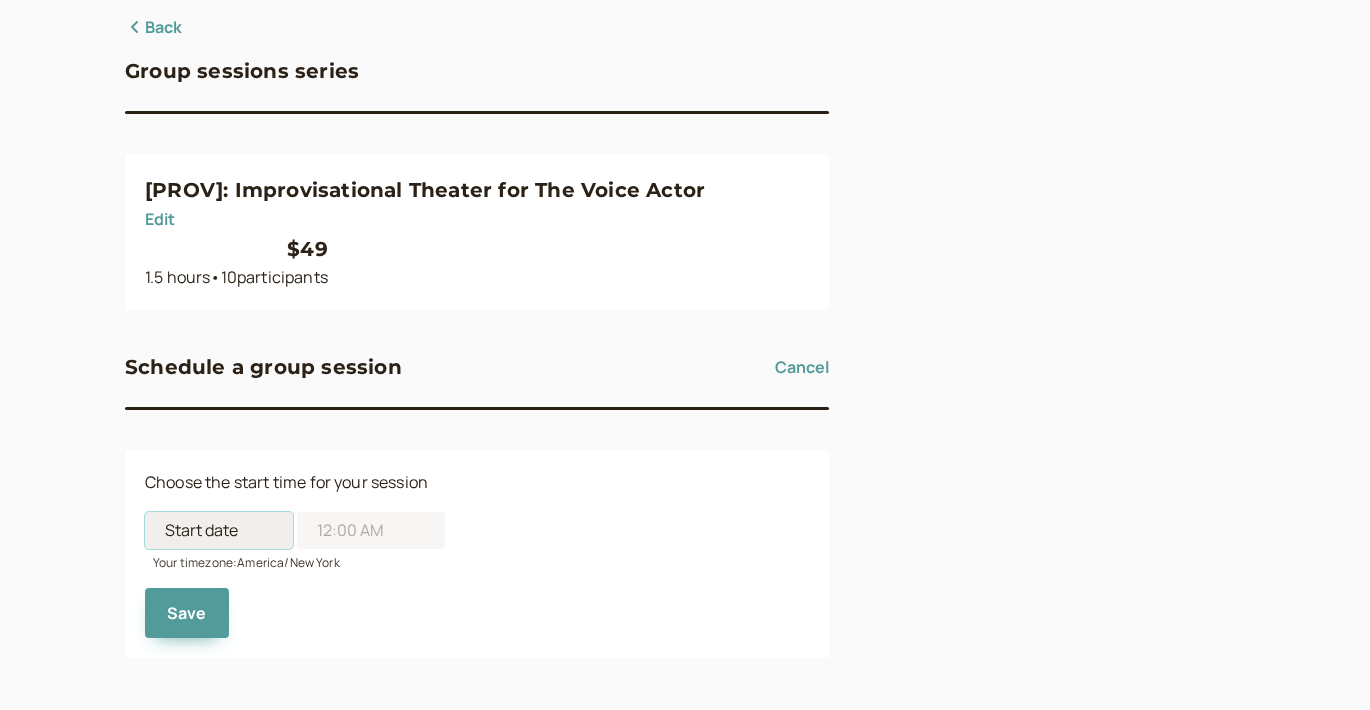 click at bounding box center [219, 530] 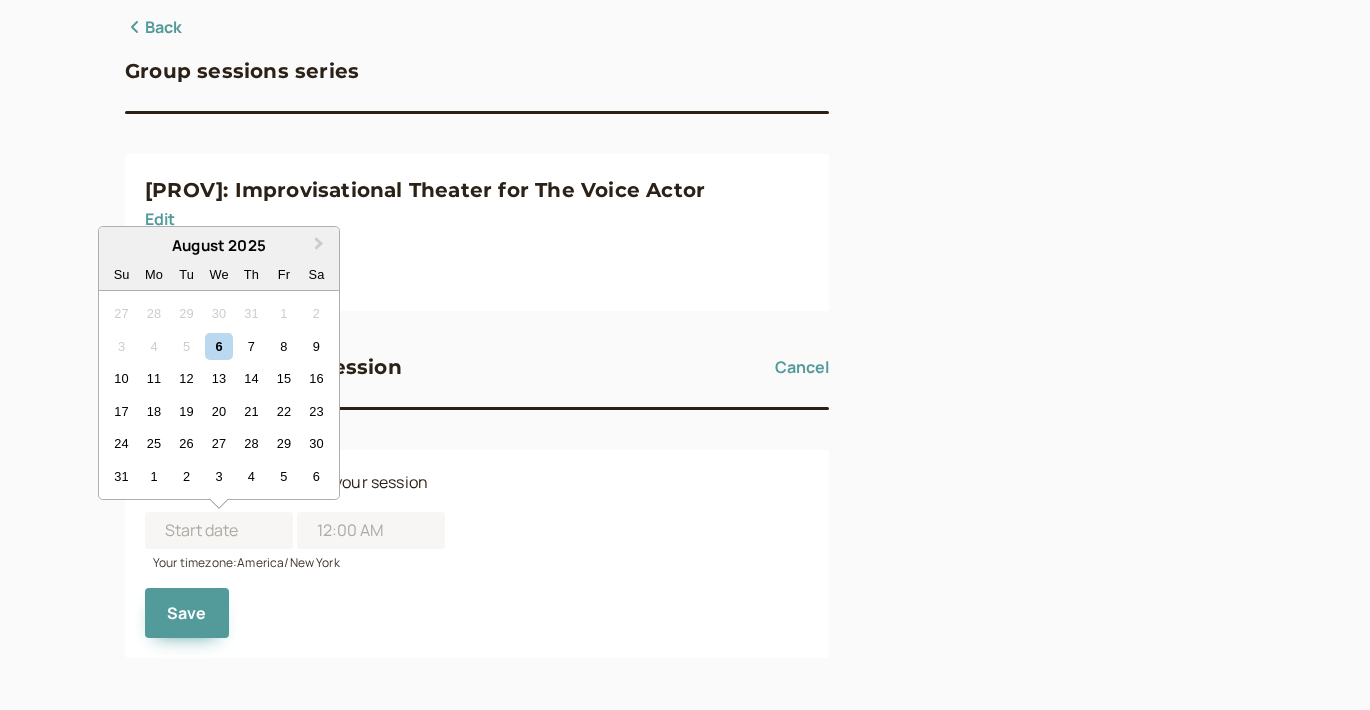 click on "2" at bounding box center [316, 313] 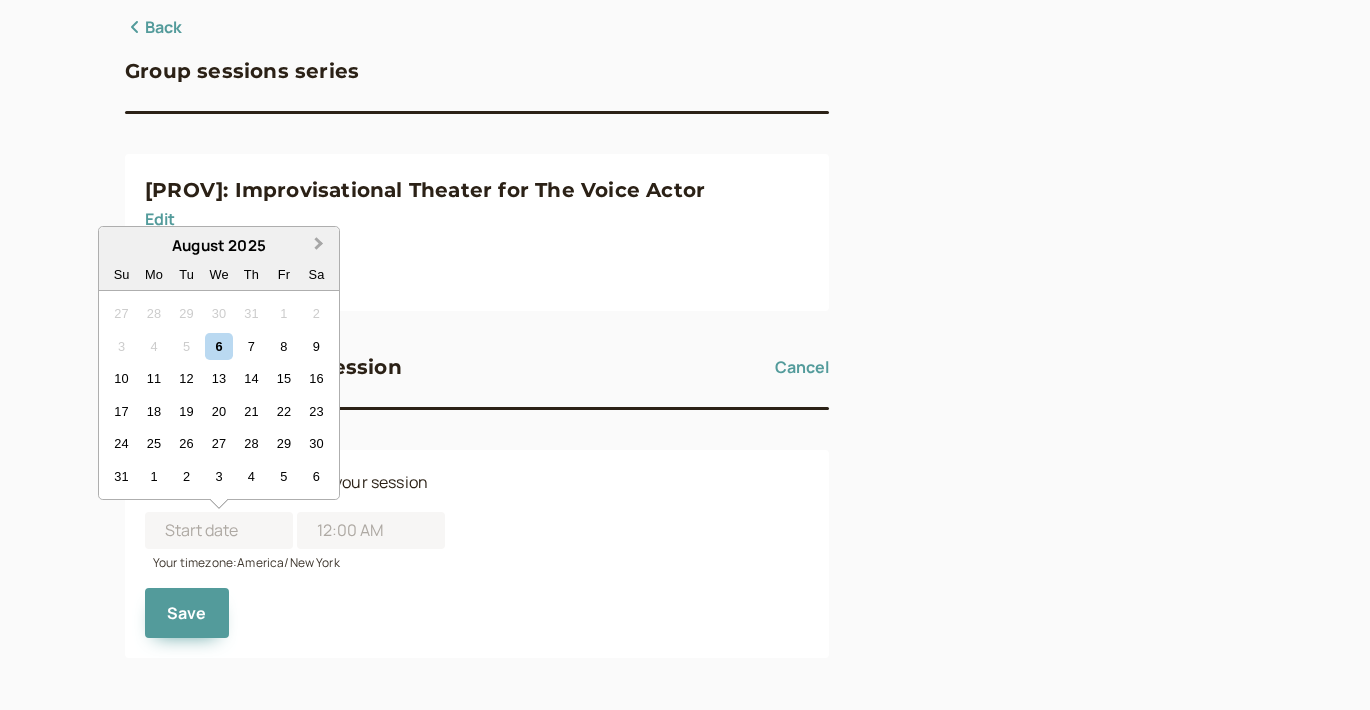 click on "Next Month" at bounding box center (319, 244) 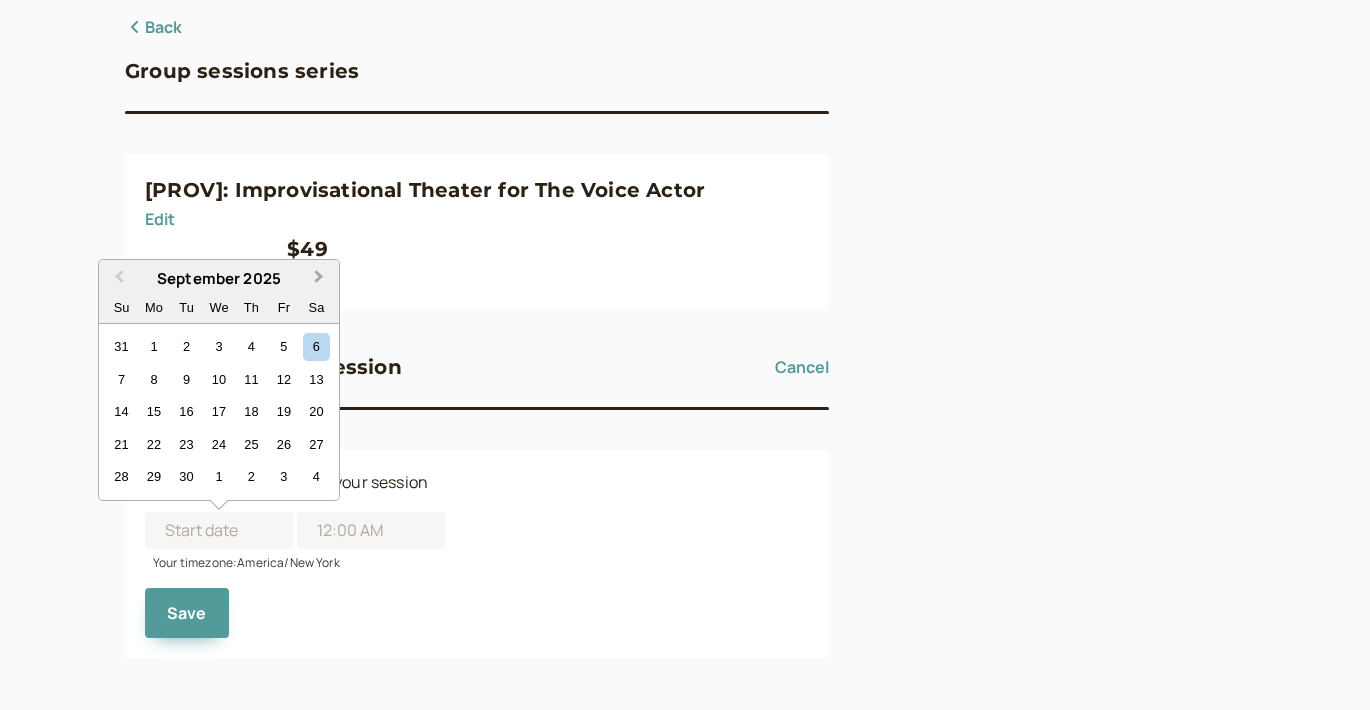 click on "Next Month" at bounding box center (321, 278) 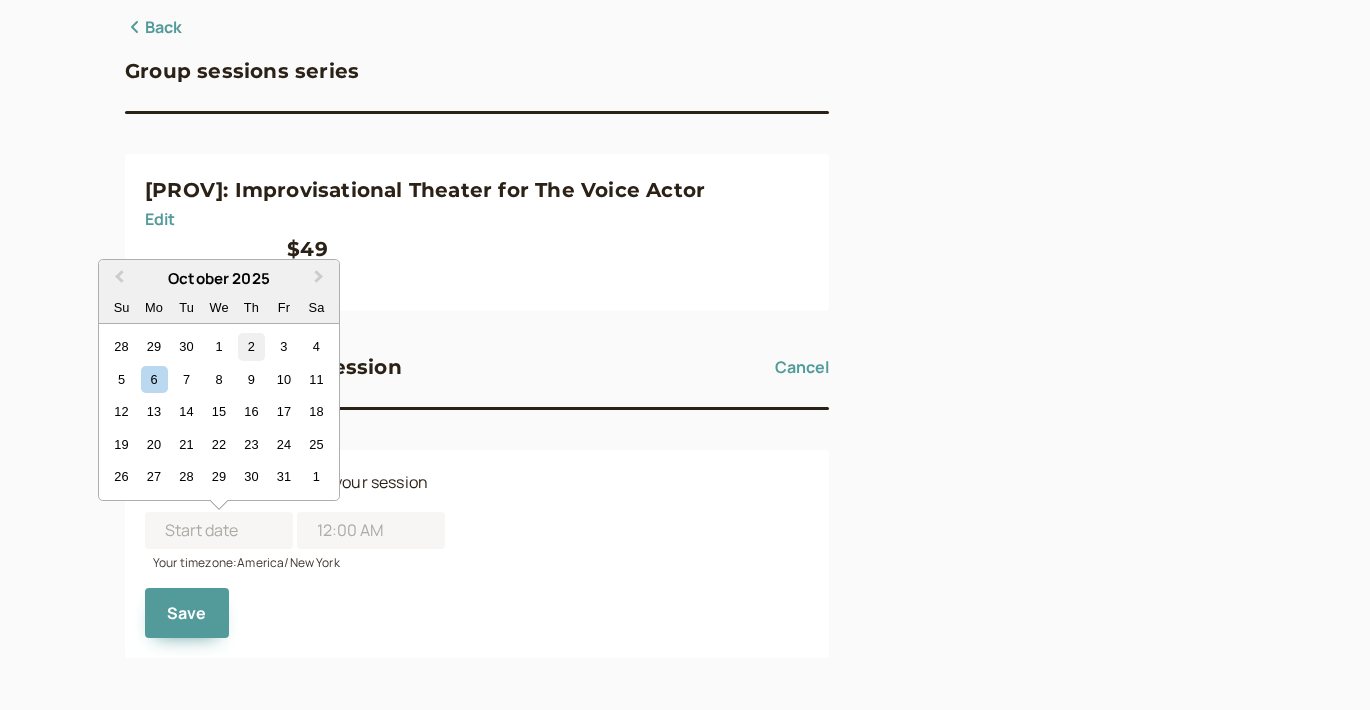 click on "2" at bounding box center [251, 346] 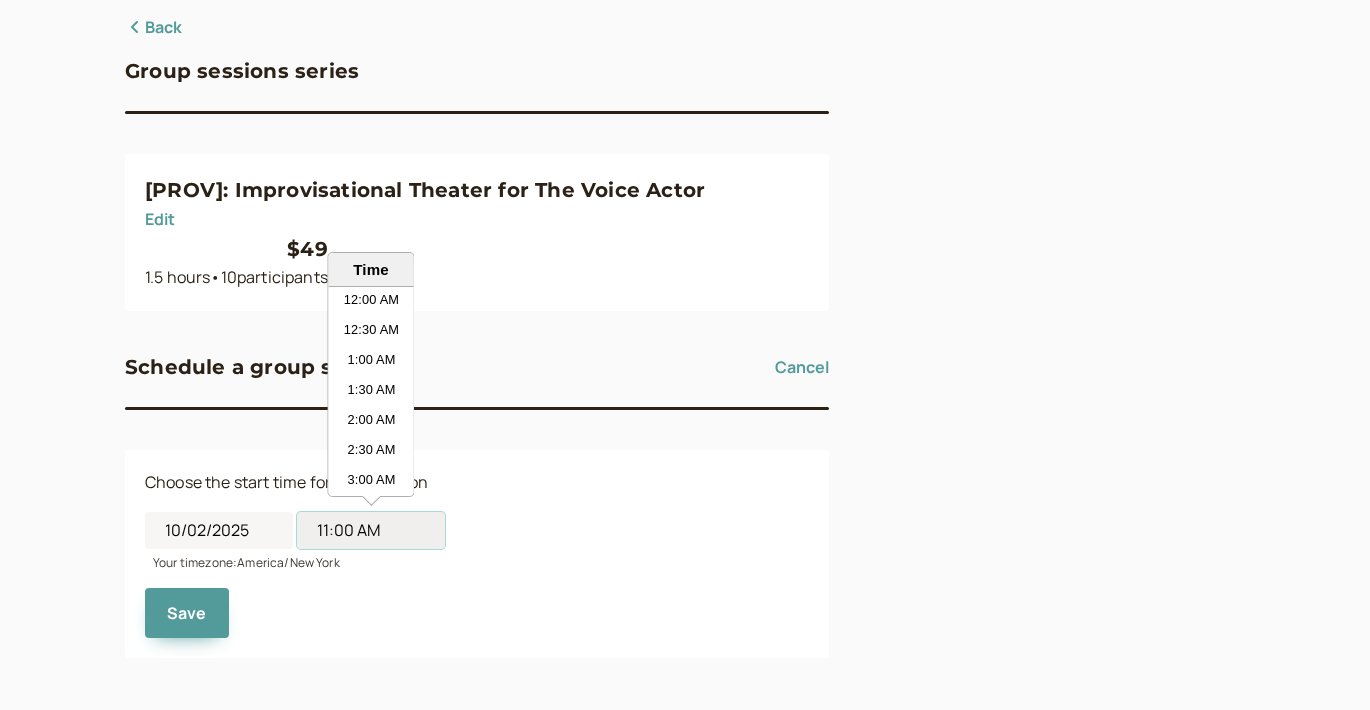click on "11:00 AM" at bounding box center [371, 530] 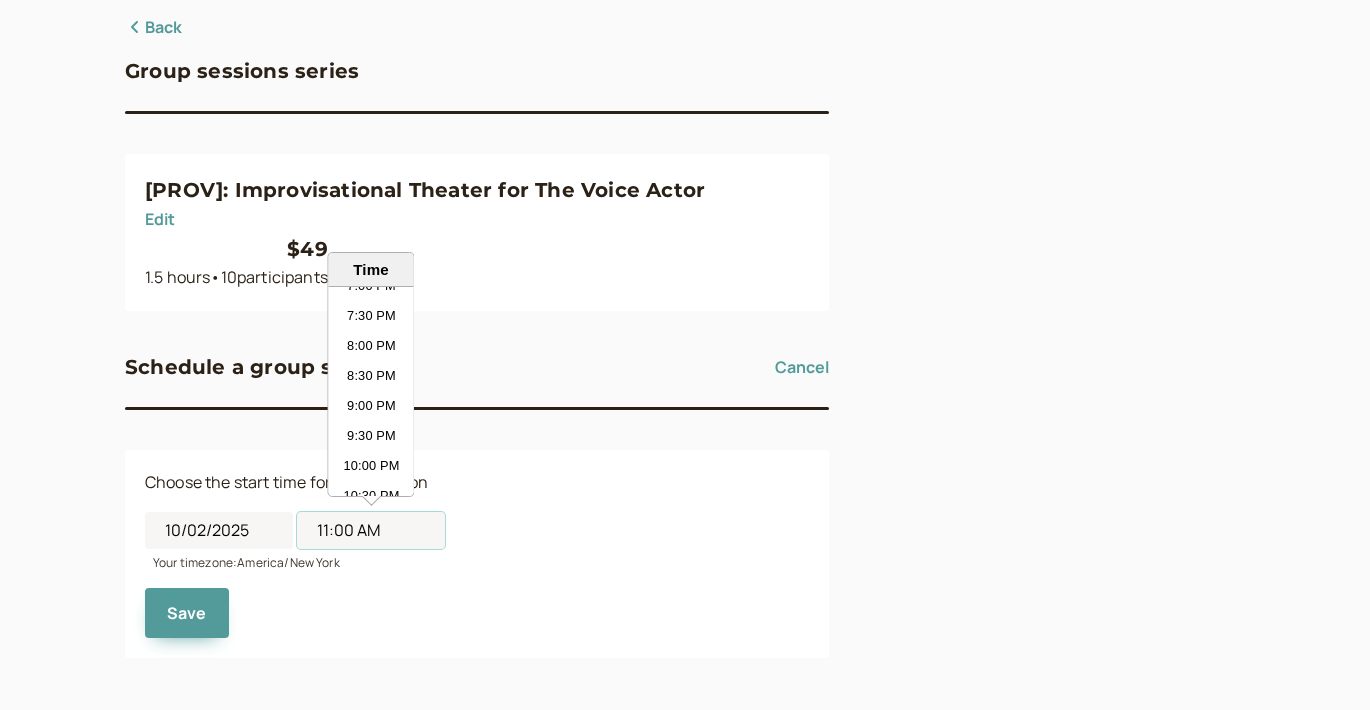 scroll, scrollTop: 1231, scrollLeft: 0, axis: vertical 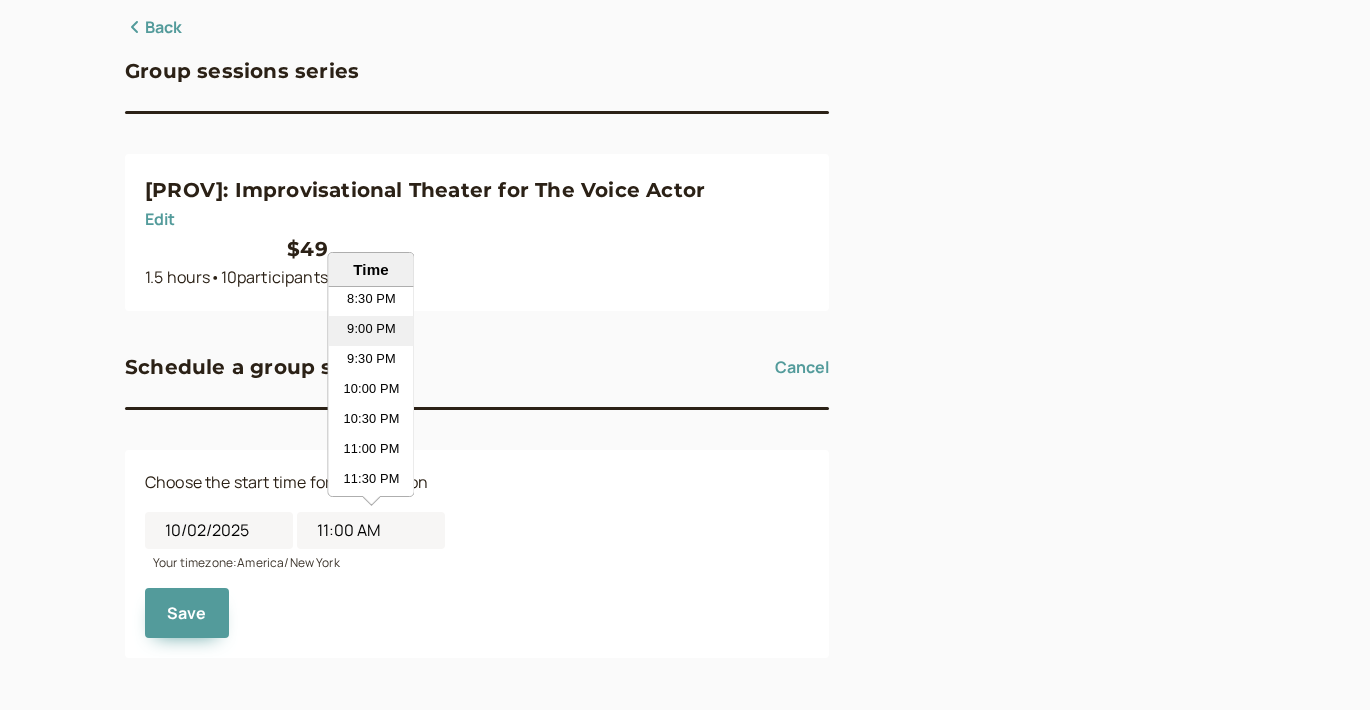 click on "9:00 PM" at bounding box center (371, 331) 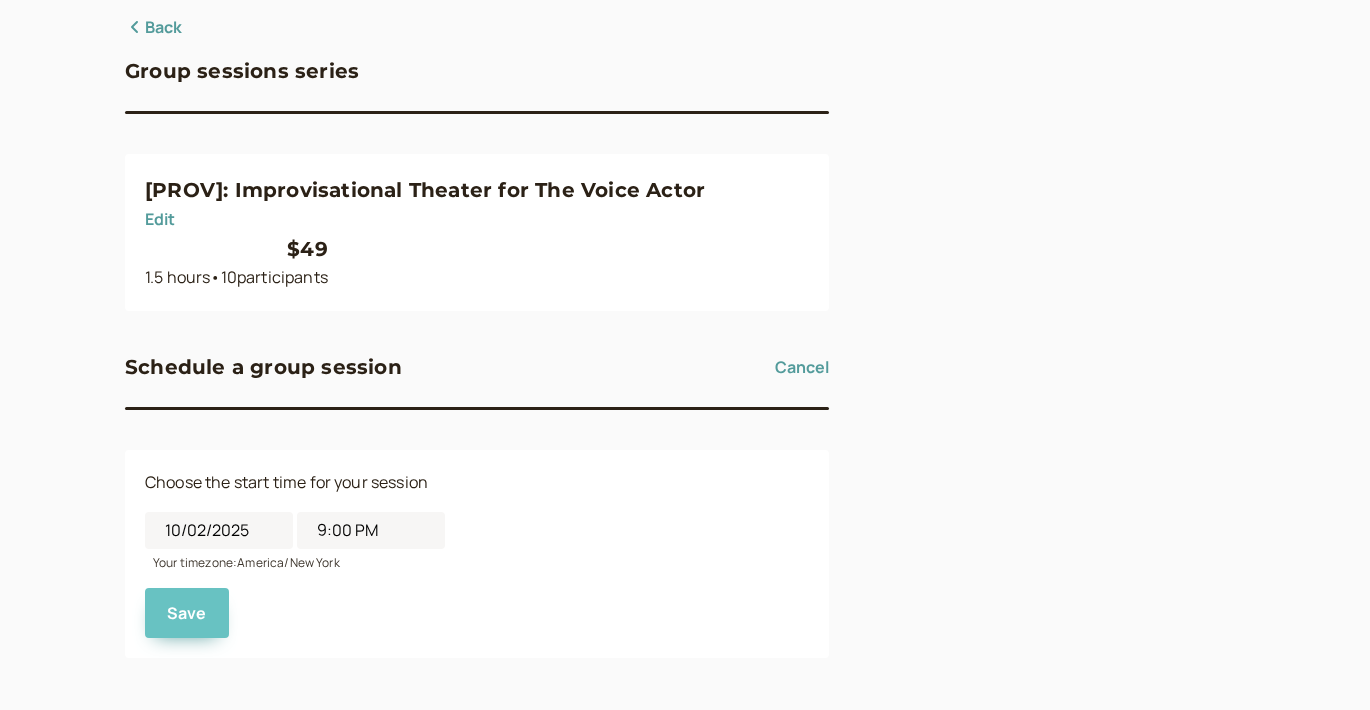 click on "Save" at bounding box center (187, 613) 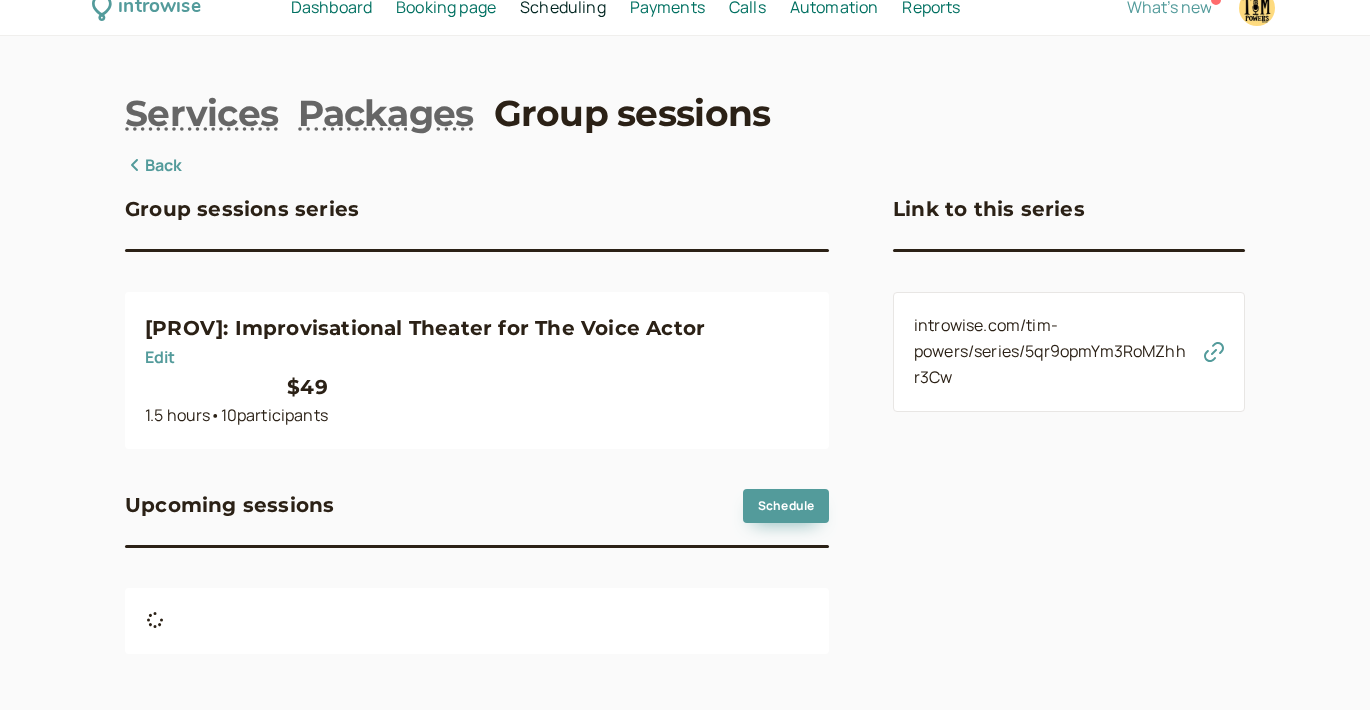 scroll, scrollTop: 16, scrollLeft: 0, axis: vertical 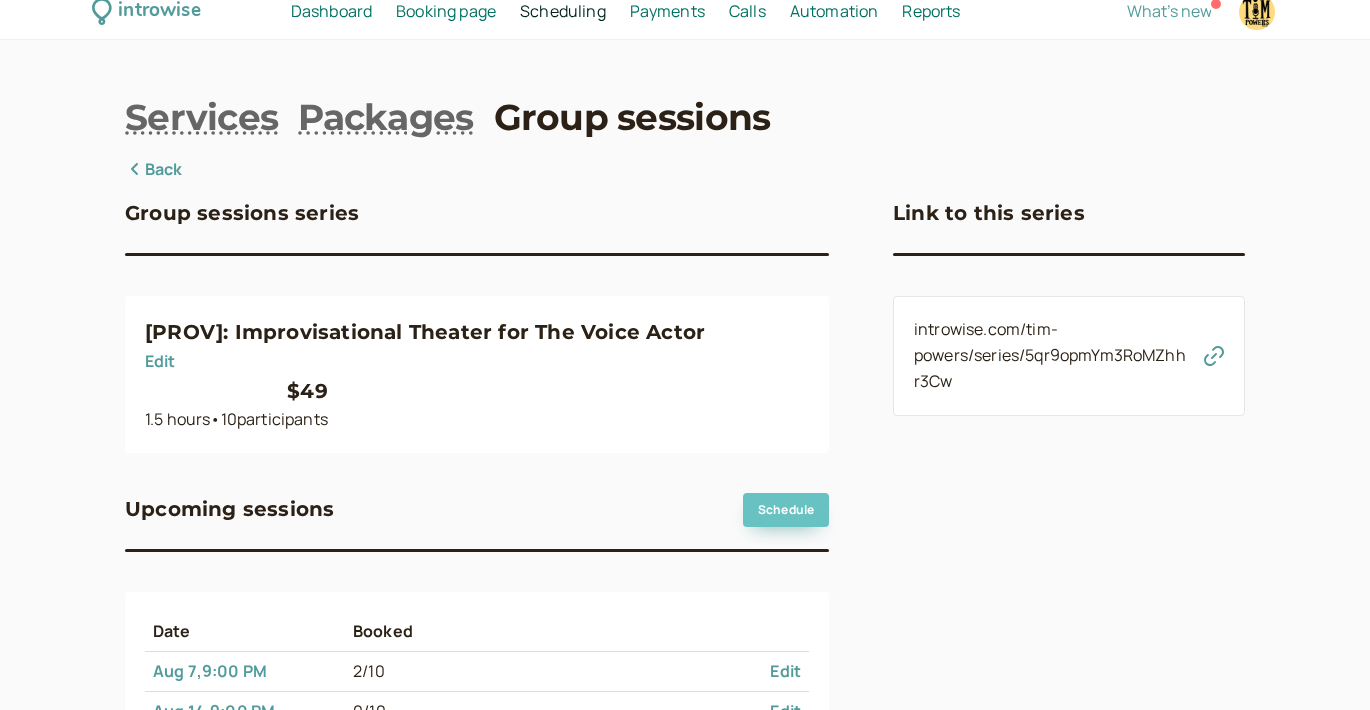 click on "Schedule" at bounding box center (786, 510) 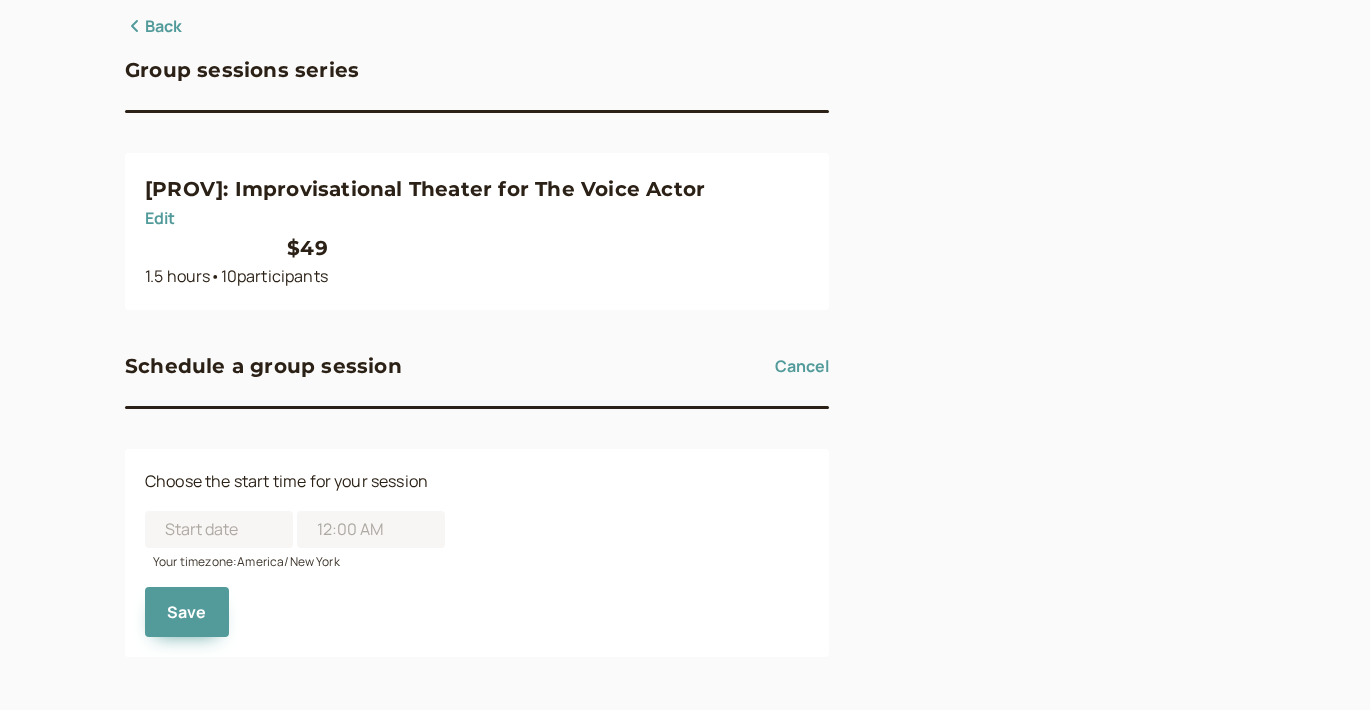 scroll, scrollTop: 158, scrollLeft: 0, axis: vertical 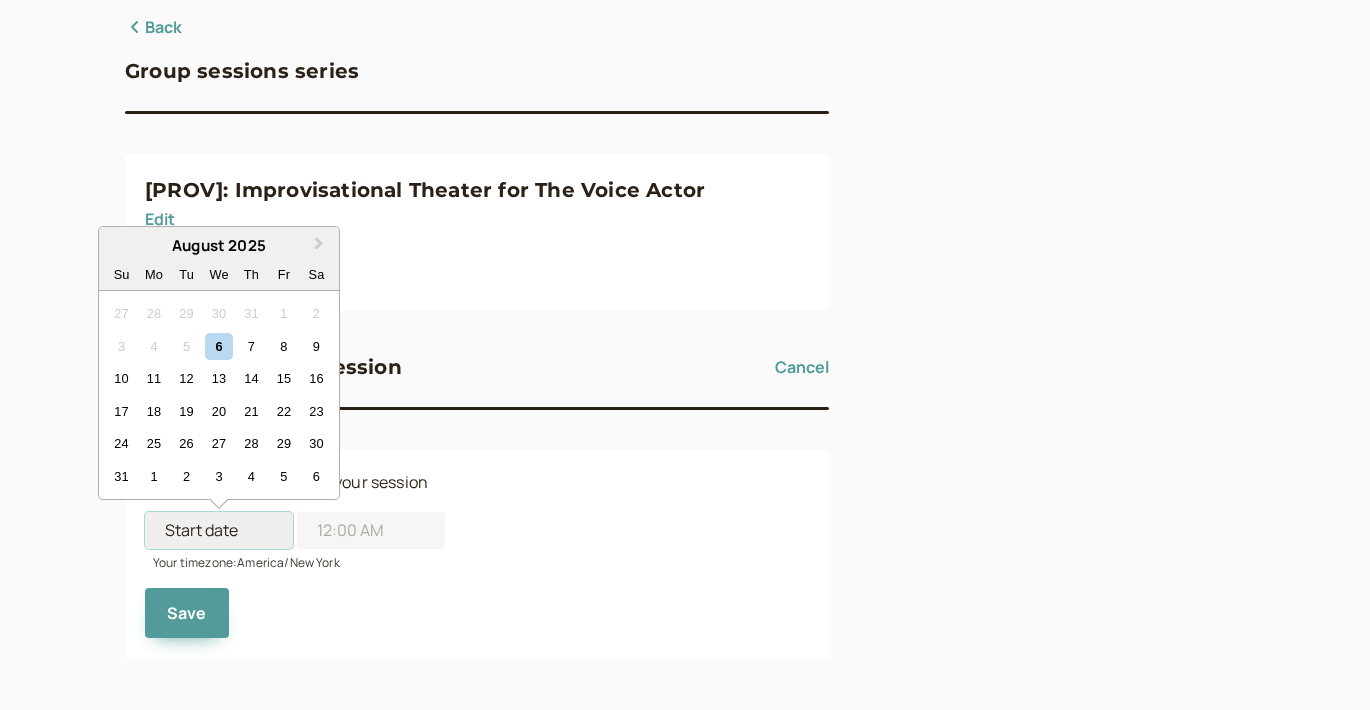 click at bounding box center [219, 530] 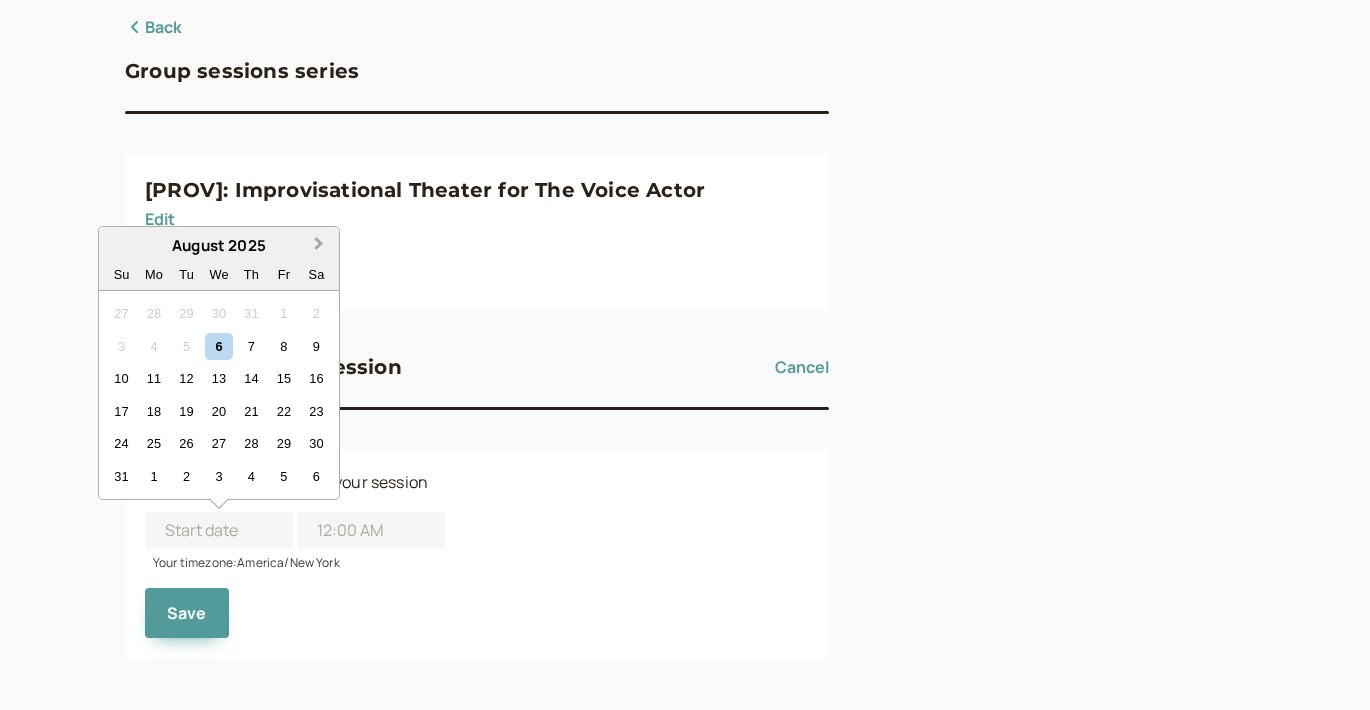 click on "Next Month" at bounding box center (321, 245) 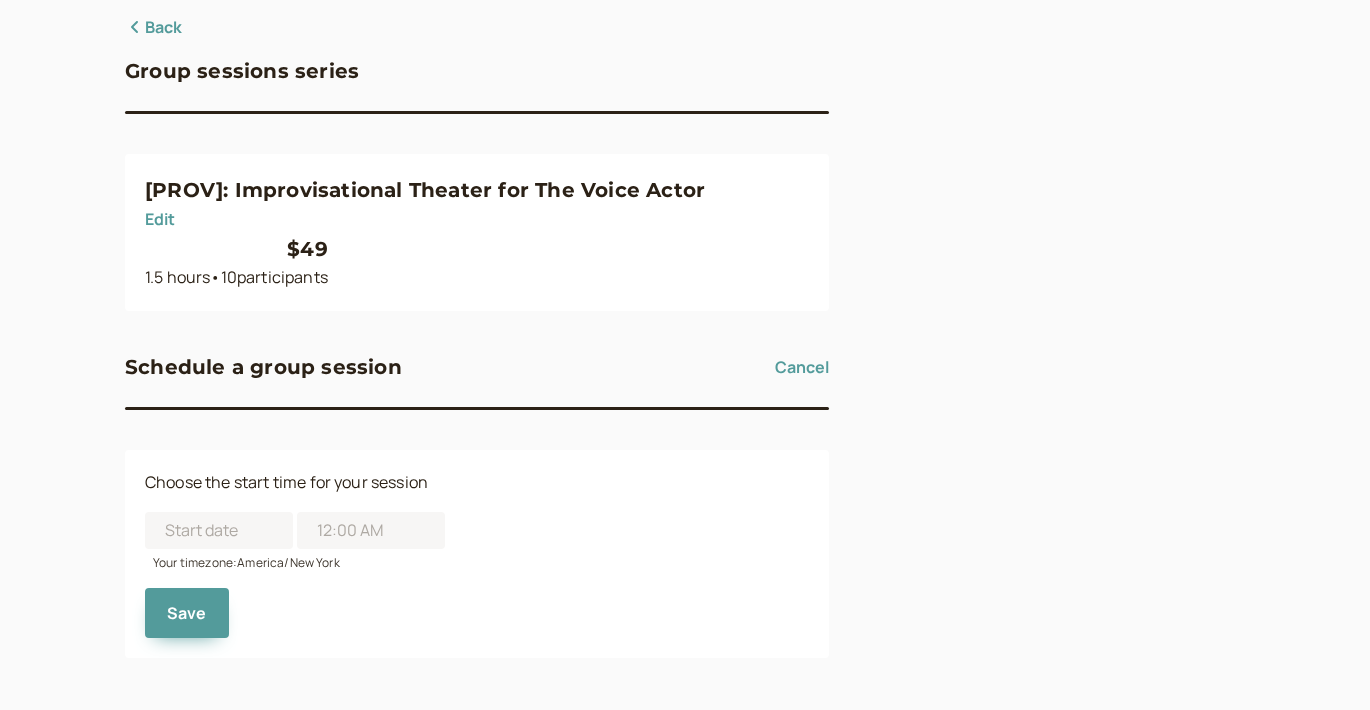 click on "$49" at bounding box center [236, 249] 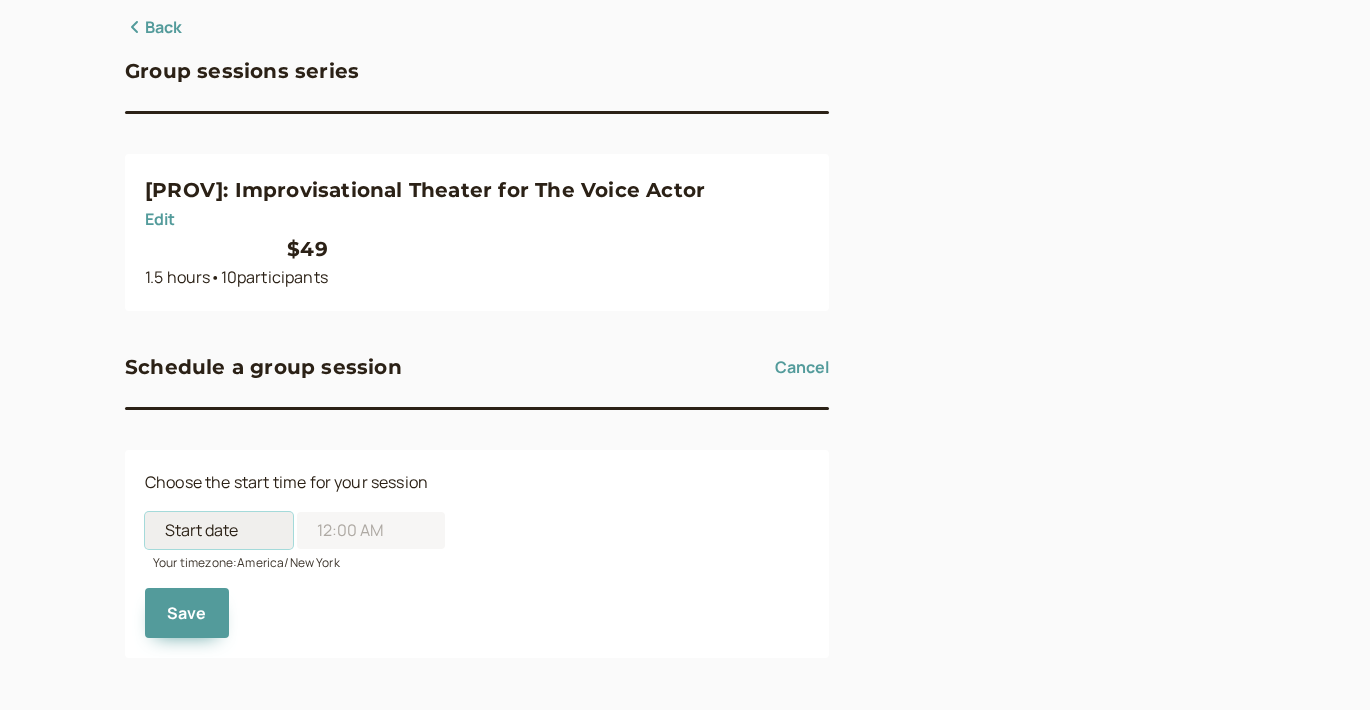 click at bounding box center [219, 530] 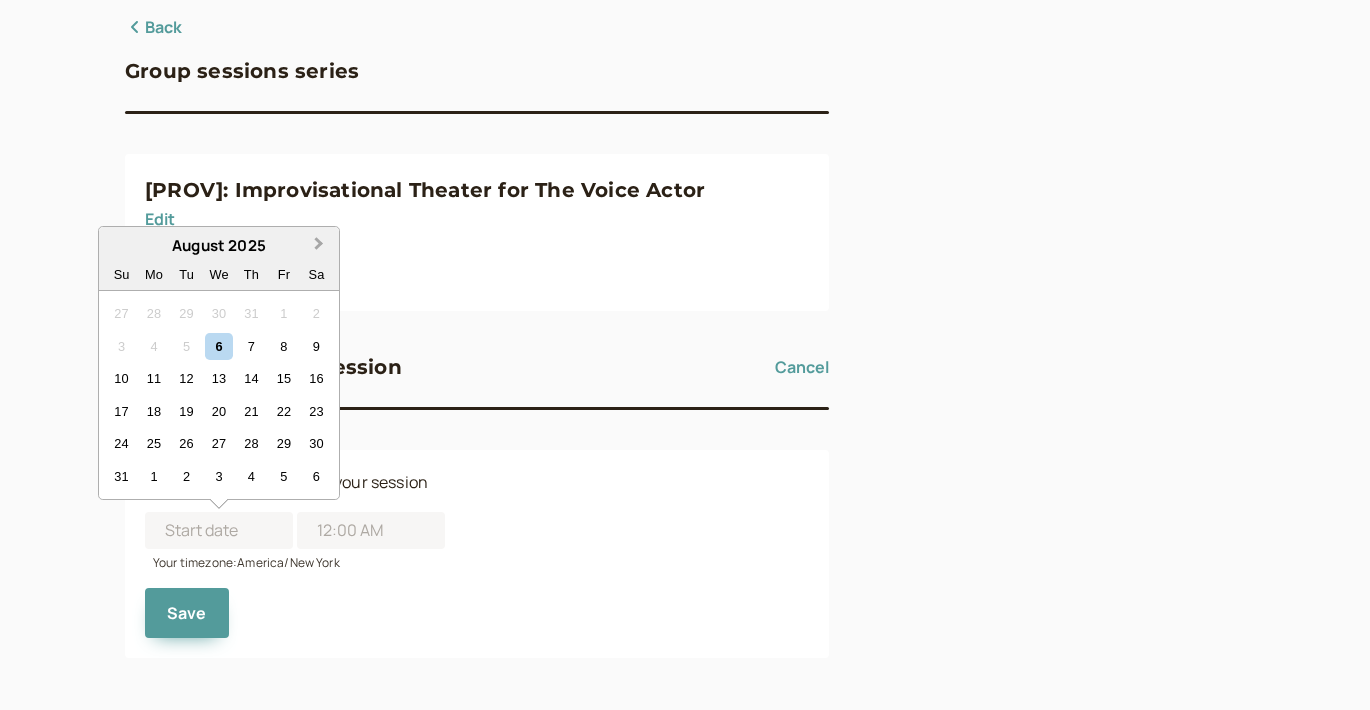 click on "Next Month" at bounding box center [321, 245] 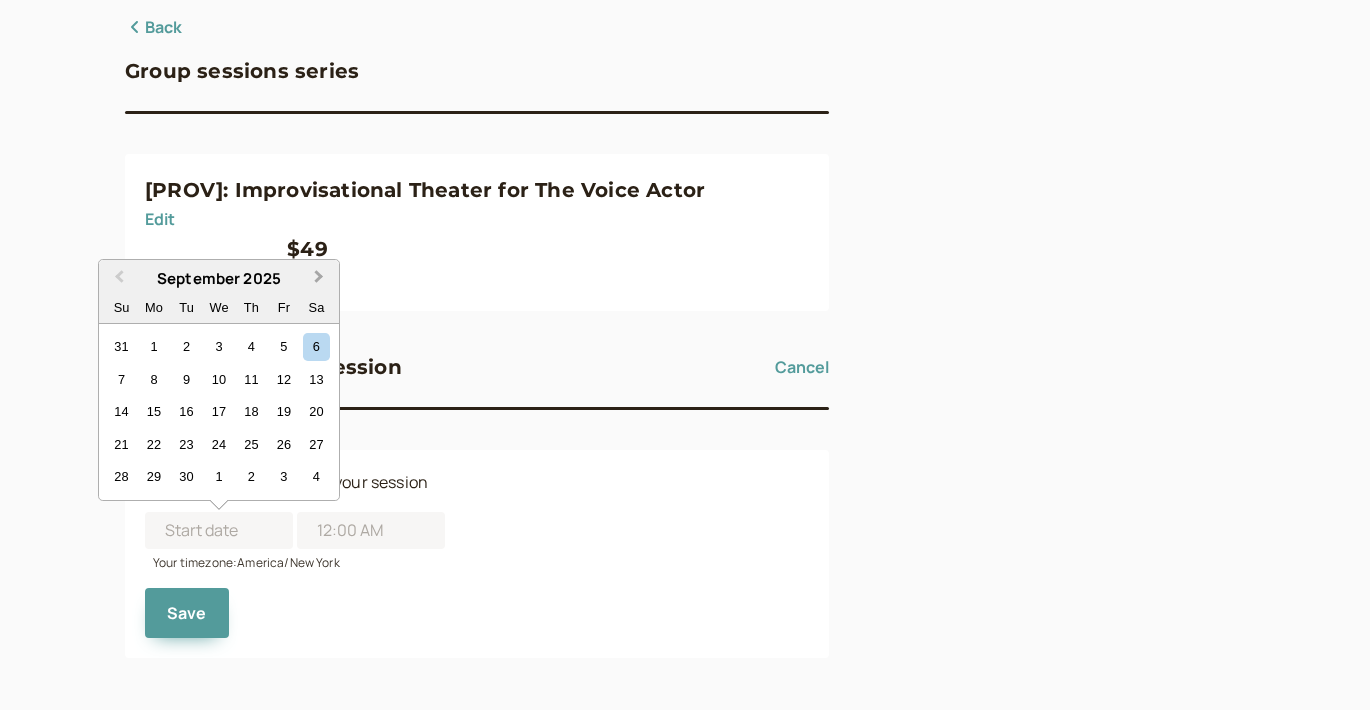 click on "Next Month" at bounding box center [321, 278] 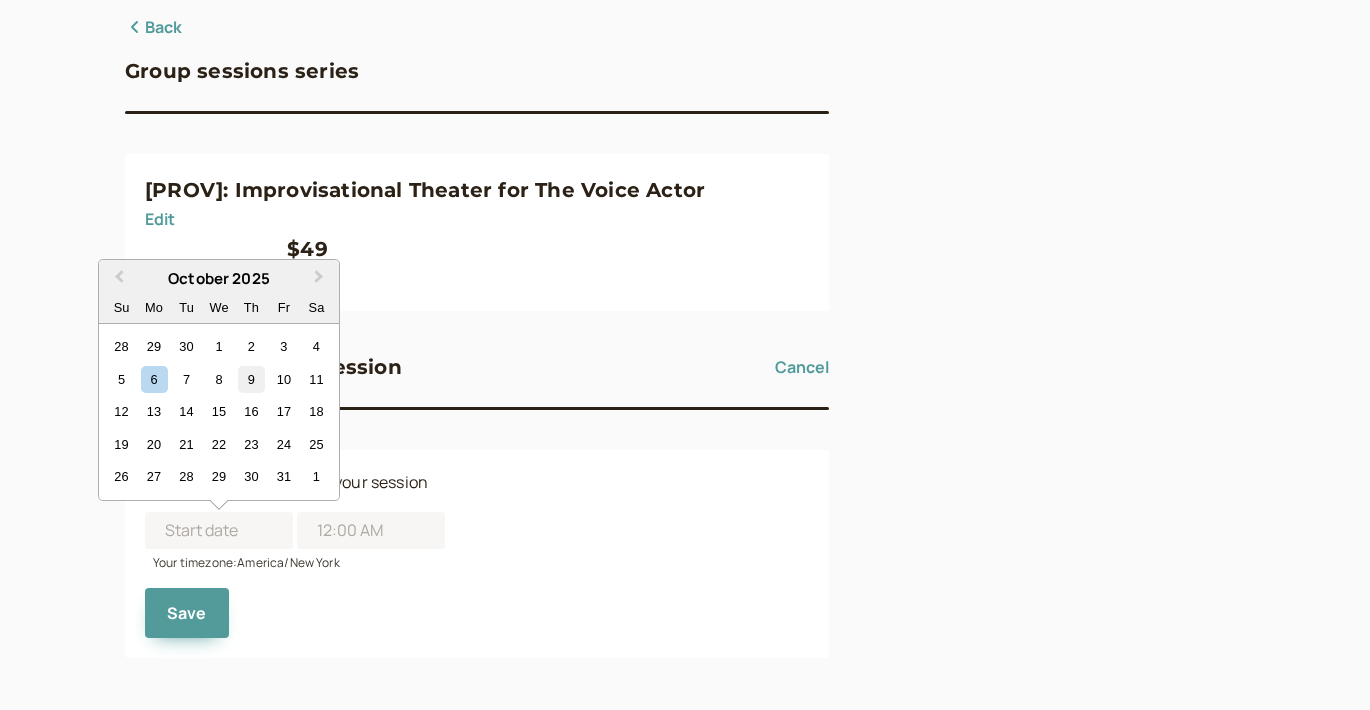 click on "9" at bounding box center [251, 379] 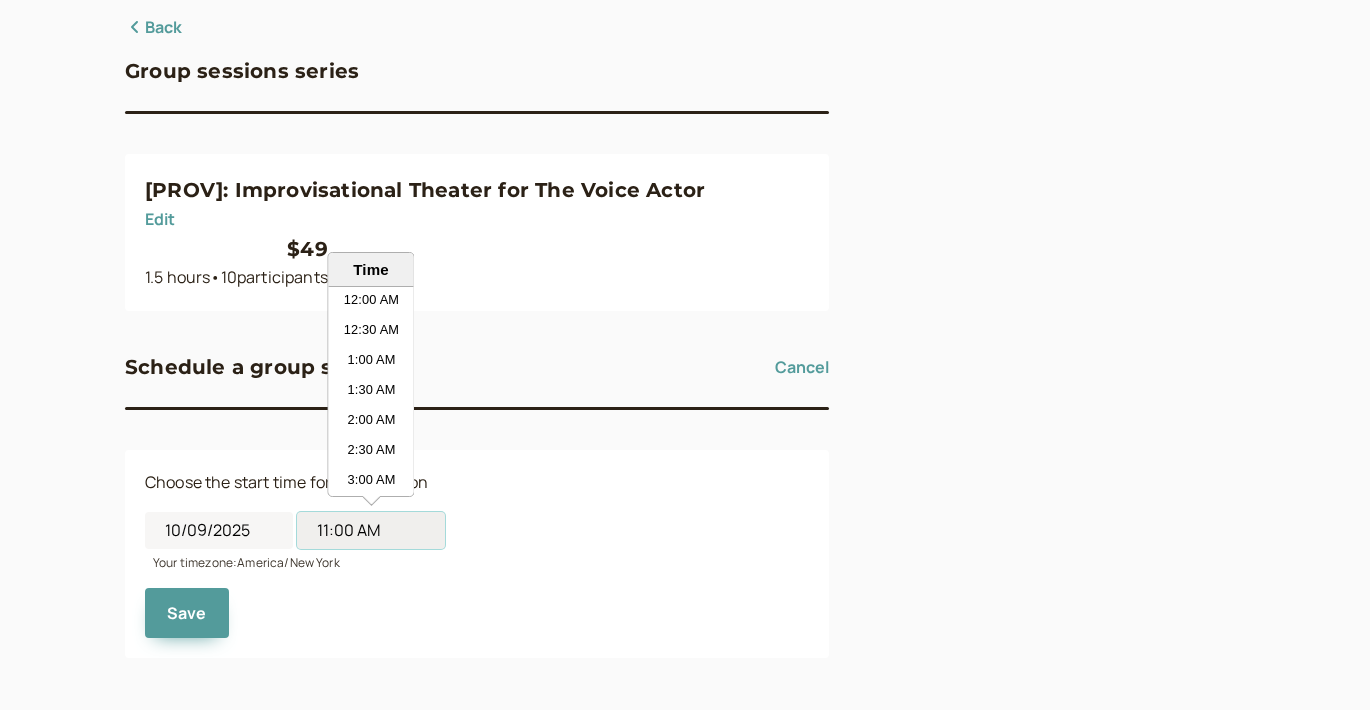 click on "11:00 AM" at bounding box center [371, 530] 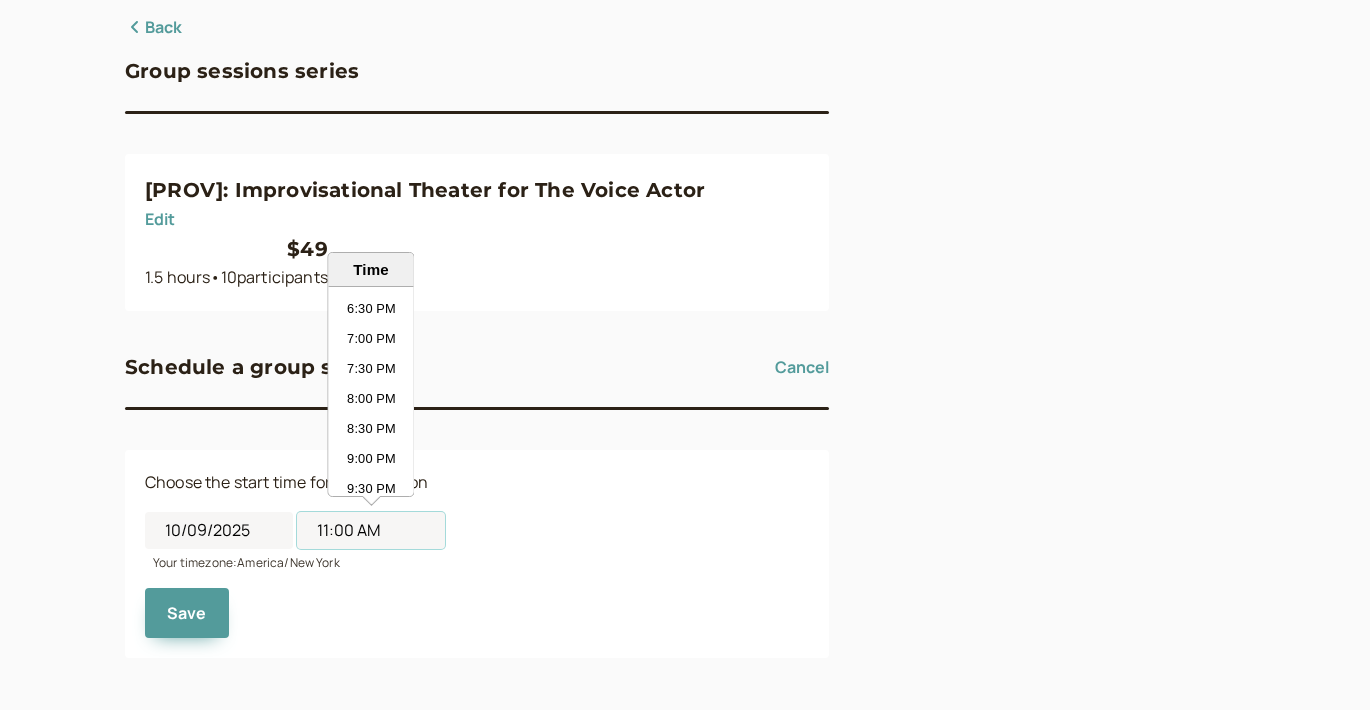 scroll, scrollTop: 1144, scrollLeft: 0, axis: vertical 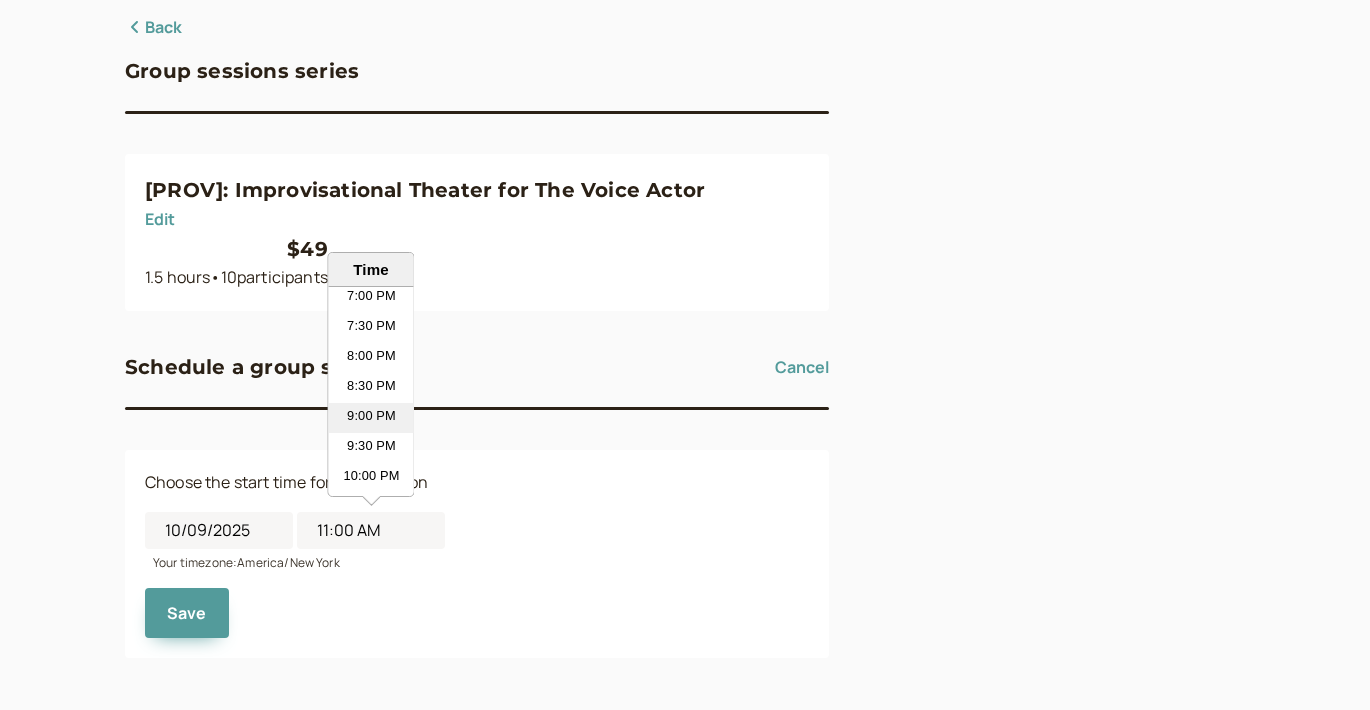 click on "9:00 PM" at bounding box center [371, 418] 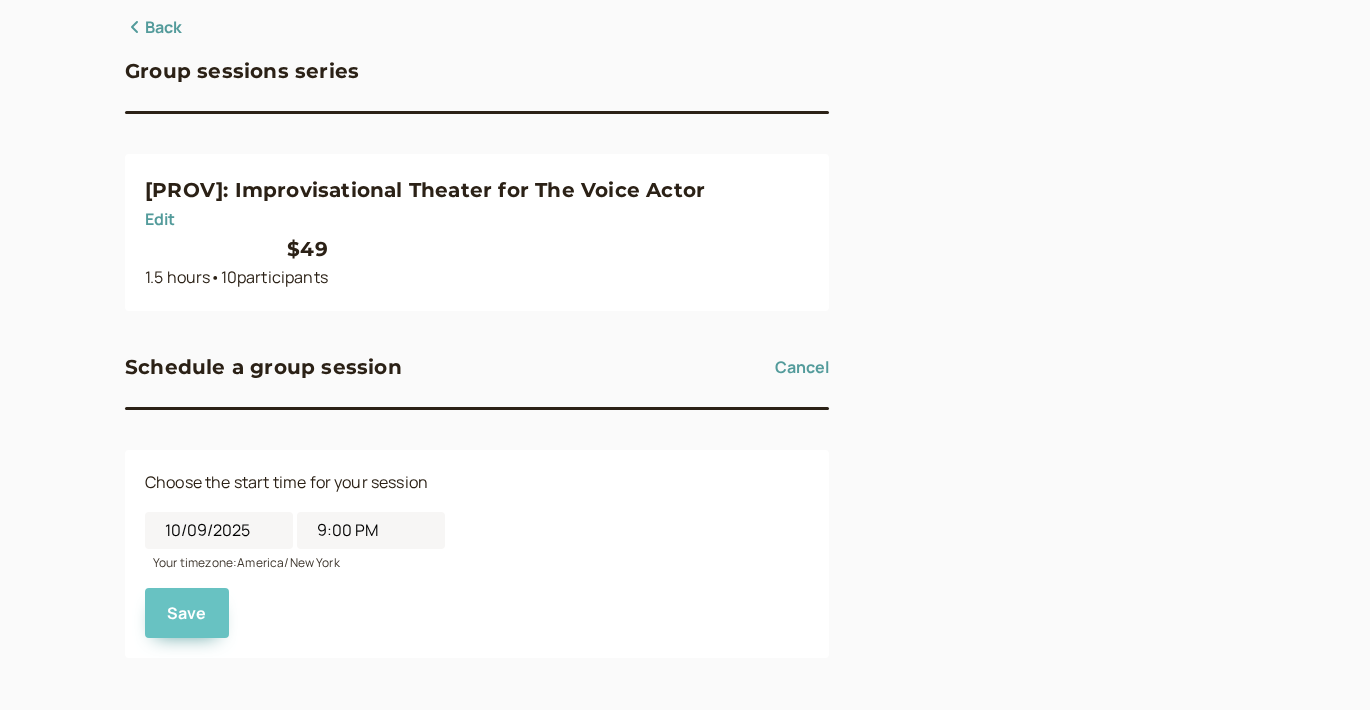 click on "Save" at bounding box center [187, 613] 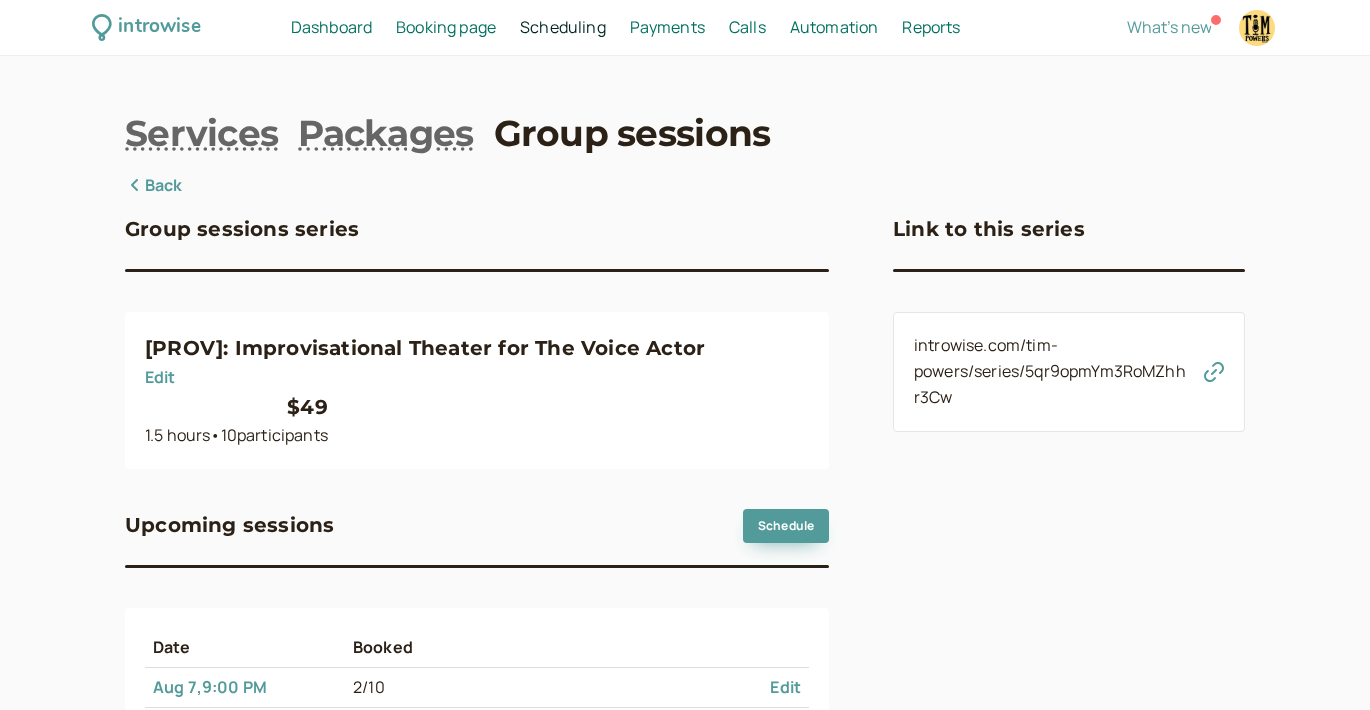 scroll, scrollTop: 0, scrollLeft: 0, axis: both 